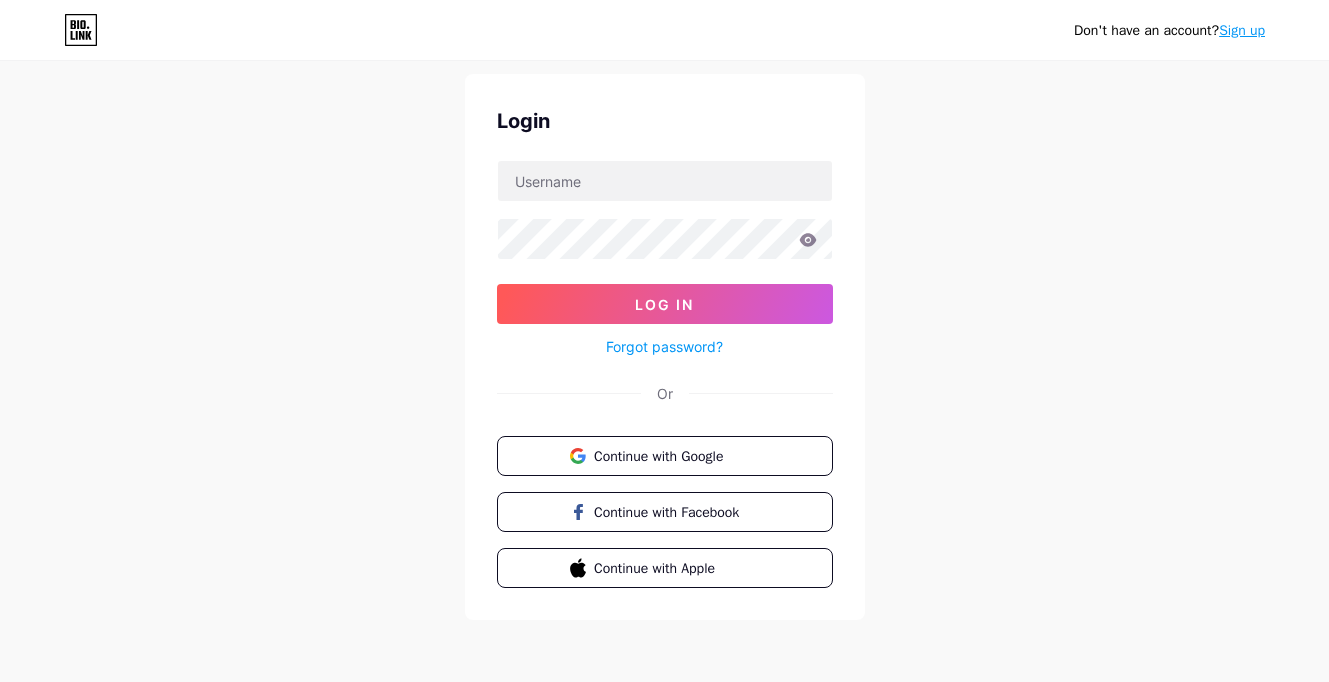 scroll, scrollTop: 0, scrollLeft: 0, axis: both 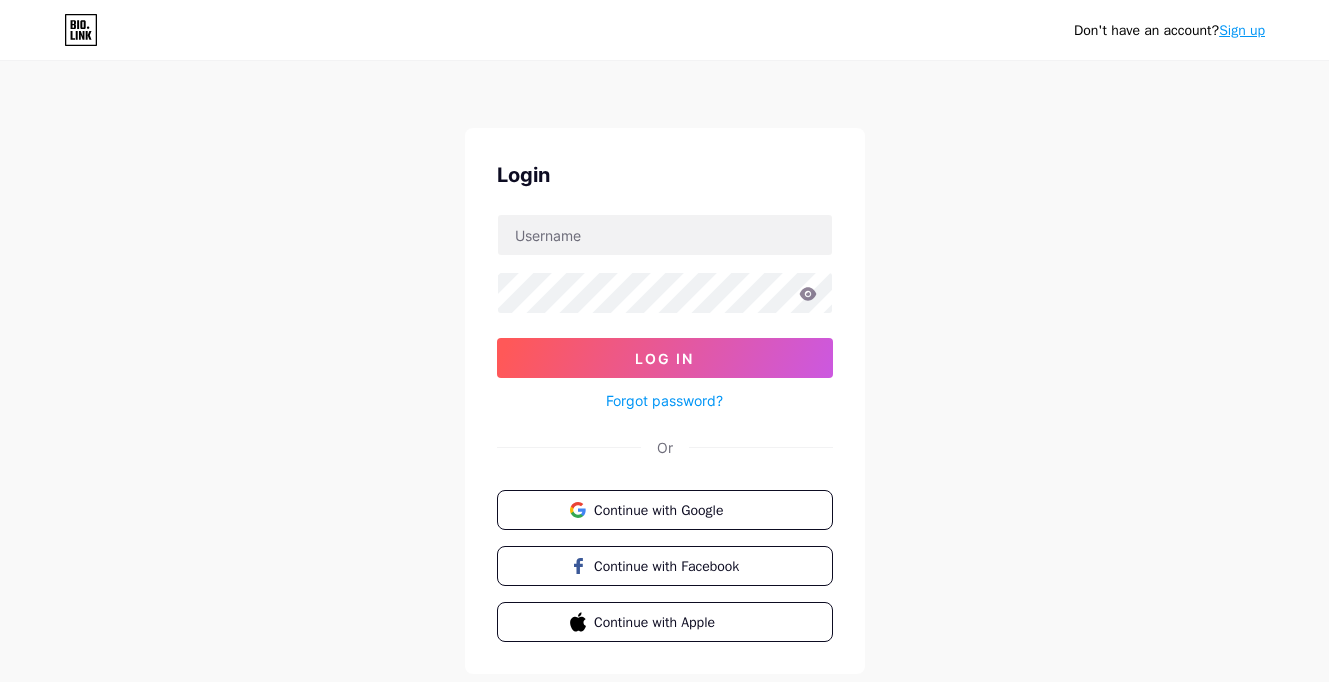 click on "Sign up" at bounding box center [1242, 30] 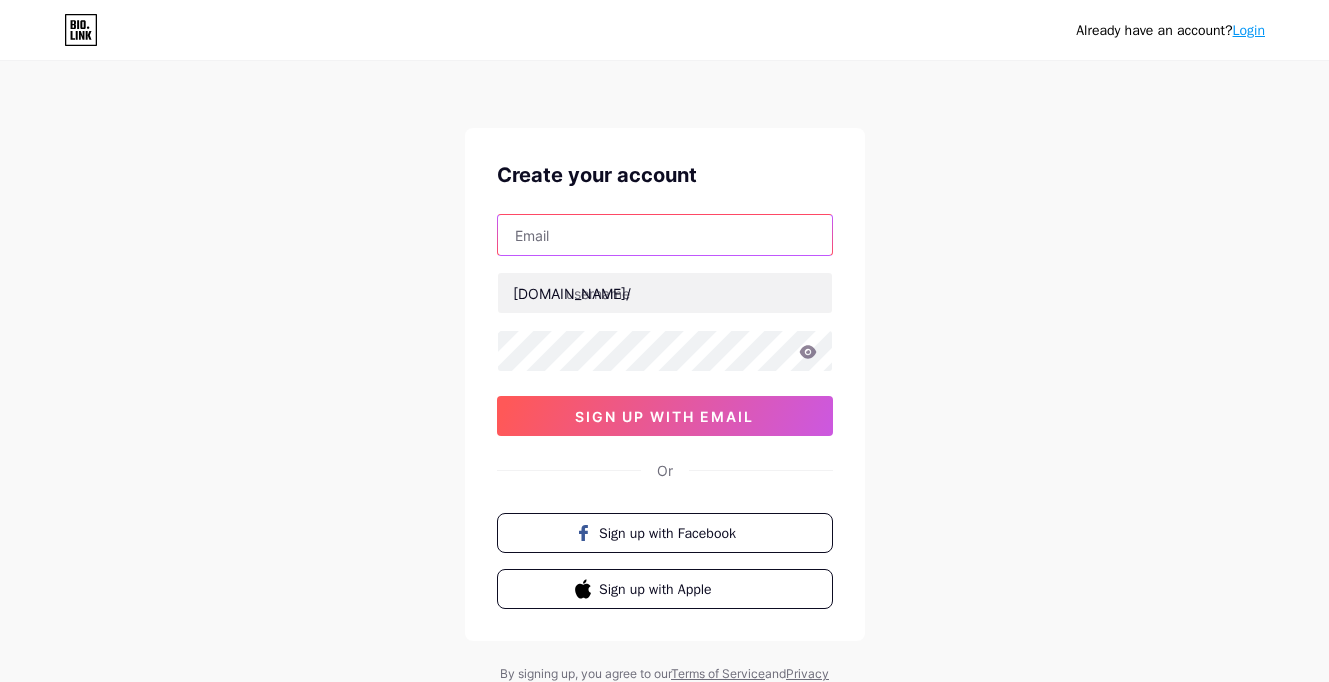 click at bounding box center [665, 235] 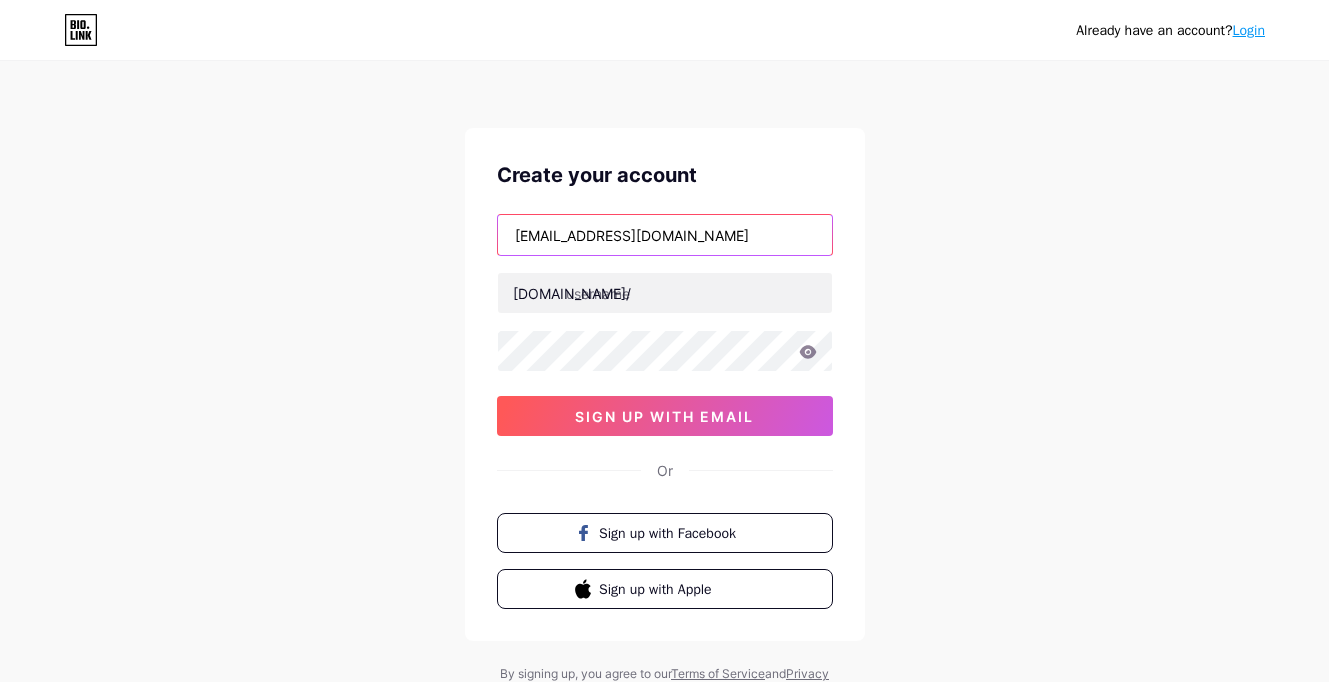 type on "[EMAIL_ADDRESS][DOMAIN_NAME]" 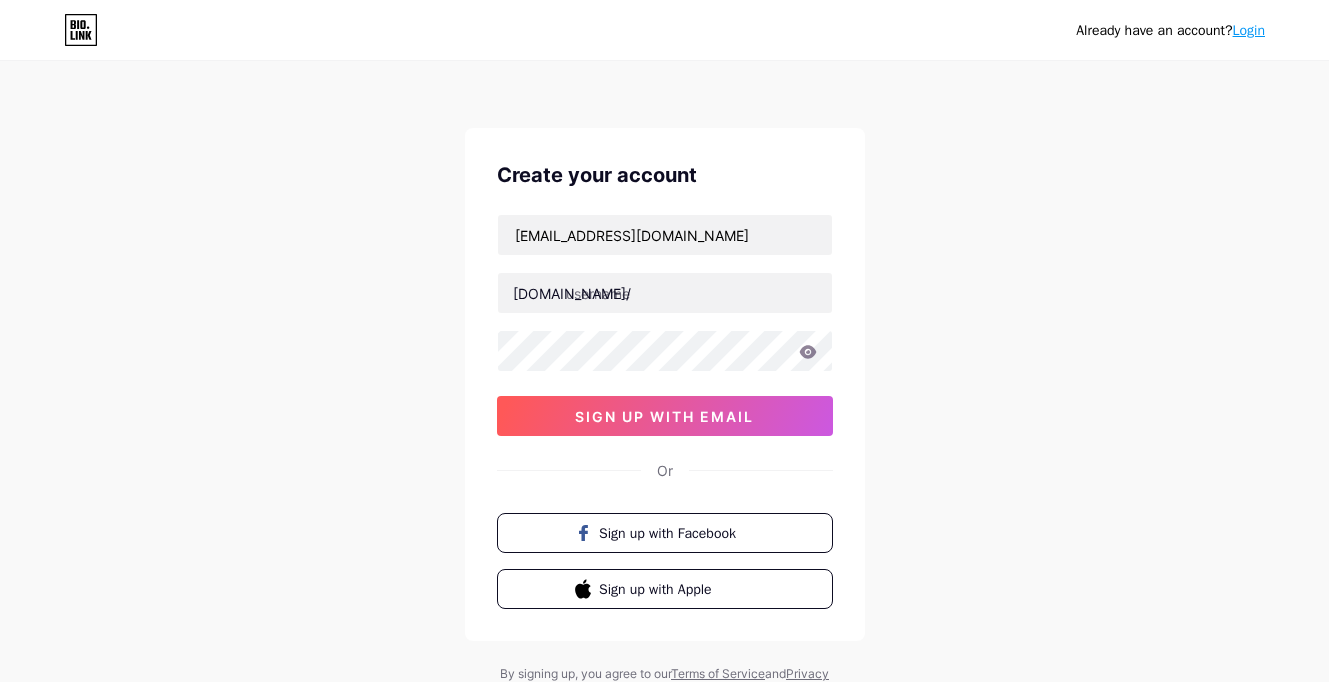 click on "Already have an account?  Login   Create your account     [EMAIL_ADDRESS][DOMAIN_NAME]     [DOMAIN_NAME]/                       sign up with email         Or       Sign up with Facebook
Sign up with Apple
By signing up, you agree to our  Terms of Service  and  Privacy Policy ." at bounding box center [664, 382] 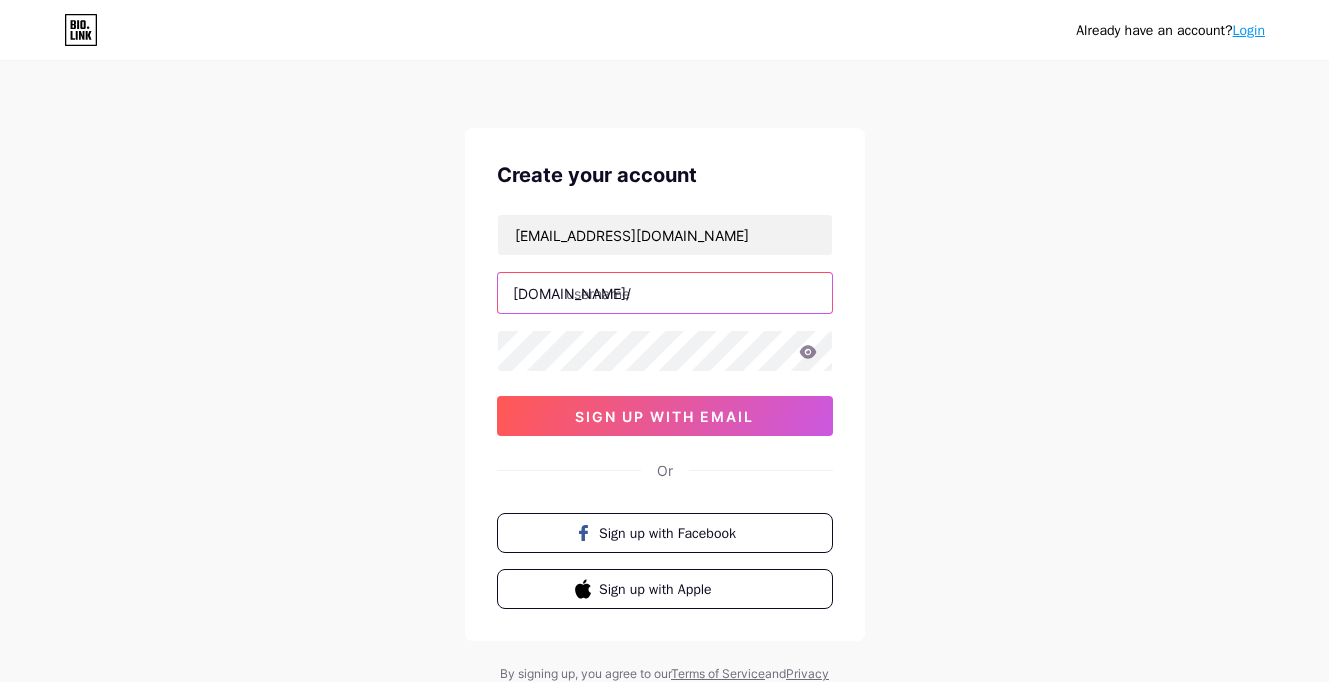 click at bounding box center (665, 293) 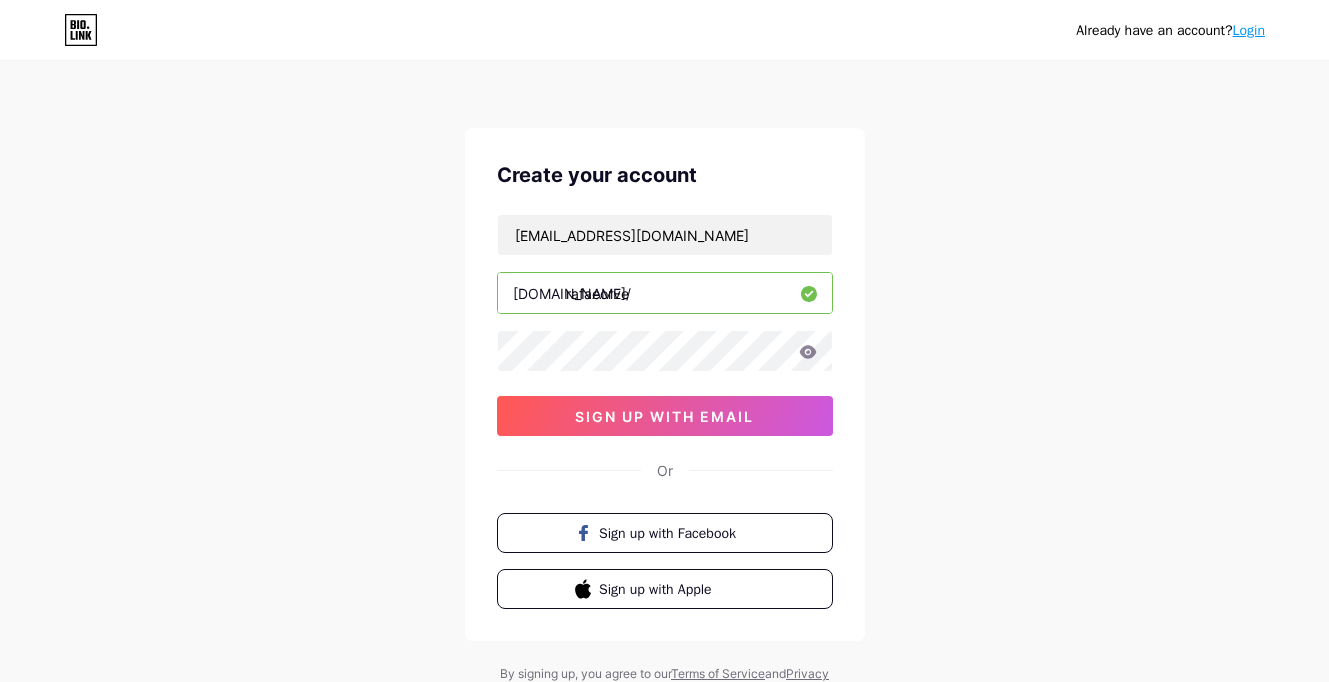 click on "rafaeorve" at bounding box center [665, 293] 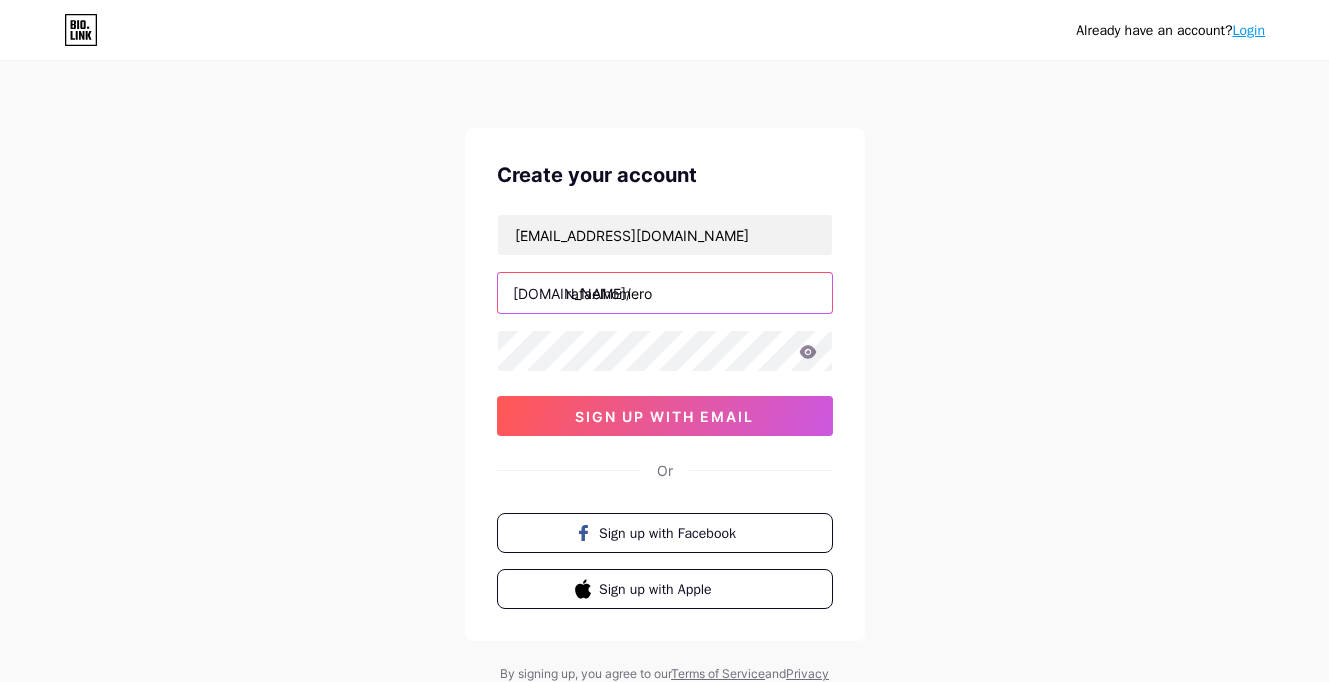 click on "rafaelhomero" at bounding box center [665, 293] 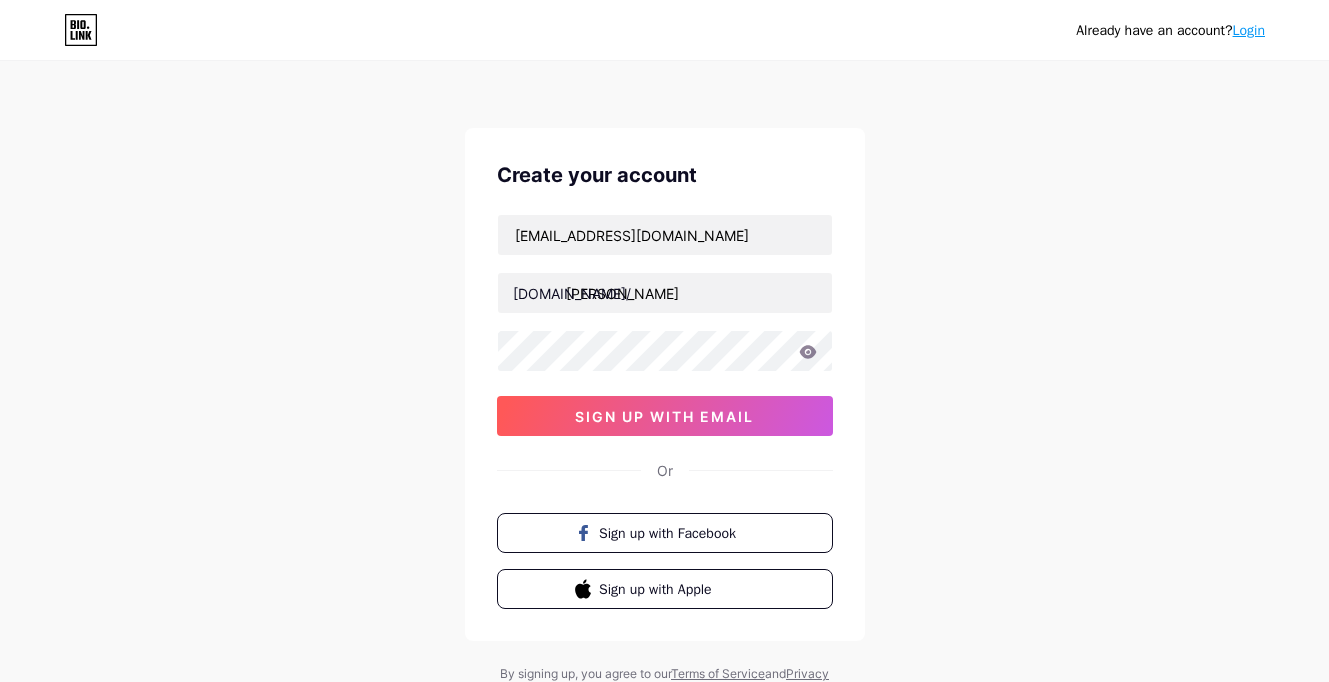 click on "[PERSON_NAME]" at bounding box center (665, 293) 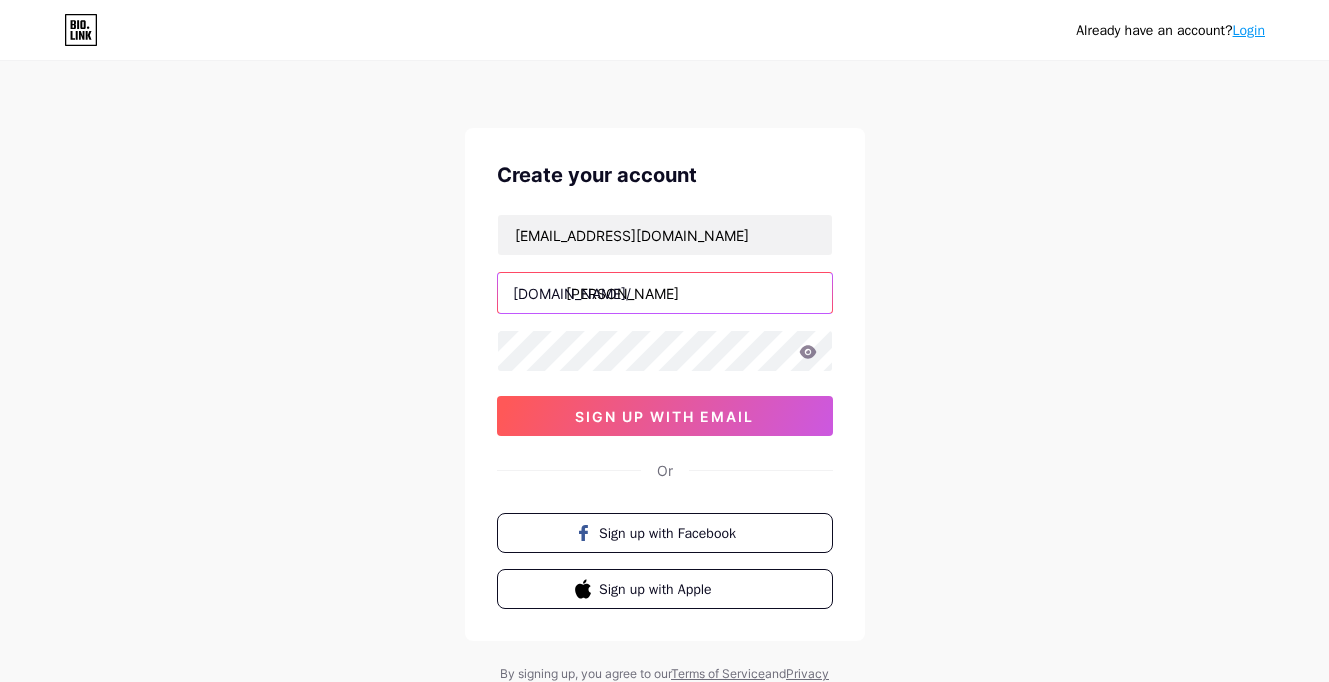 click on "[PERSON_NAME]" at bounding box center (665, 293) 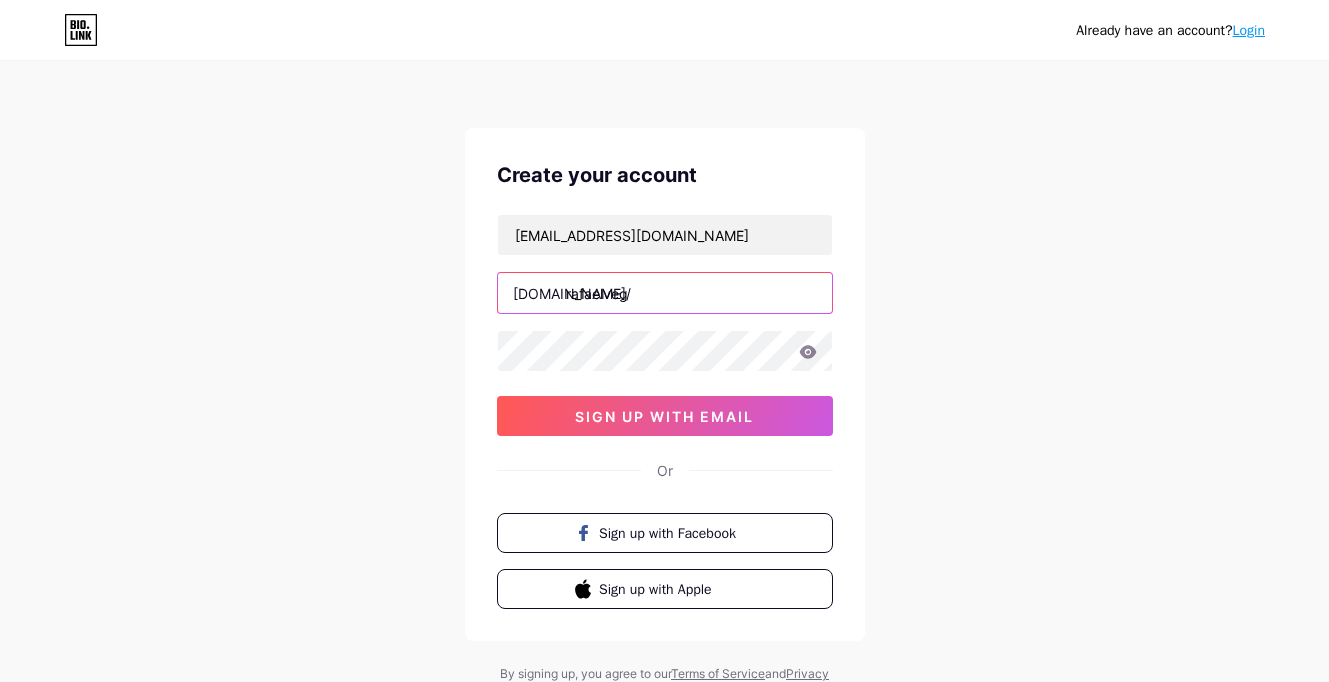type on "rafaelvega" 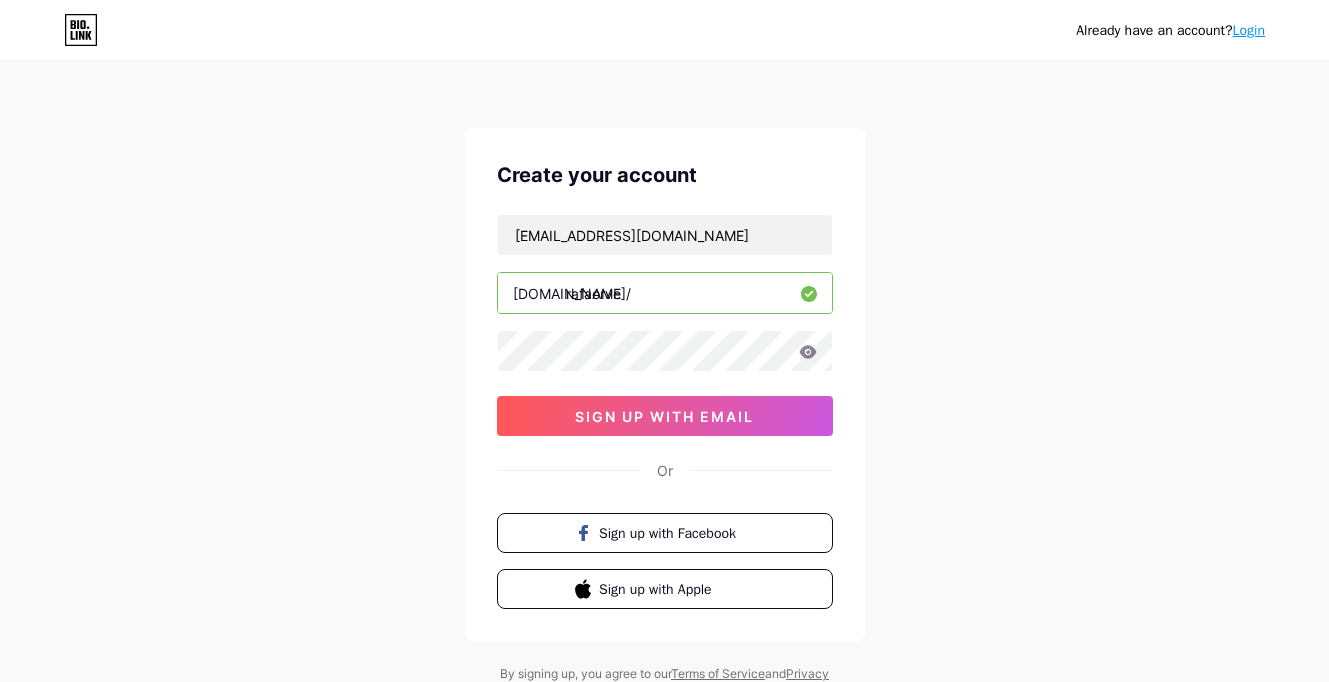 type on "rafaorve" 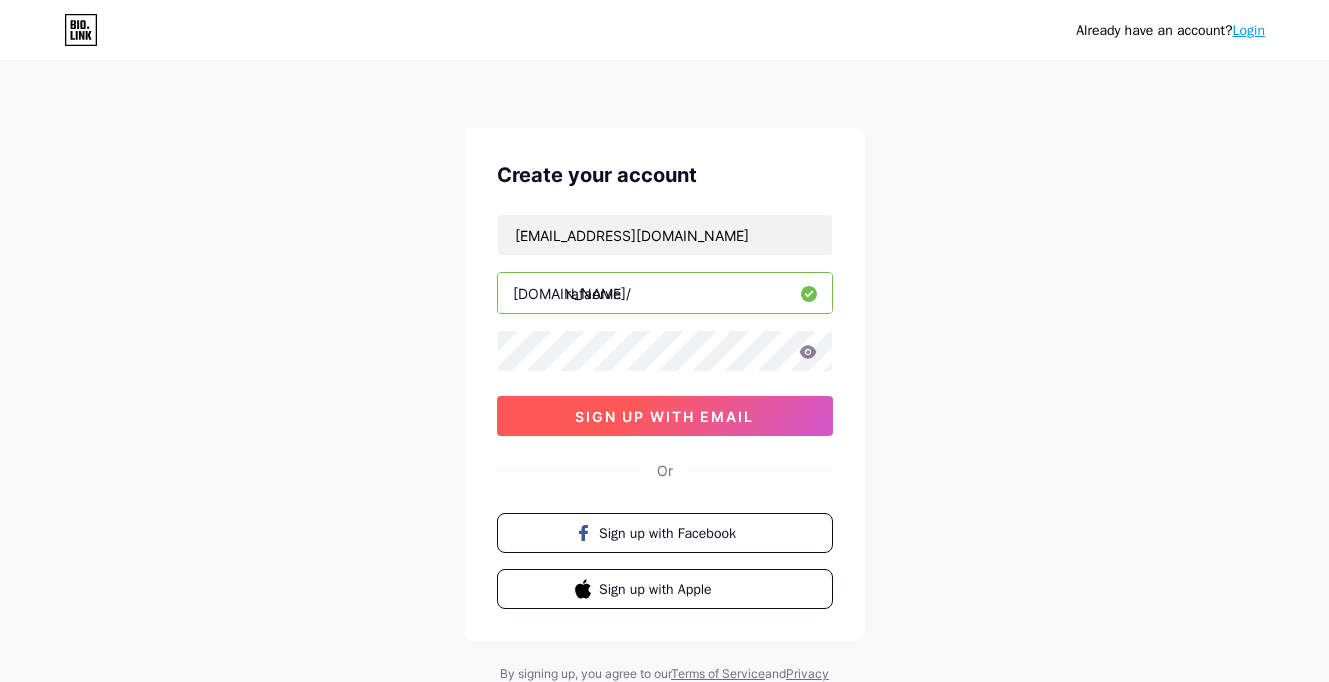 click on "sign up with email" at bounding box center (665, 416) 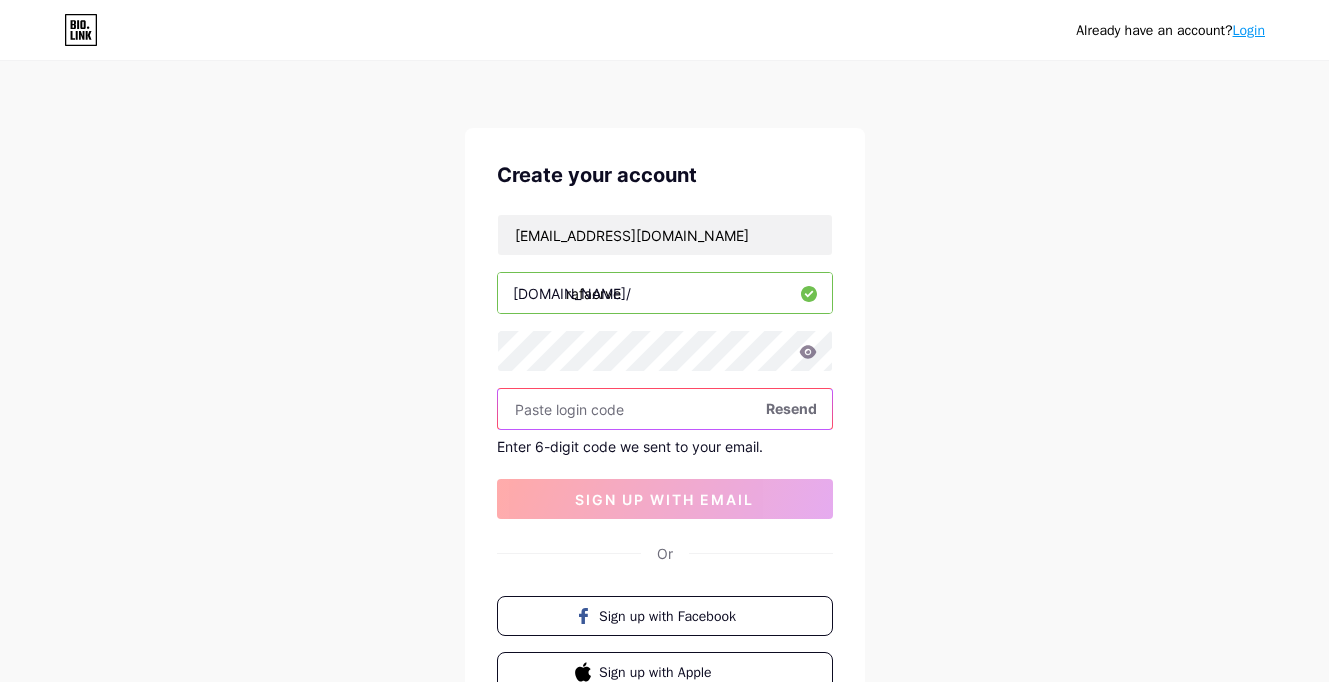 click at bounding box center (665, 409) 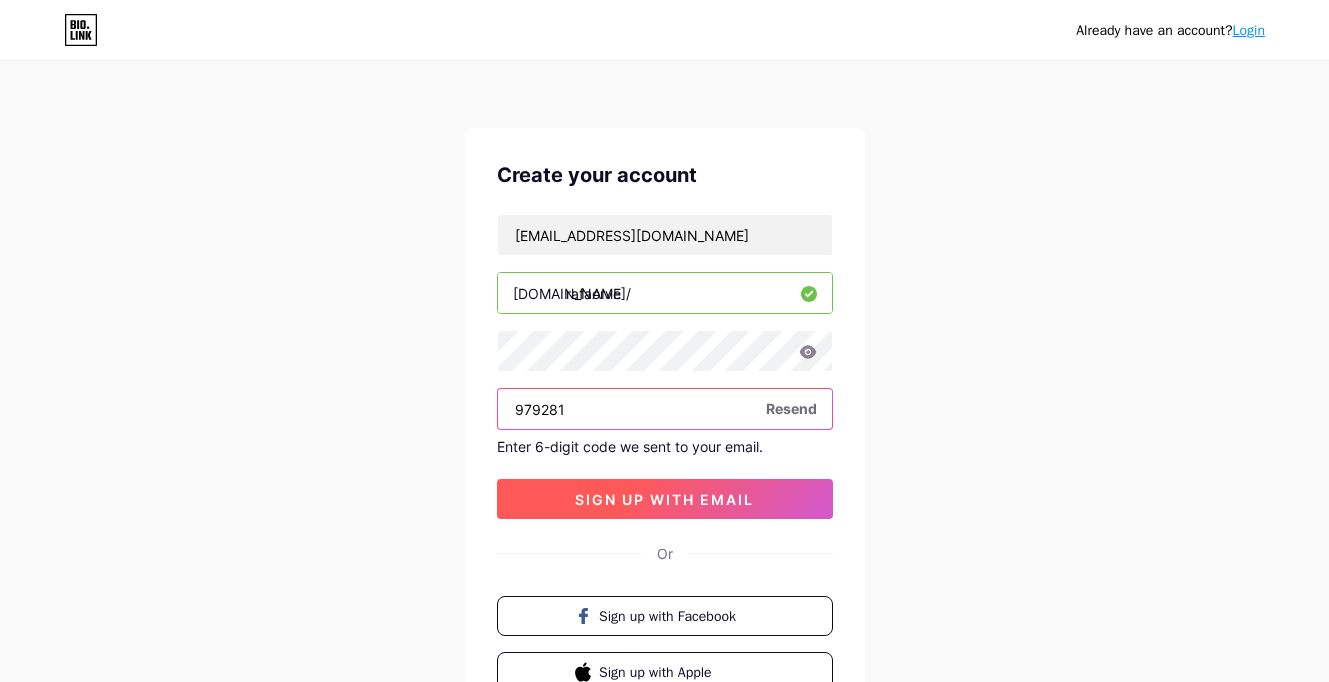 type on "979281" 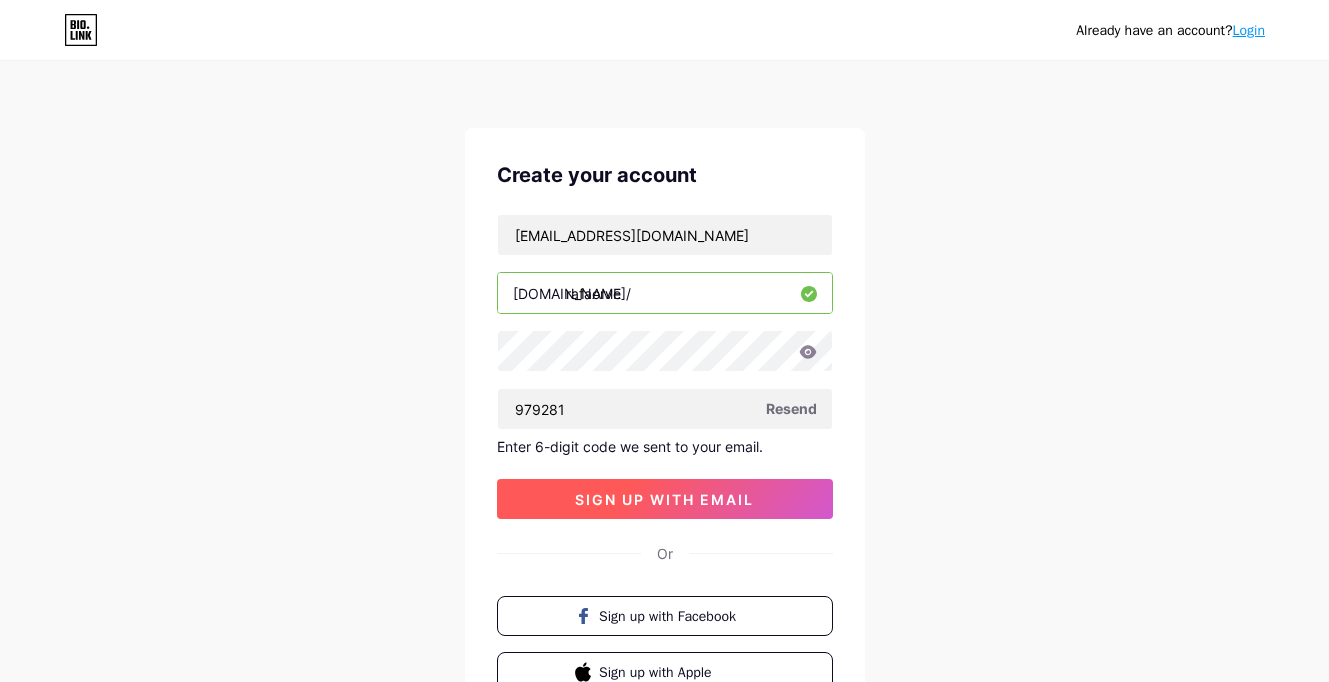 click on "sign up with email" at bounding box center (664, 499) 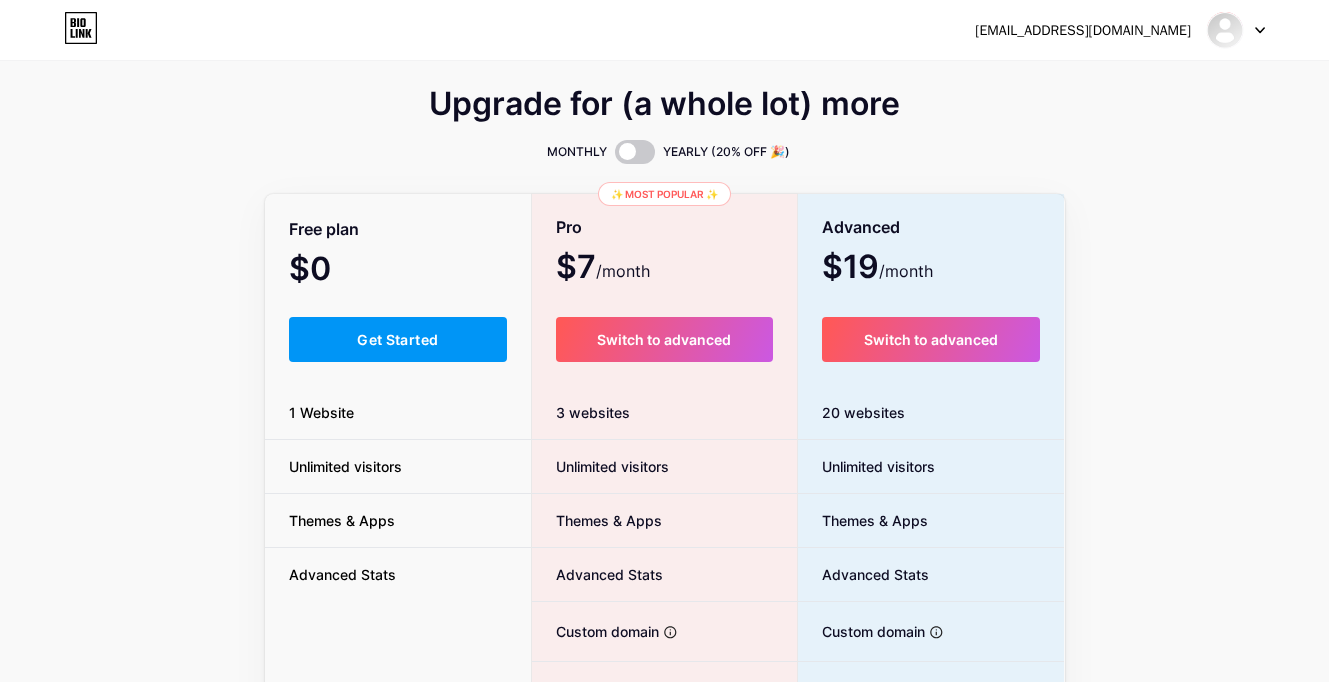 scroll, scrollTop: 5, scrollLeft: 0, axis: vertical 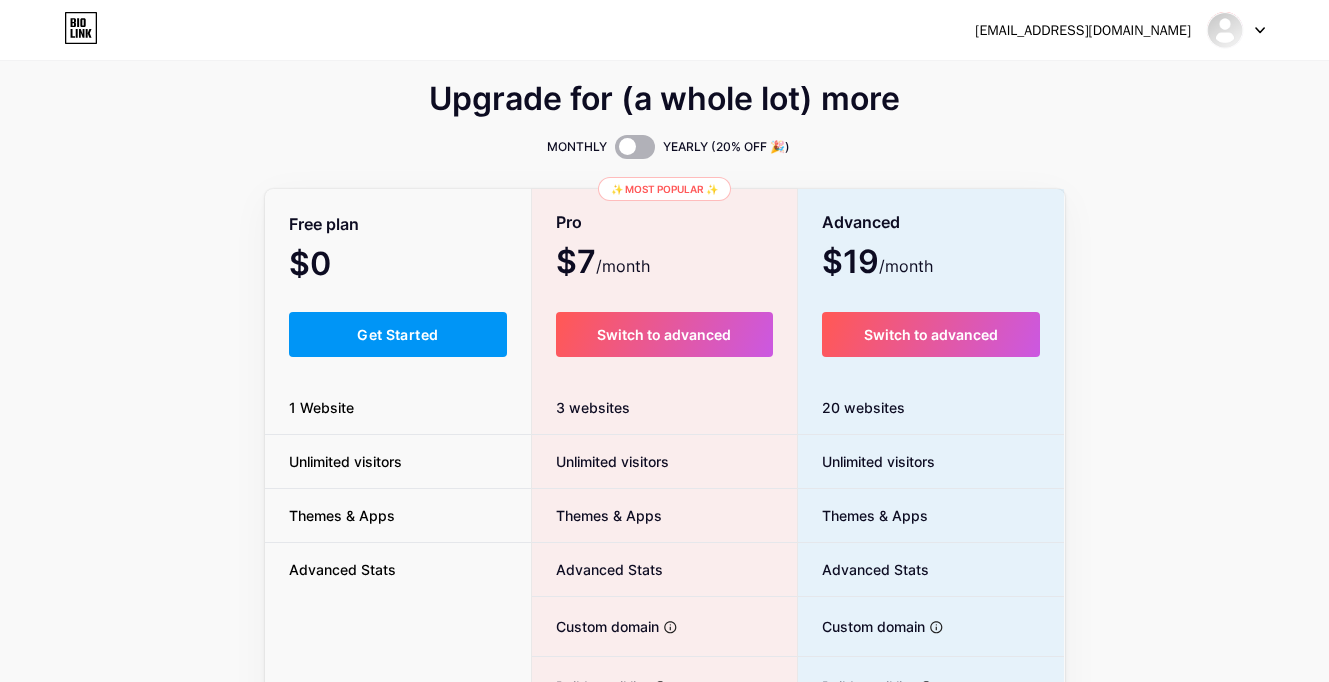 click at bounding box center [635, 147] 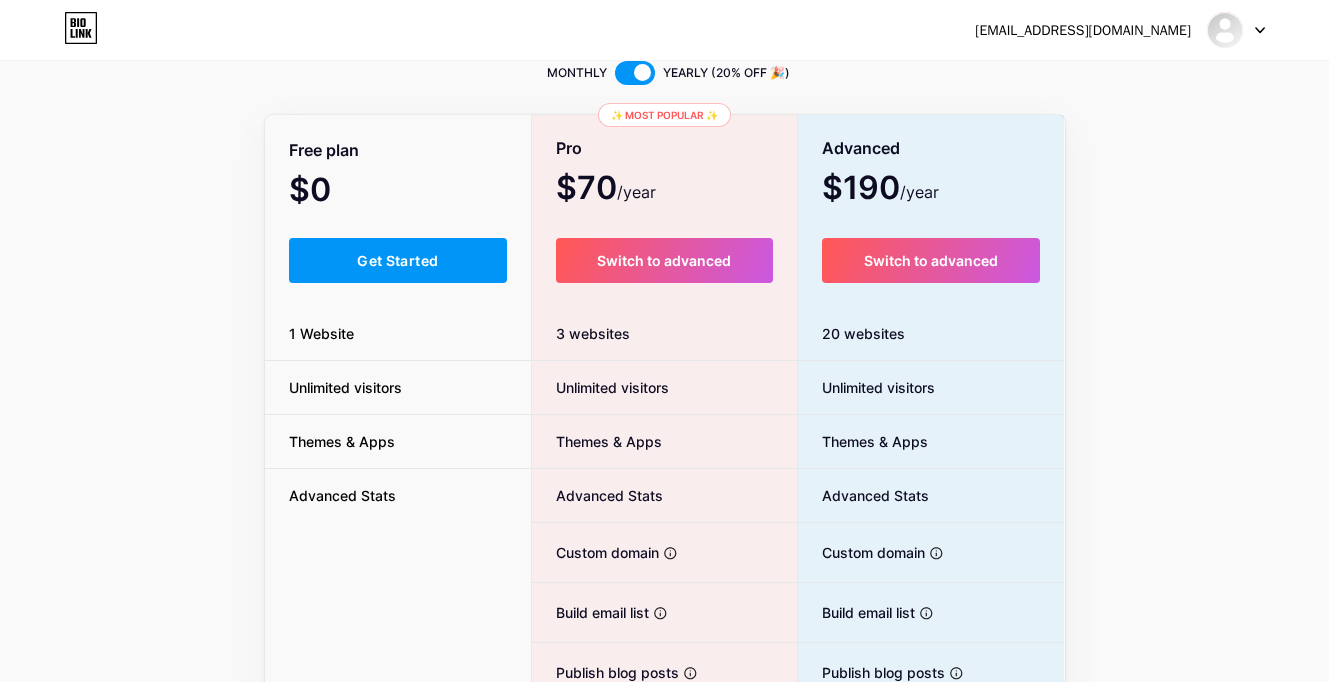 scroll, scrollTop: 0, scrollLeft: 0, axis: both 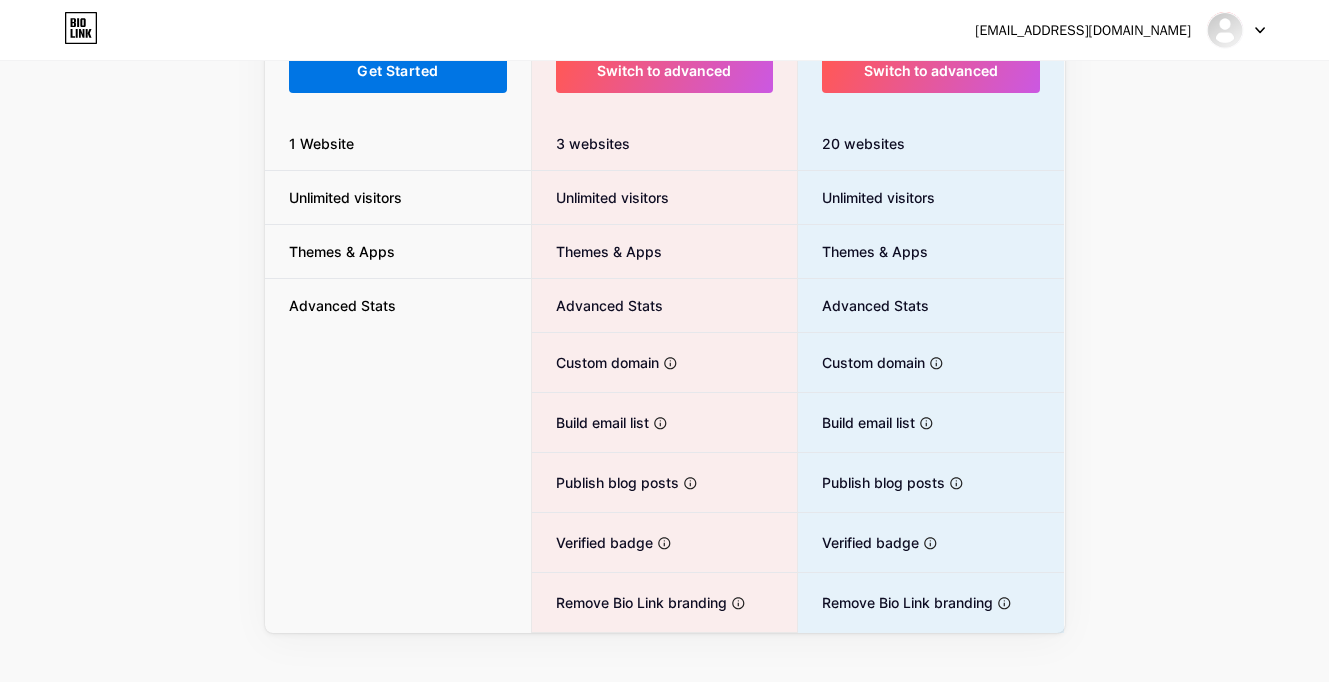 click on "Get Started" at bounding box center [398, 70] 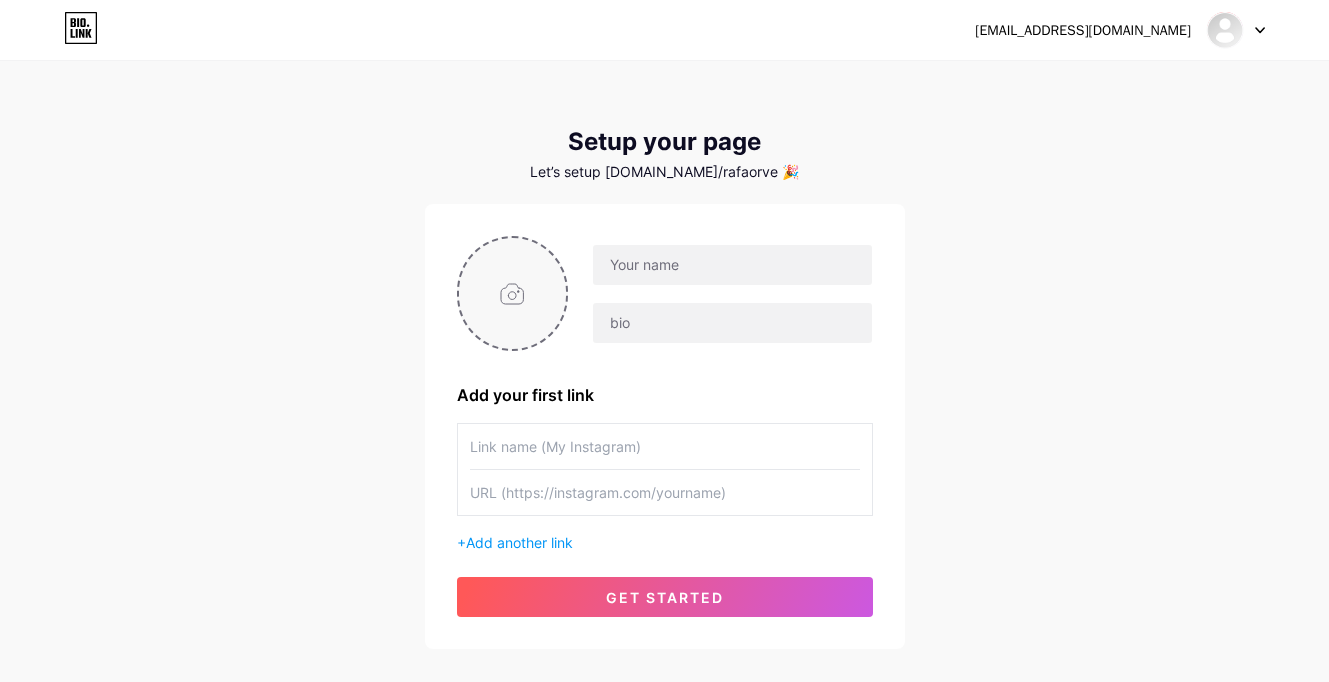 click at bounding box center [513, 293] 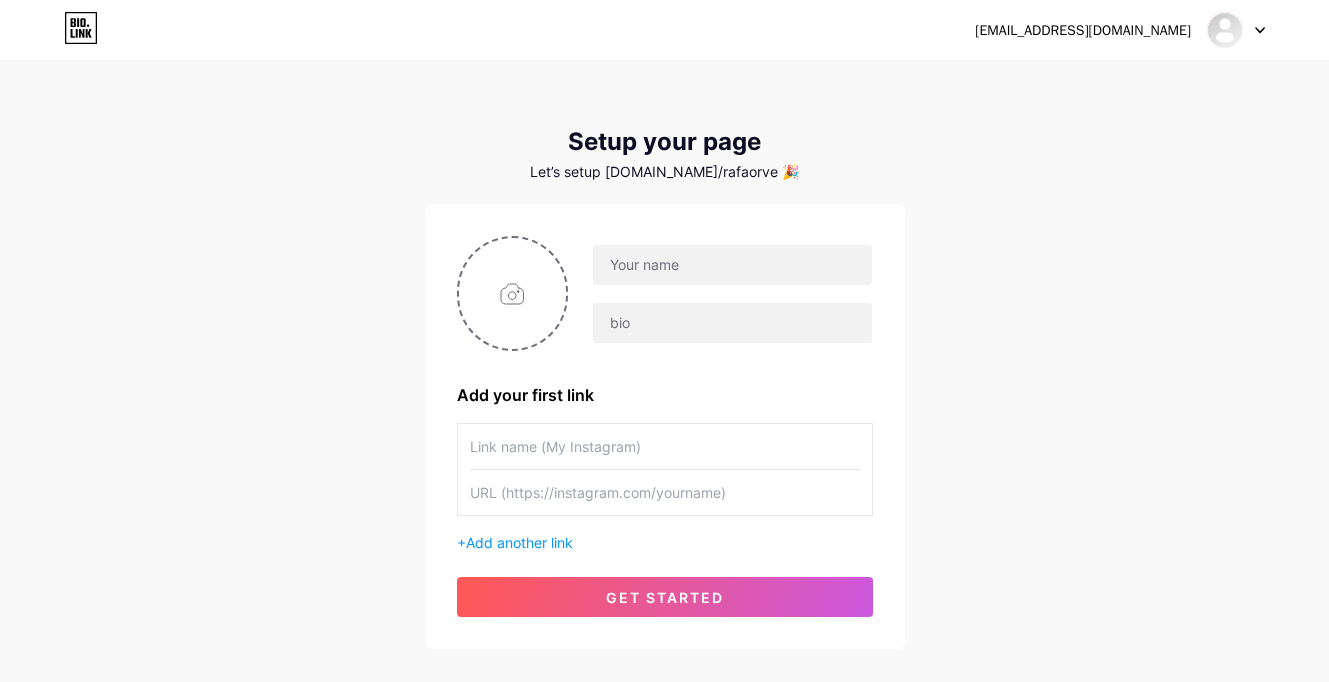 type on "C:\fakepath\_MG_9813.JPG" 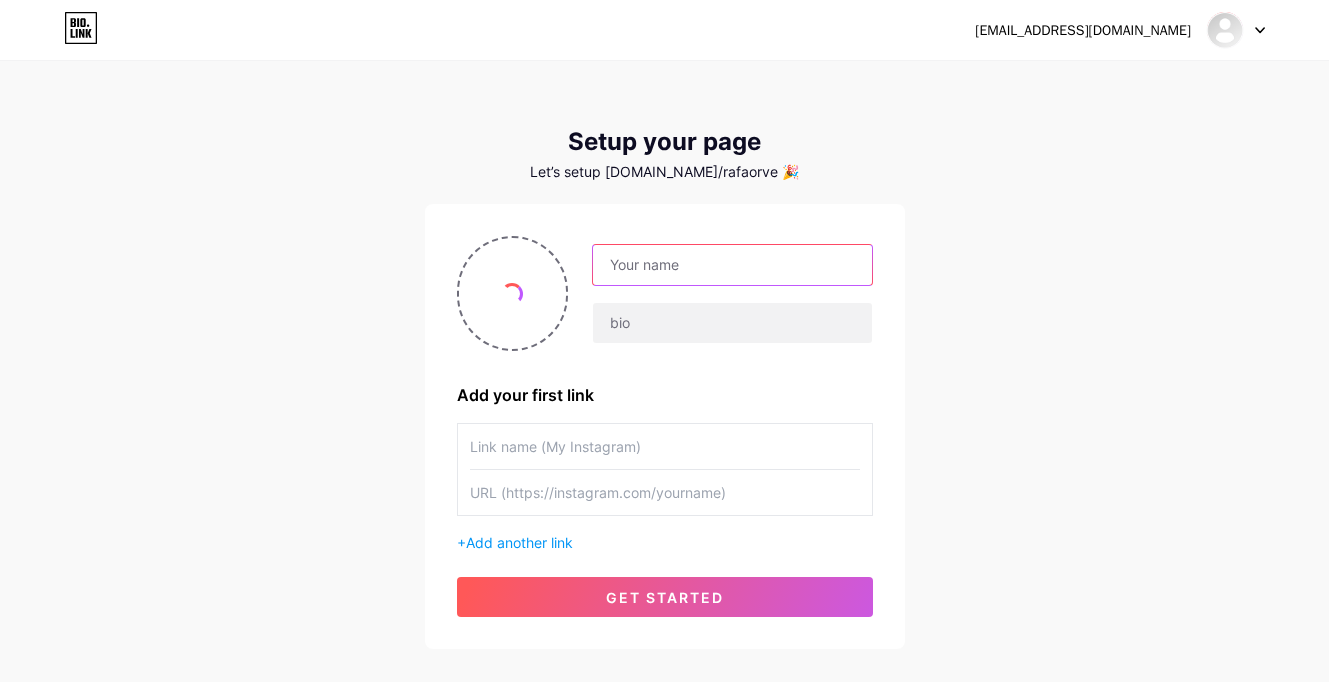 click at bounding box center [732, 265] 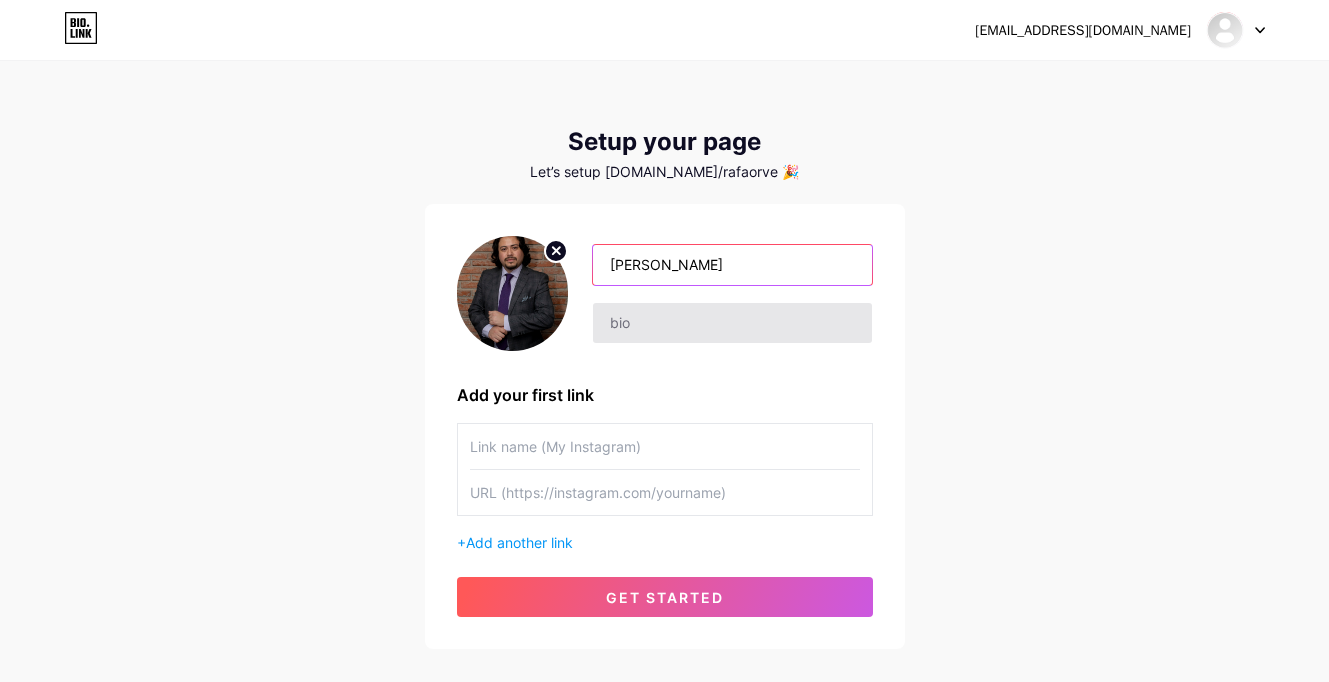 type on "[PERSON_NAME]" 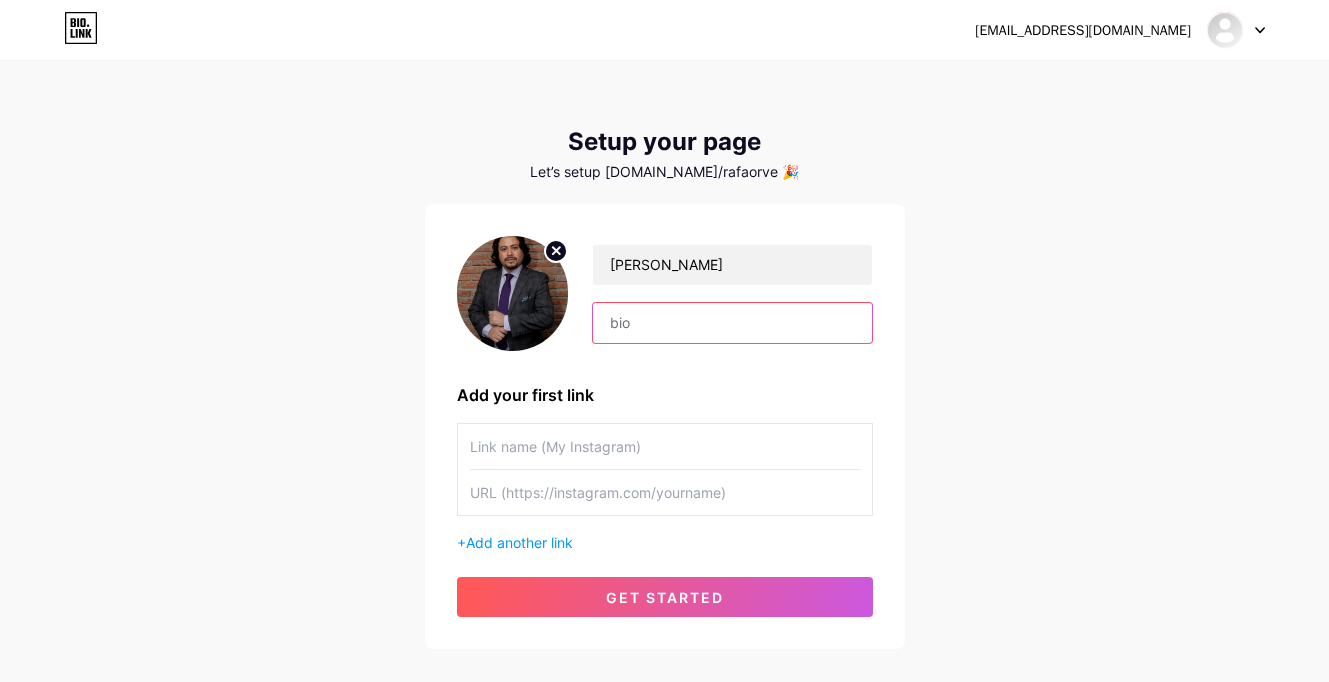 click at bounding box center (732, 323) 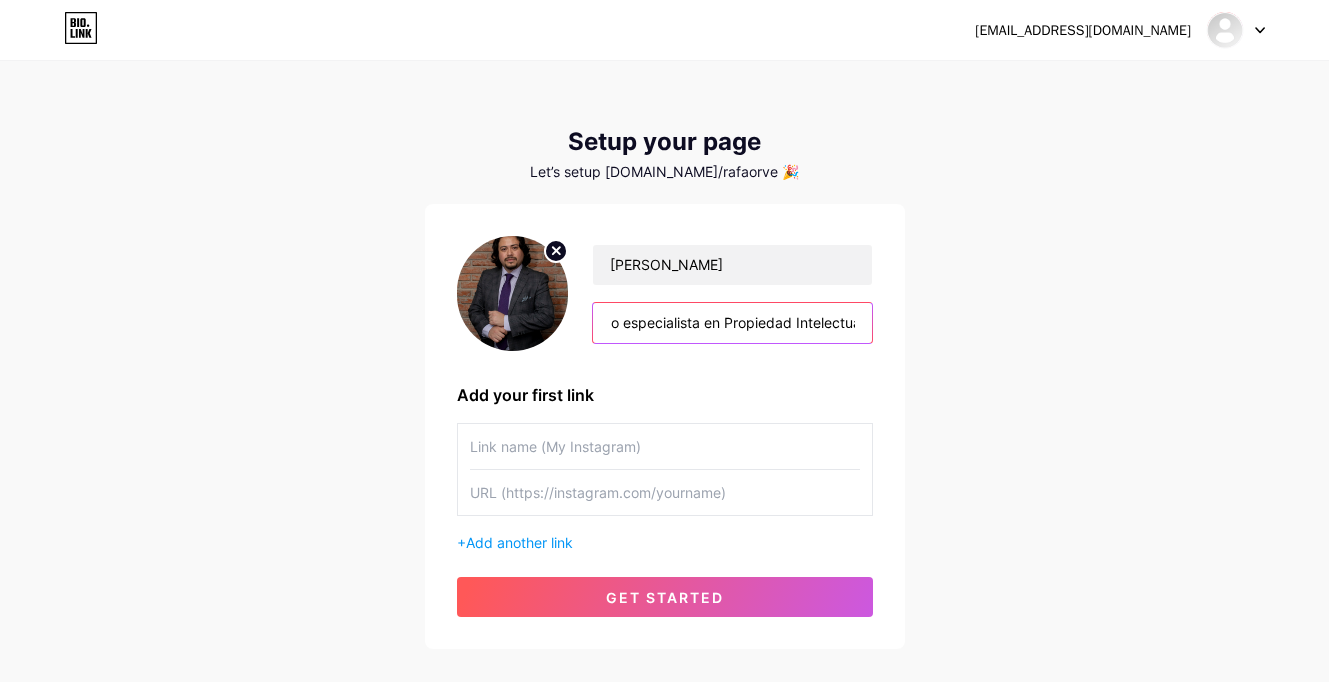 scroll, scrollTop: 0, scrollLeft: 62, axis: horizontal 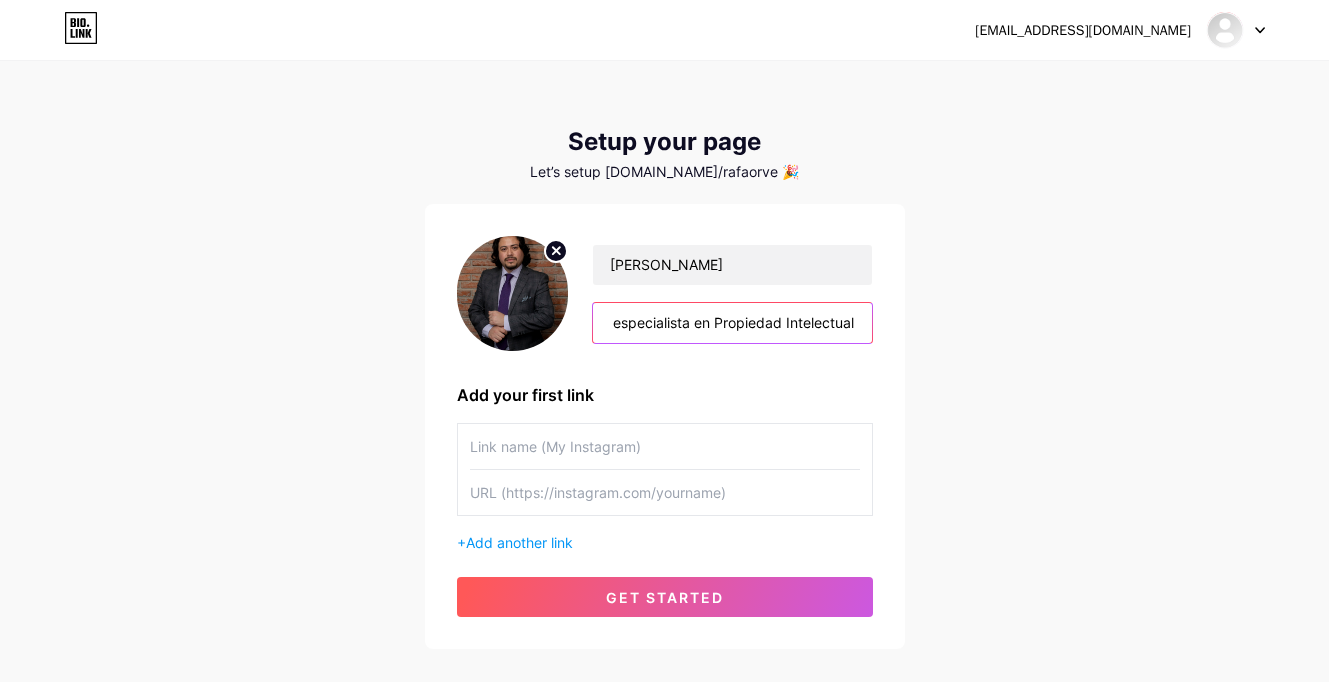 type on "Abogado especialista en Propiedad Intelectual" 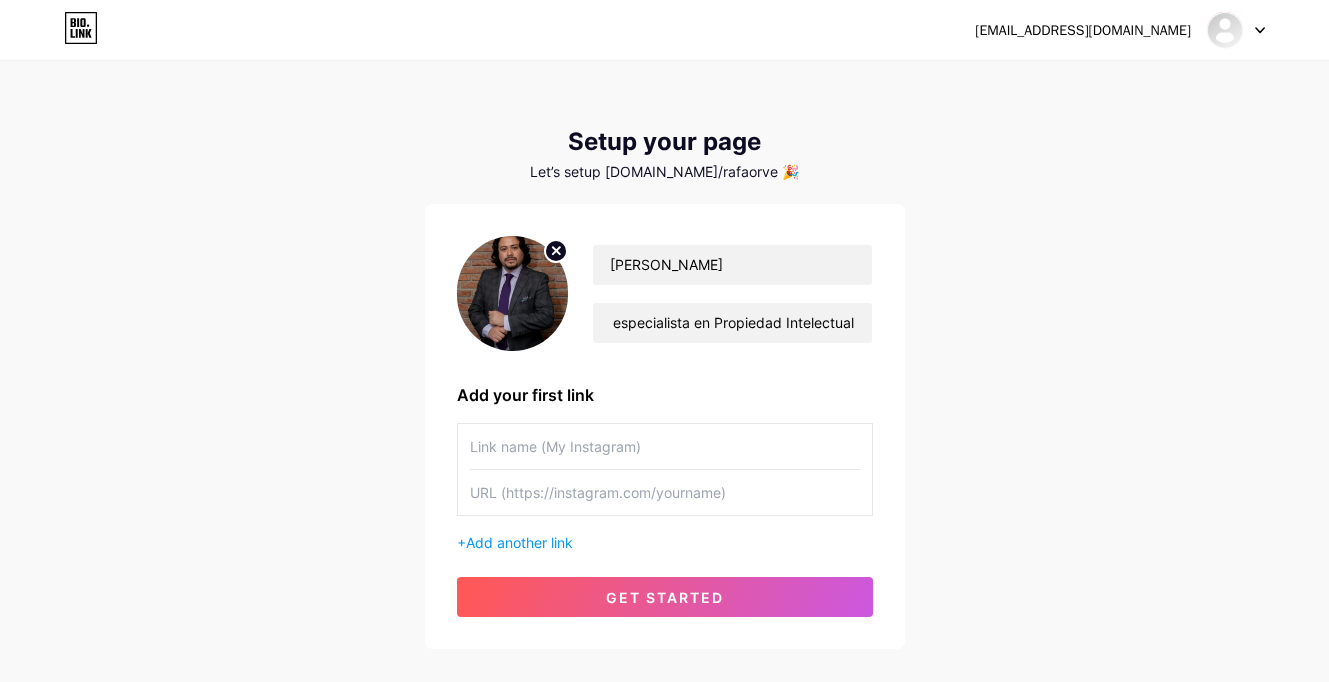 scroll, scrollTop: 0, scrollLeft: 0, axis: both 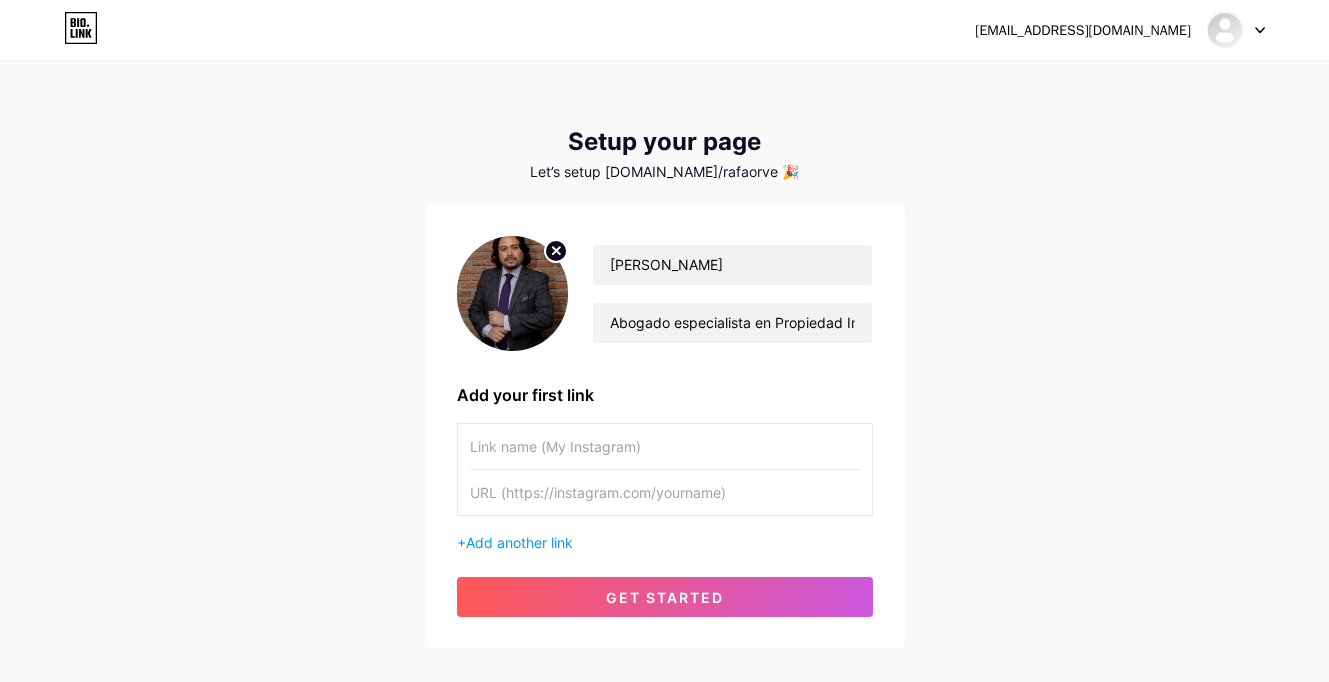 click at bounding box center (665, 446) 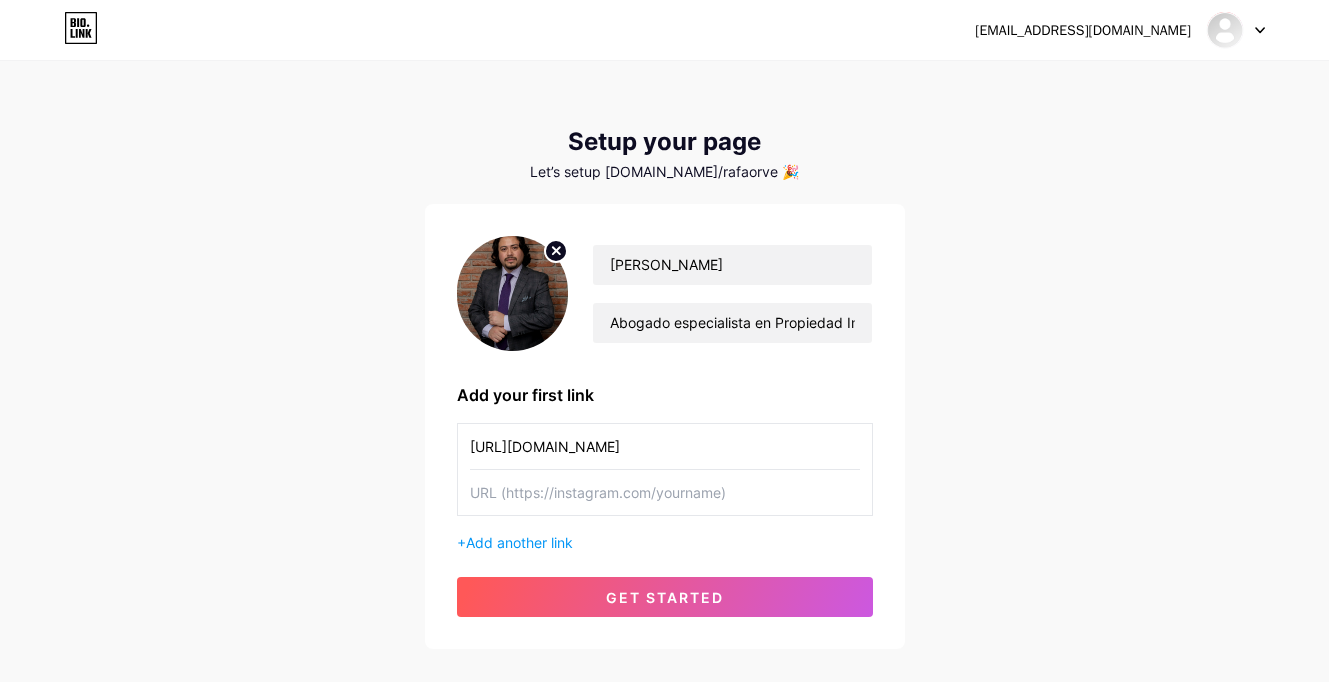type on "[URL][DOMAIN_NAME]" 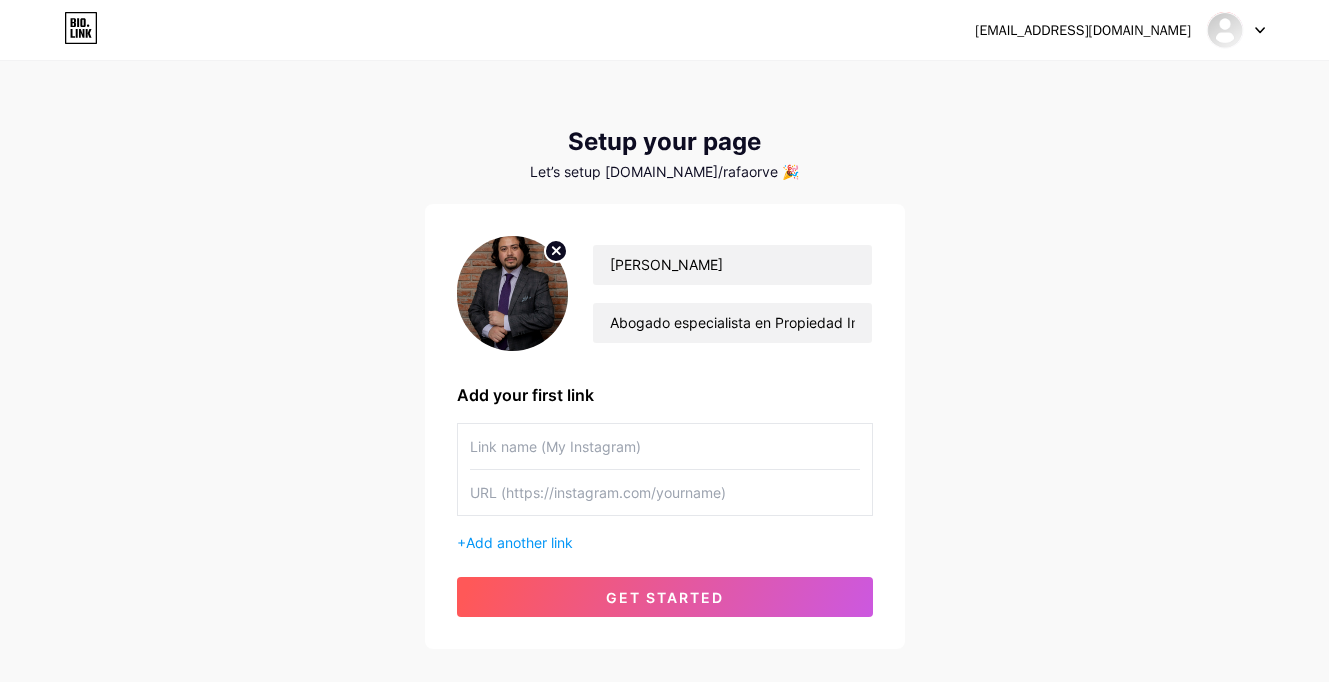 click at bounding box center [665, 446] 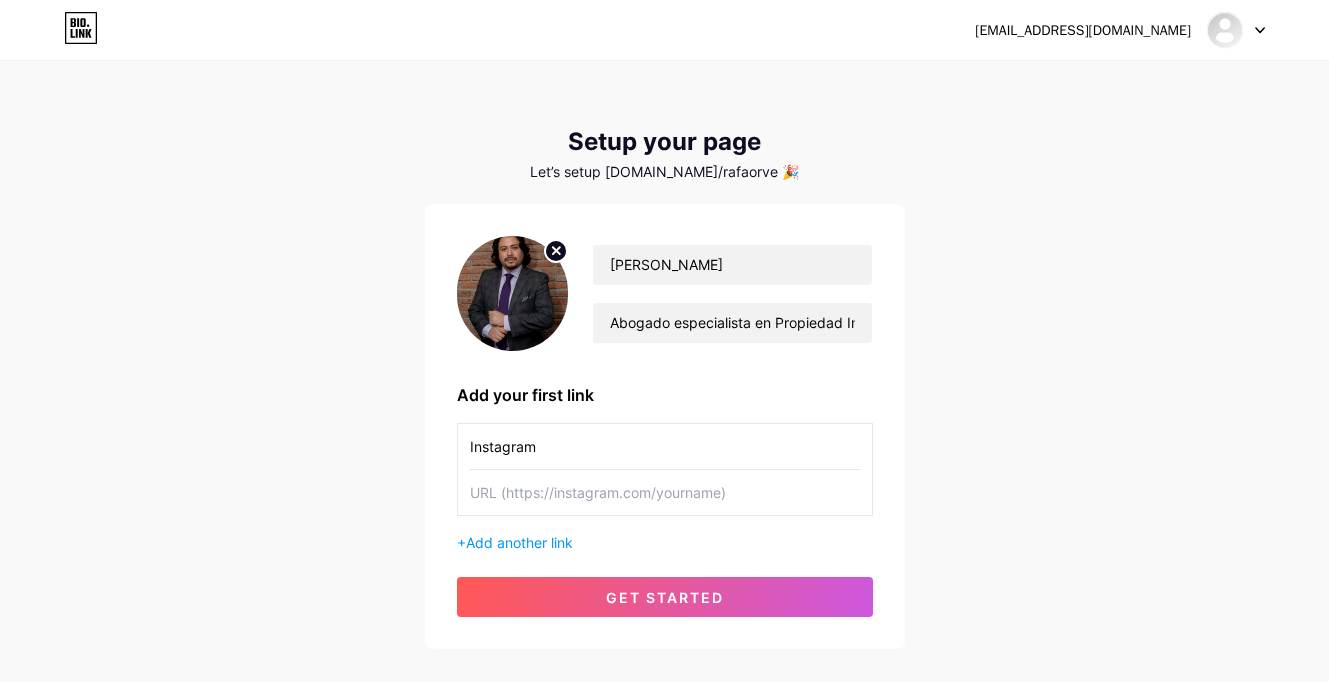type on "Instagram" 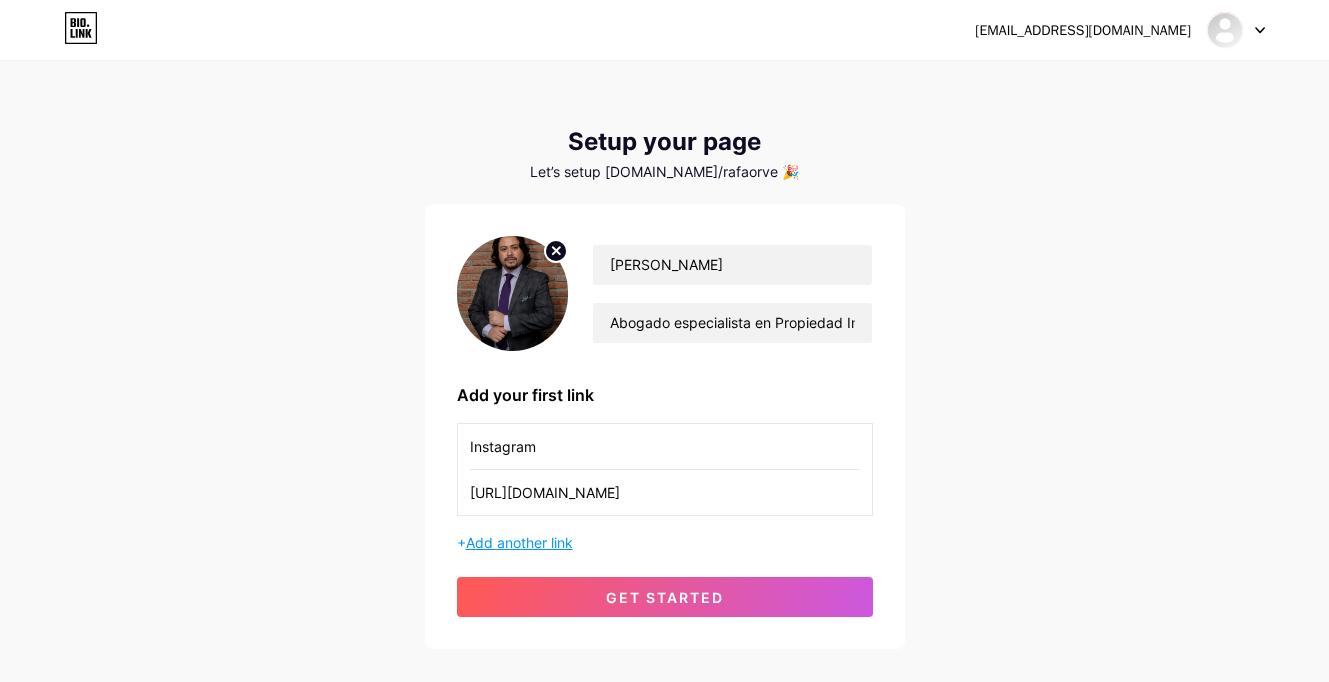 type on "[URL][DOMAIN_NAME]" 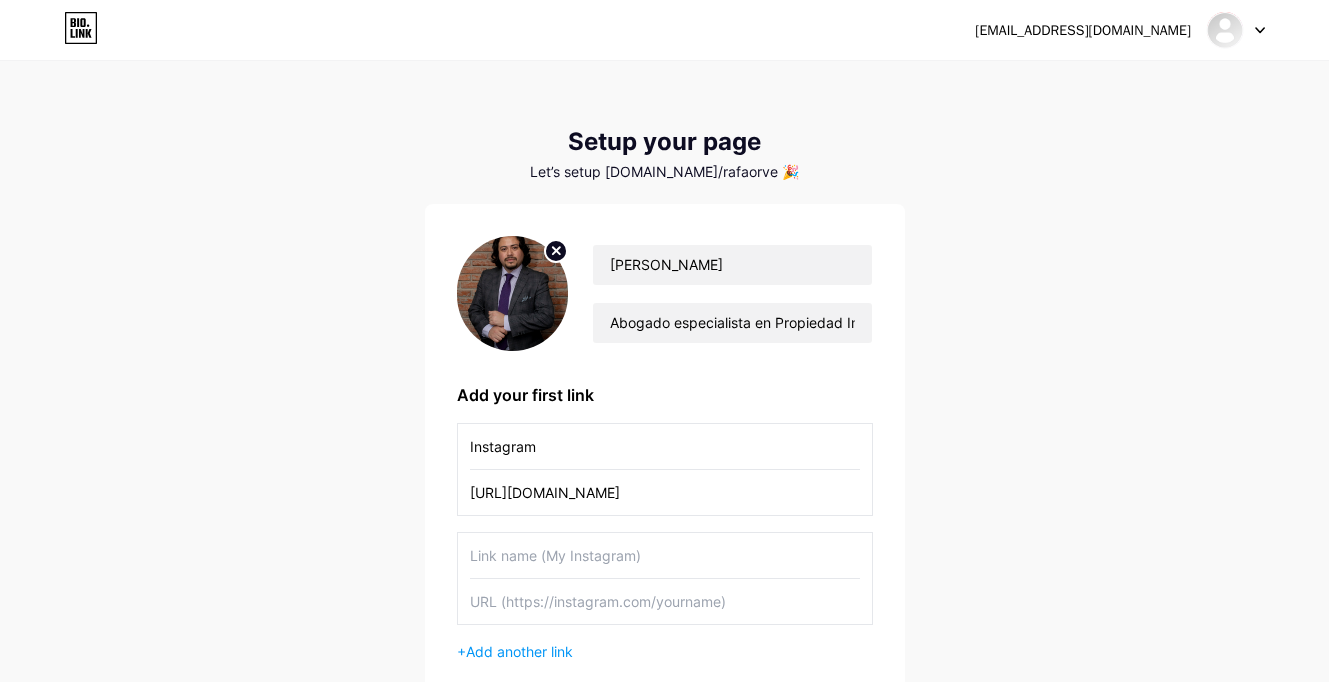 click at bounding box center (665, 555) 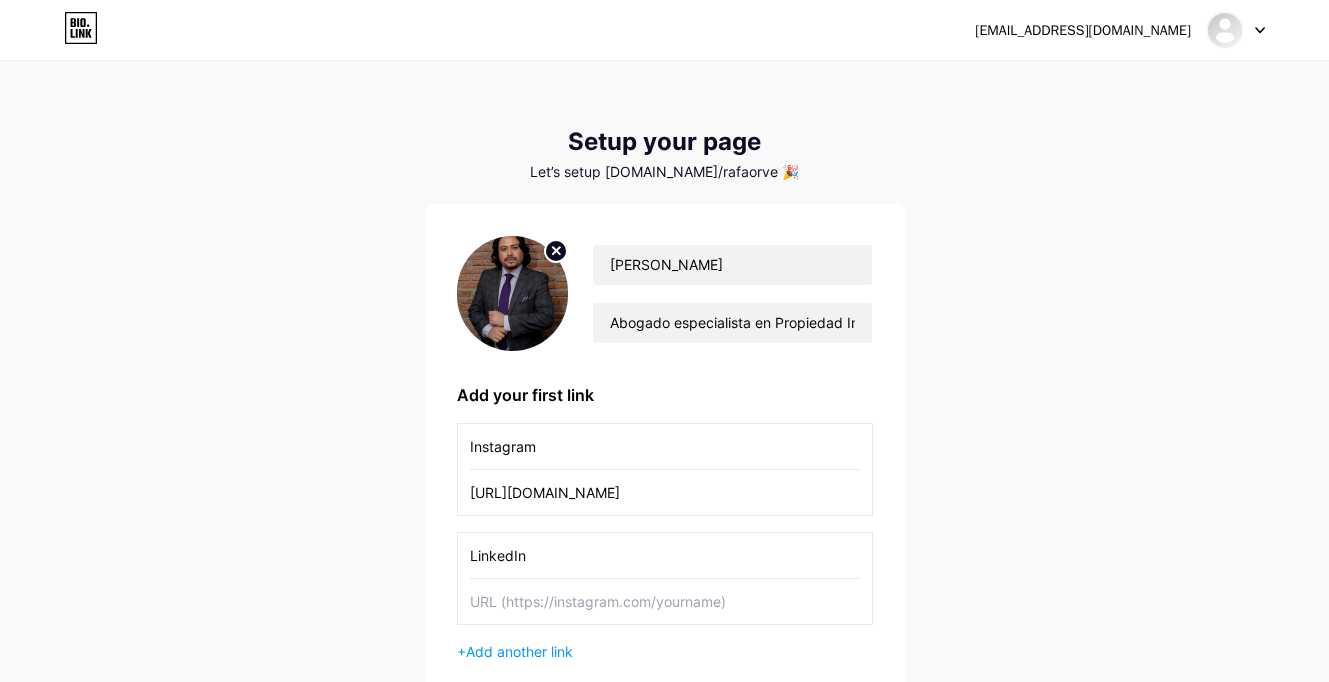 type on "LinkedIn" 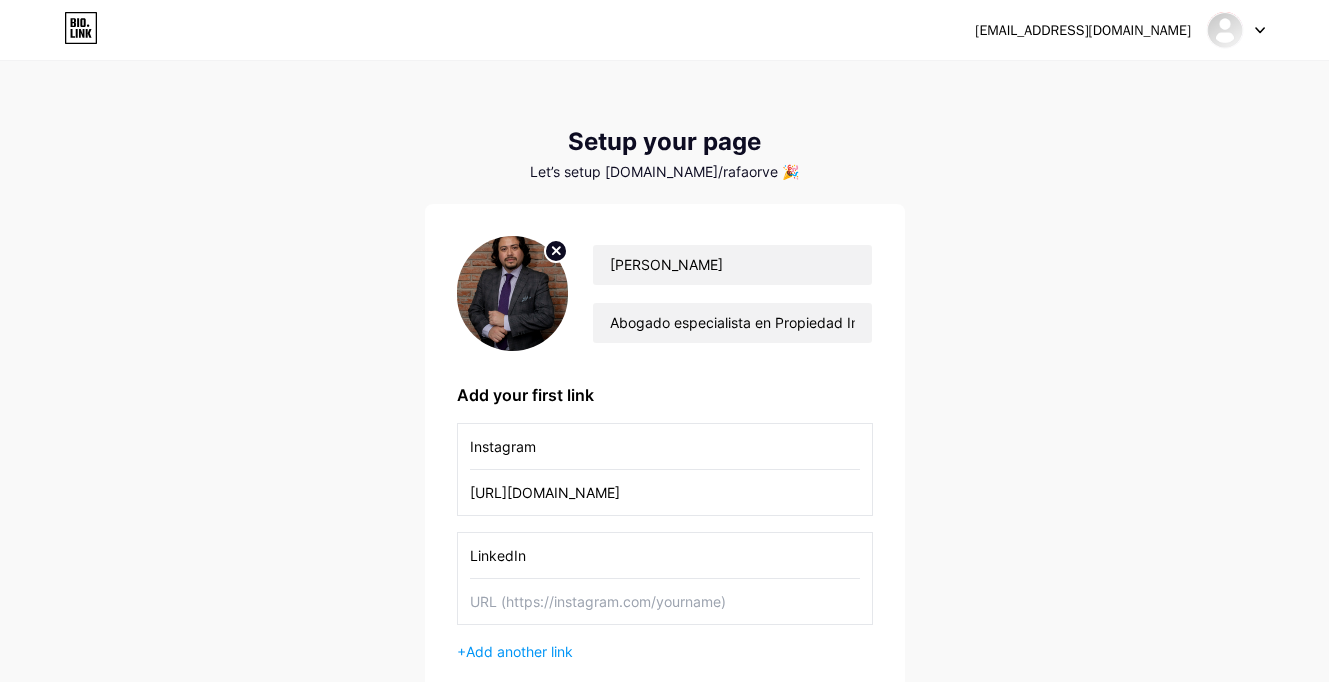 click at bounding box center (665, 601) 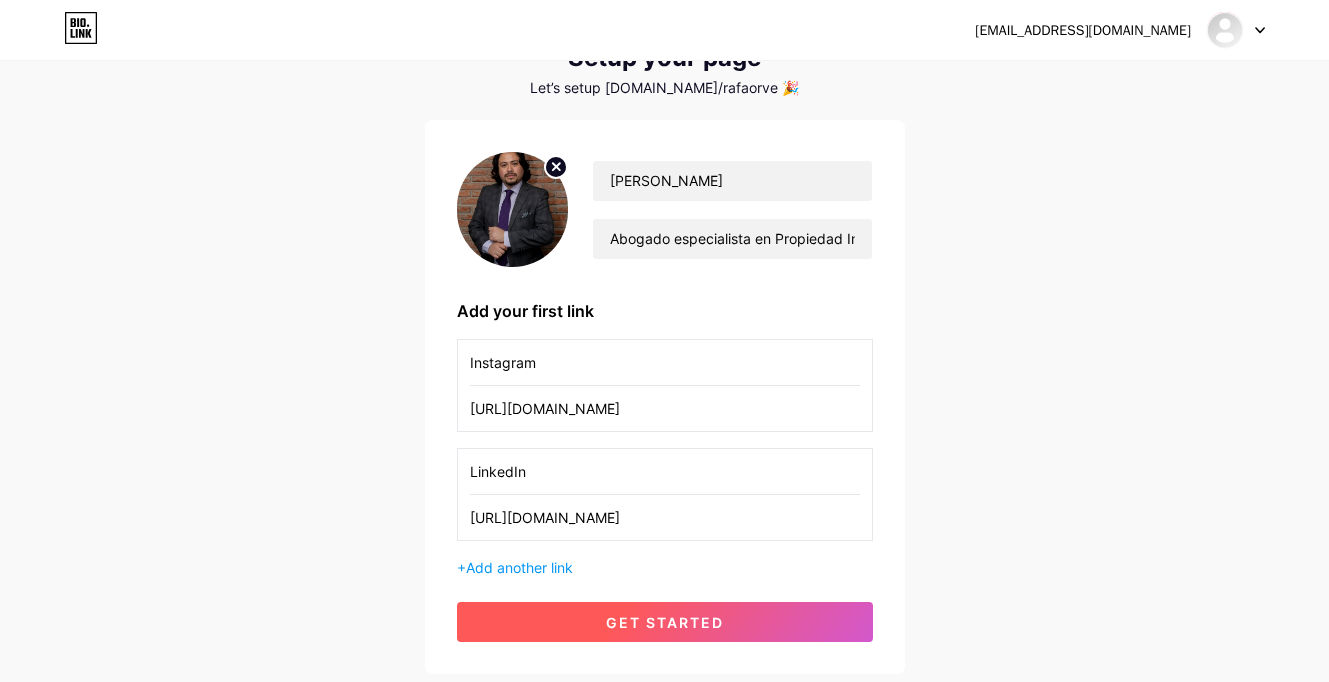 scroll, scrollTop: 98, scrollLeft: 0, axis: vertical 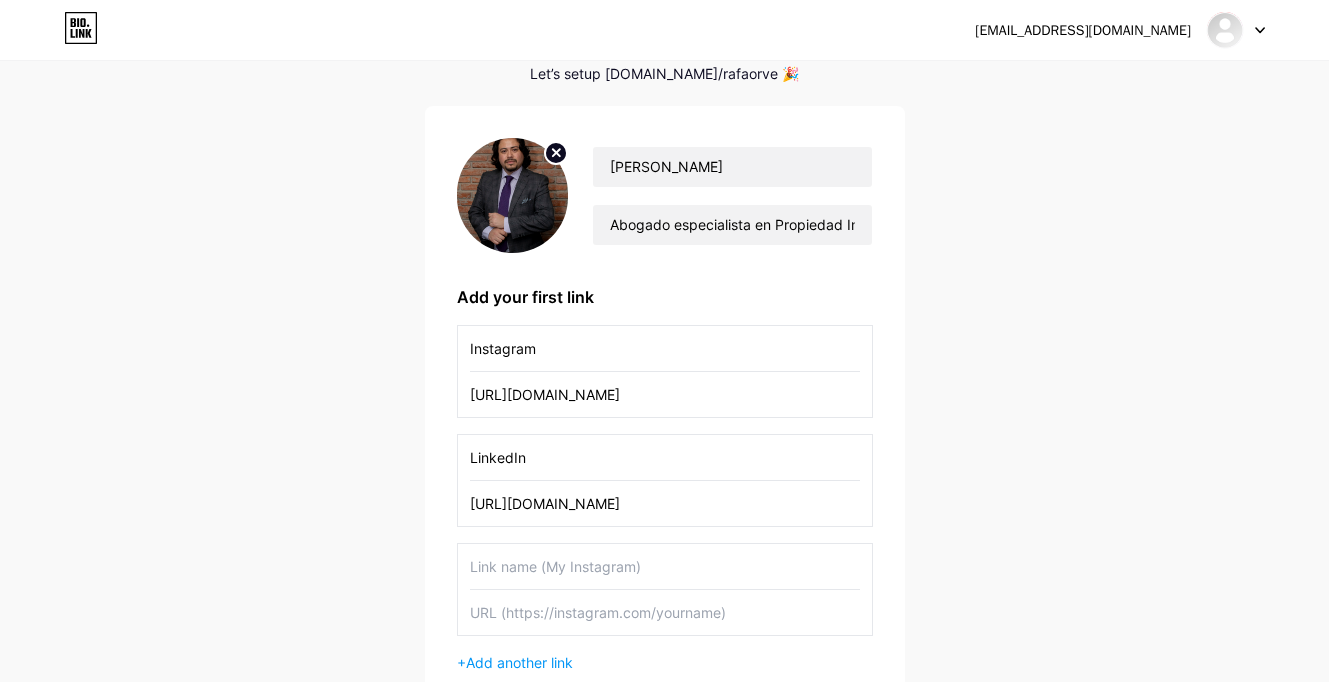 click at bounding box center [665, 566] 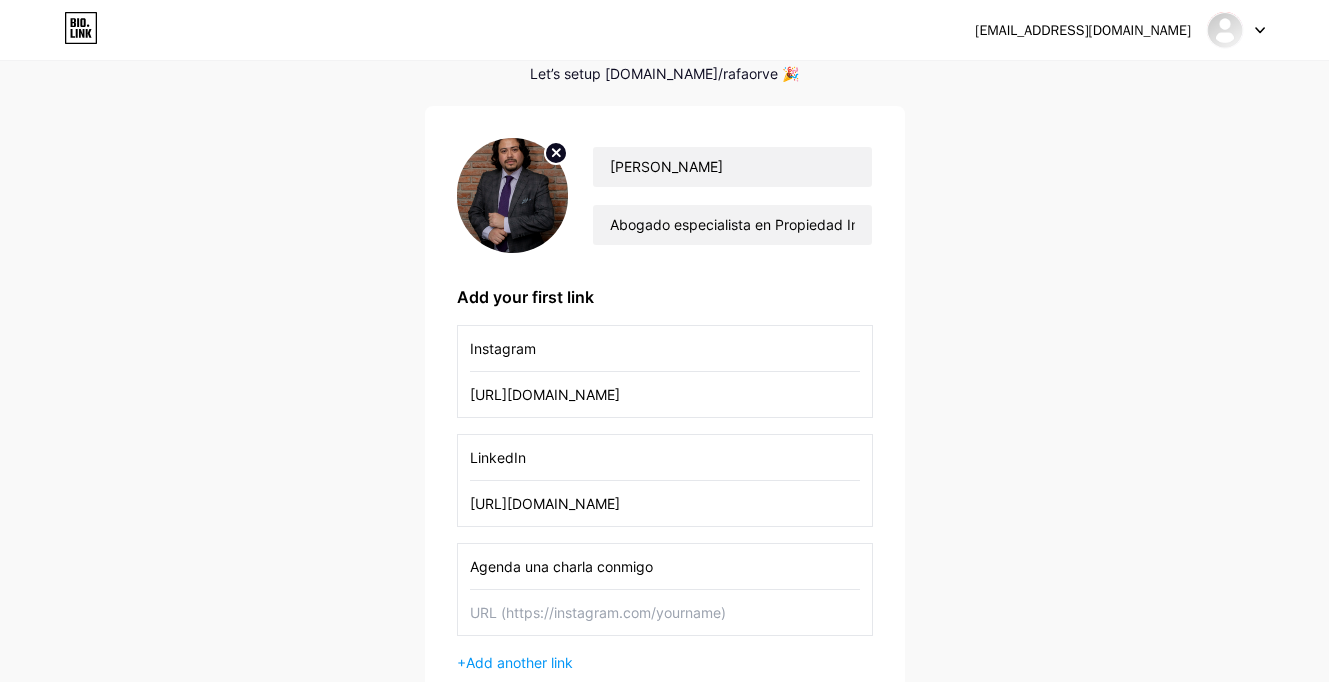 type on "Agenda una charla conmigo" 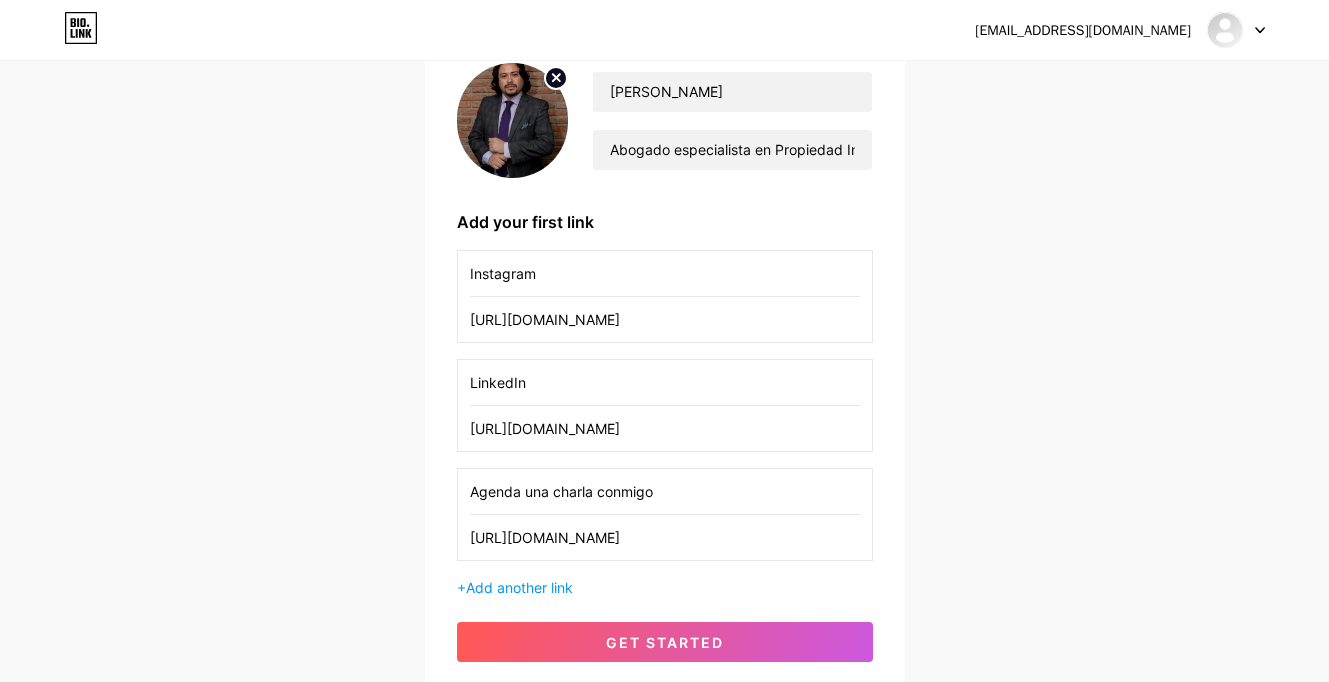 scroll, scrollTop: 233, scrollLeft: 0, axis: vertical 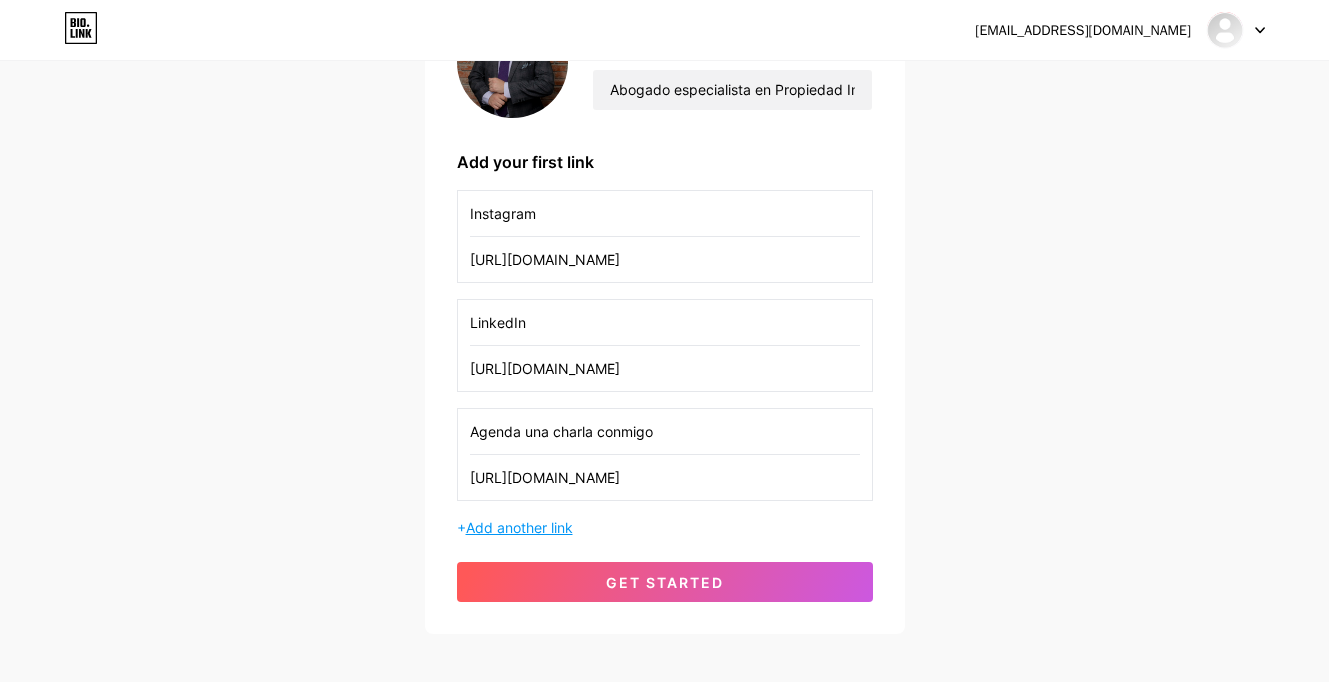 type on "[URL][DOMAIN_NAME]" 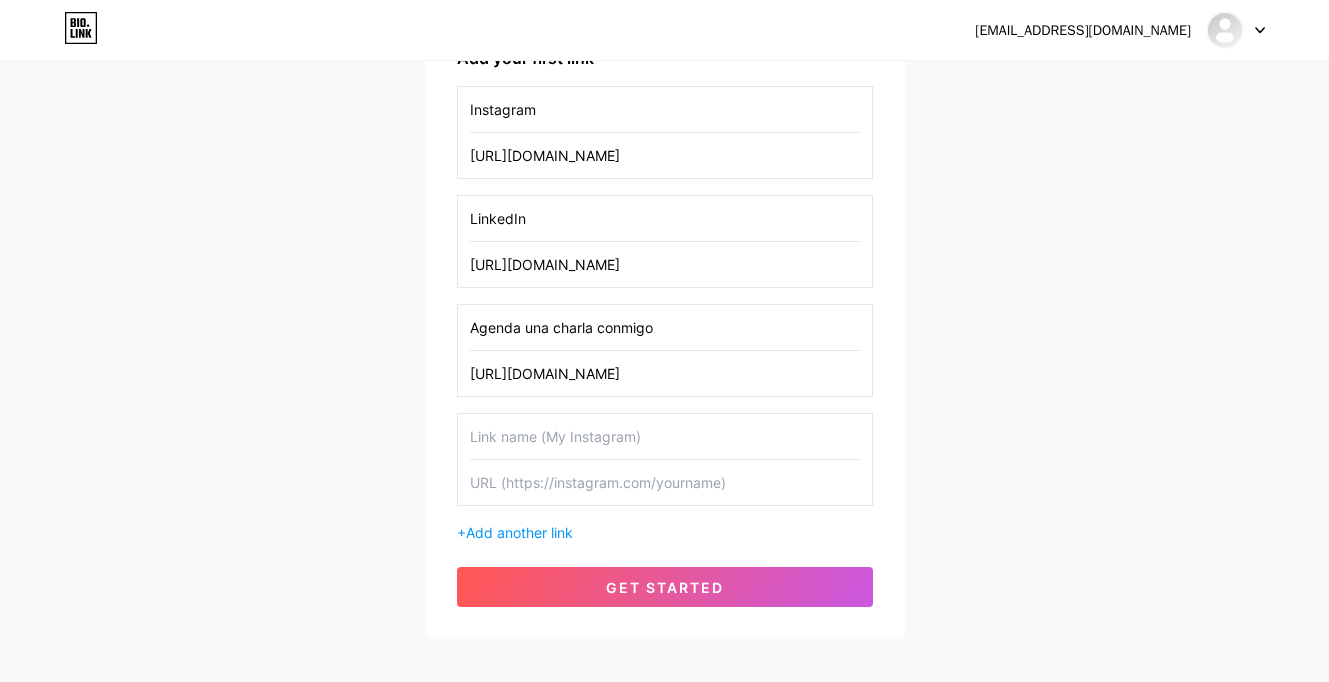 scroll, scrollTop: 336, scrollLeft: 0, axis: vertical 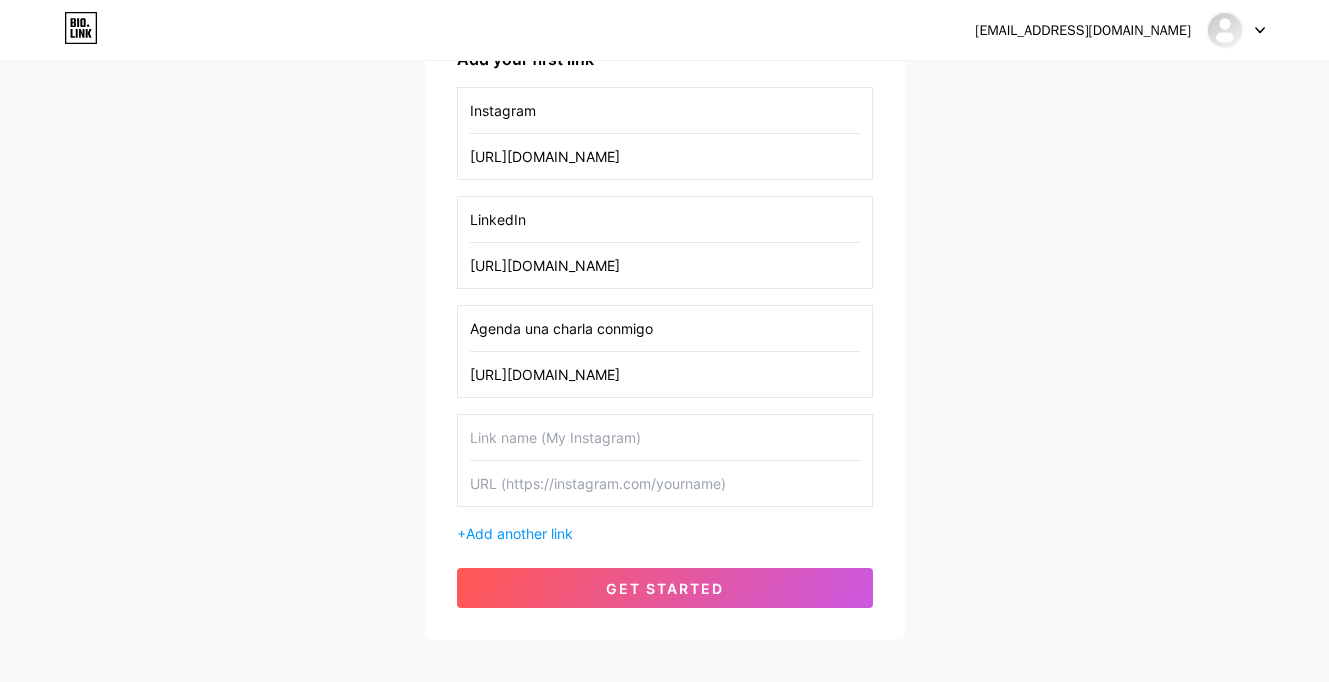 click at bounding box center [665, 437] 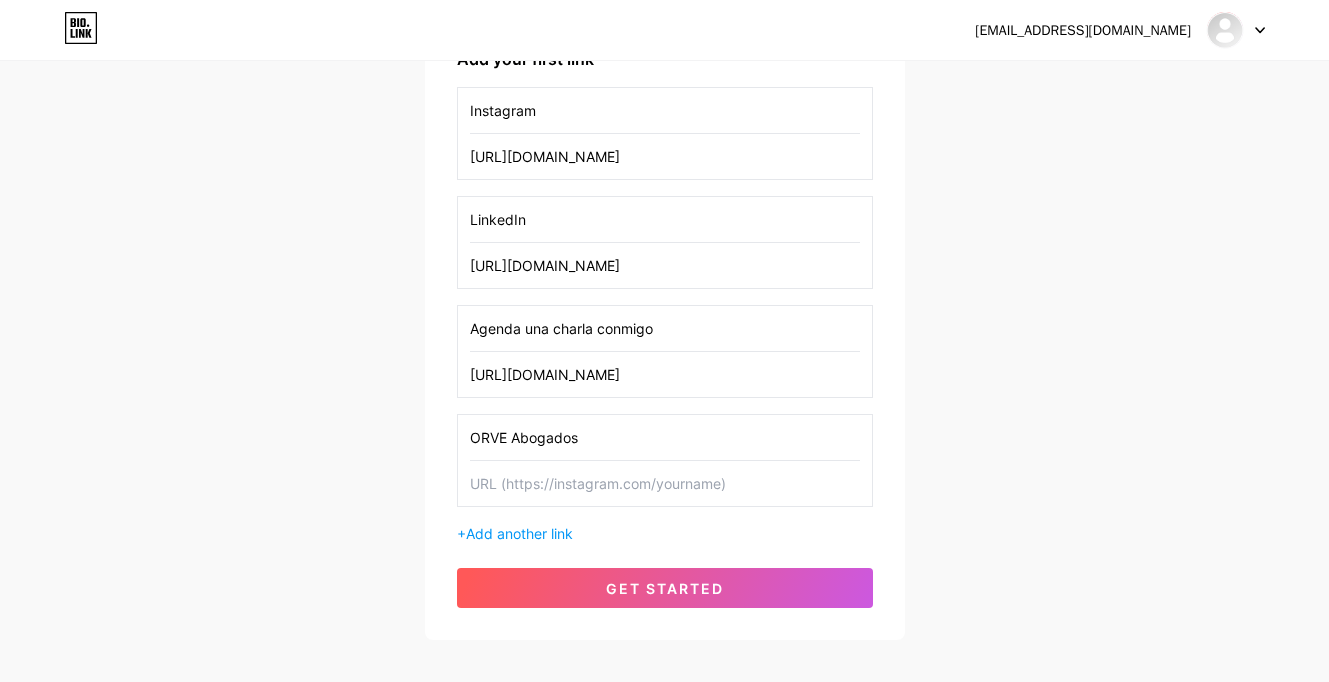 type on "ORVE Abogados" 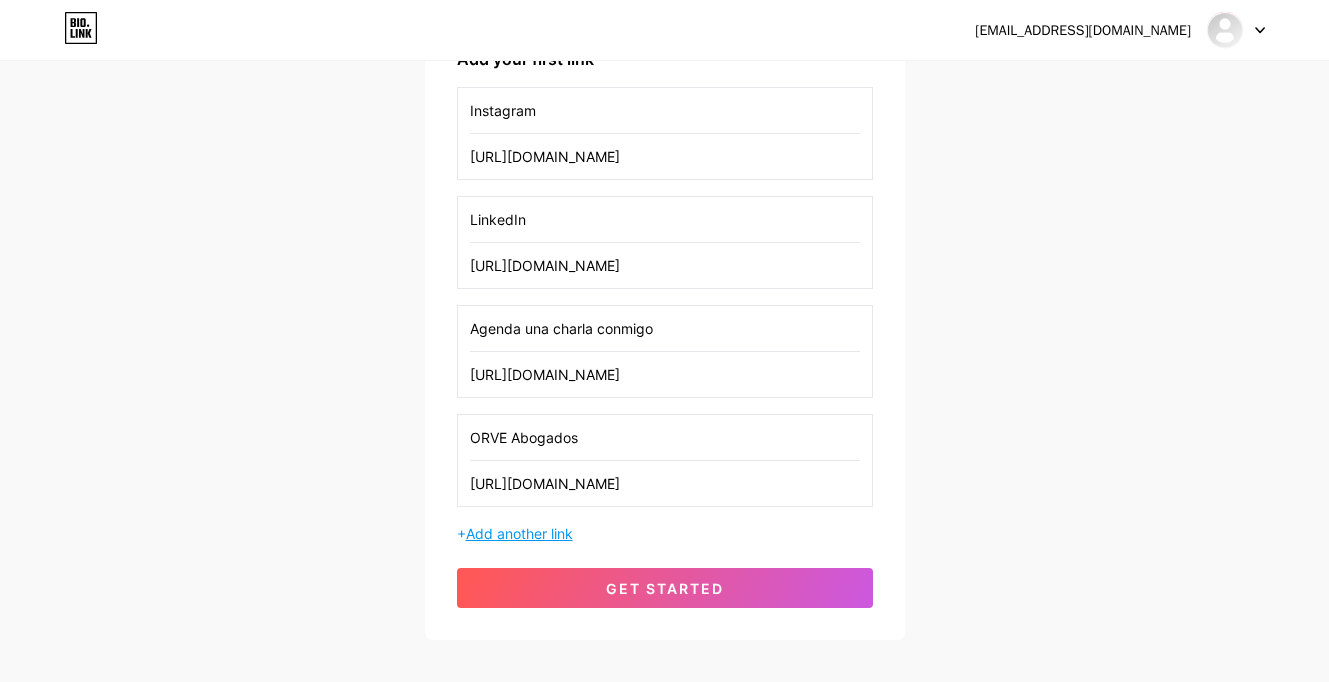 type on "[URL][DOMAIN_NAME]" 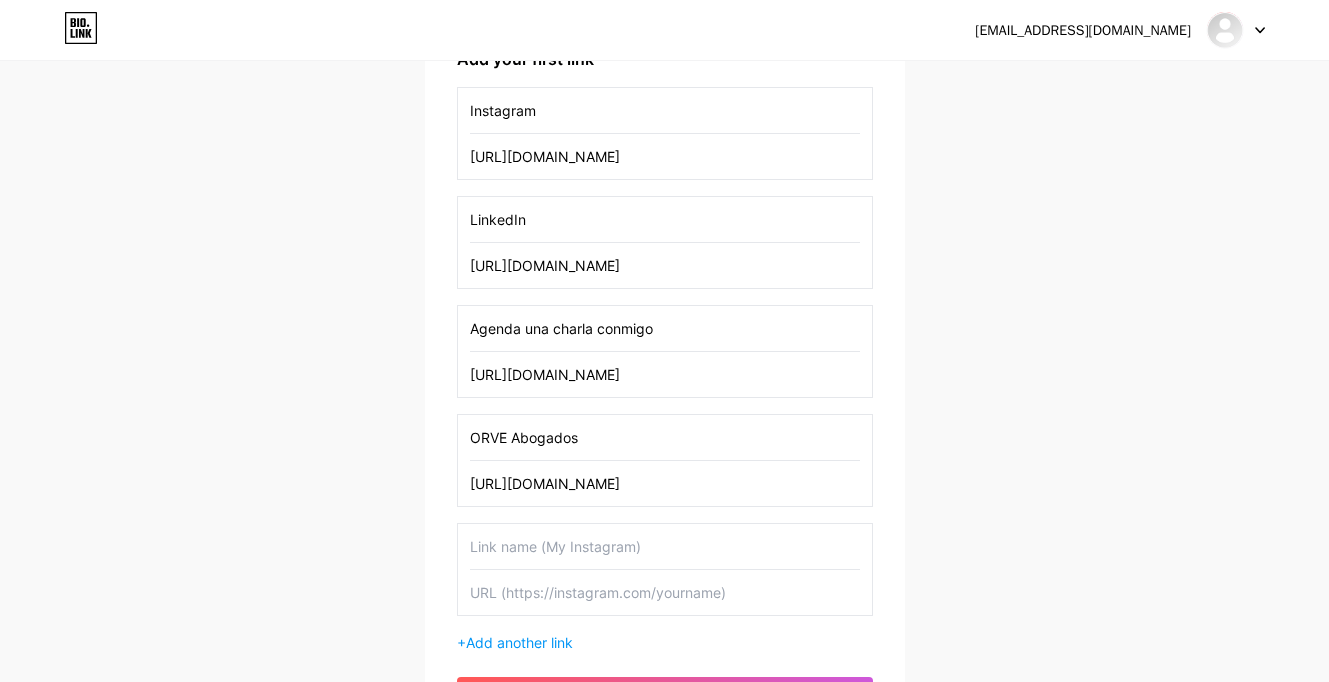 click at bounding box center [665, 546] 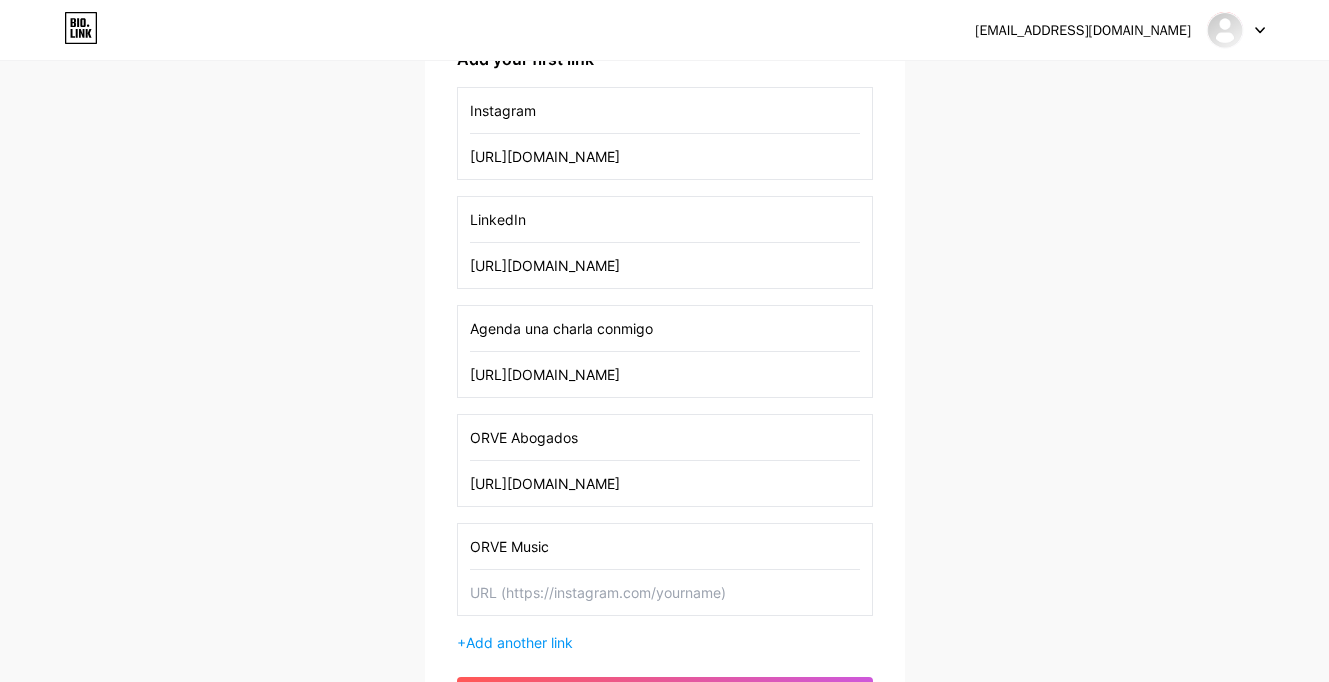 type on "ORVE Music" 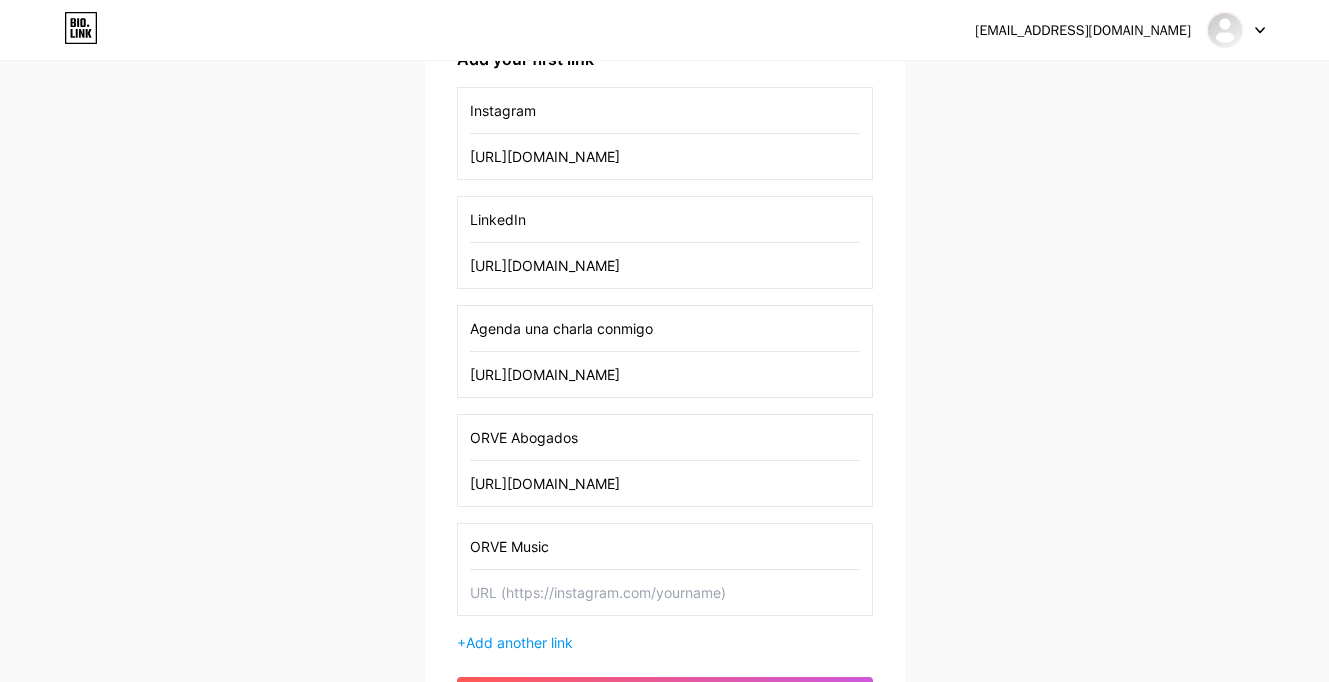 paste on "[URL][DOMAIN_NAME]" 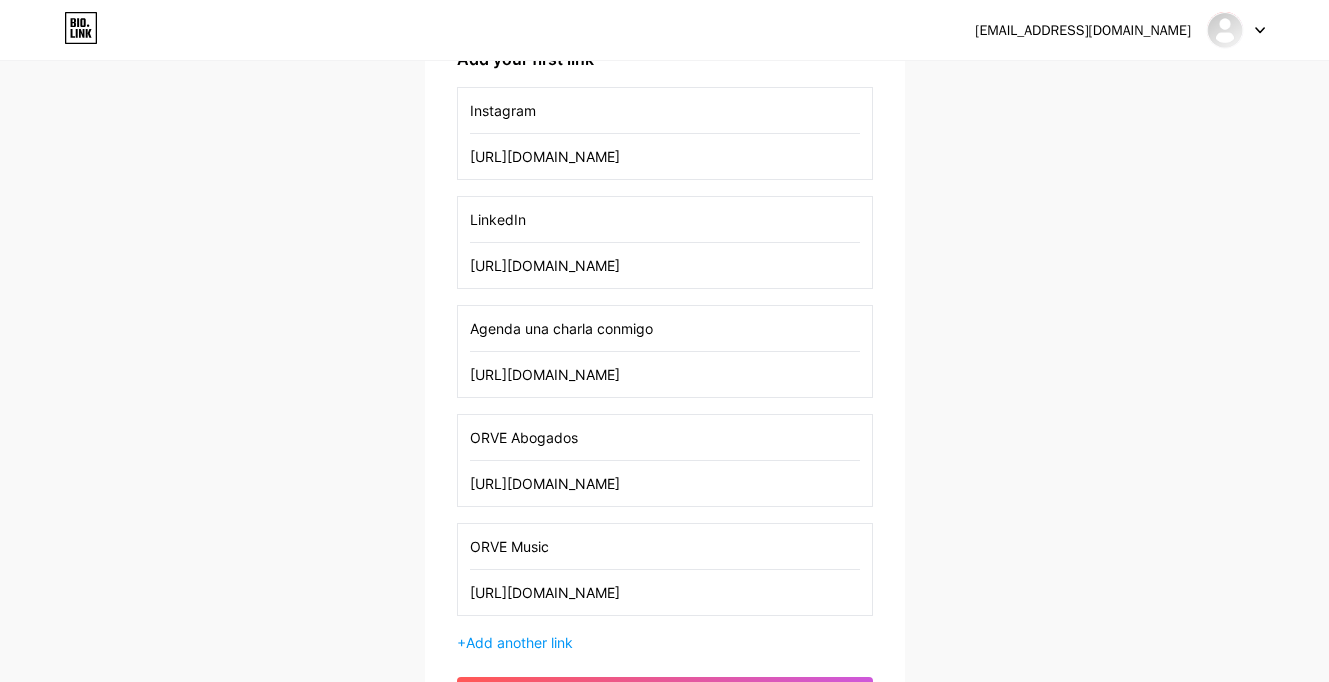 click on "[URL][DOMAIN_NAME]" at bounding box center [665, 592] 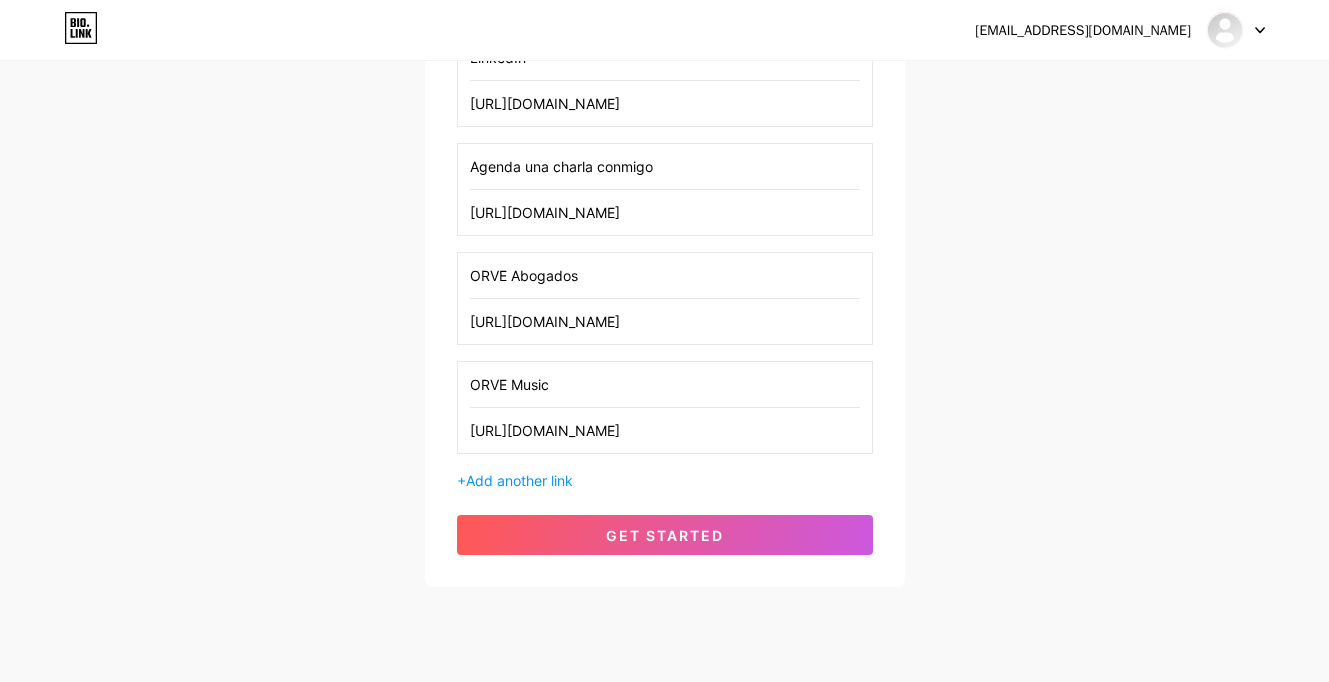 scroll, scrollTop: 547, scrollLeft: 0, axis: vertical 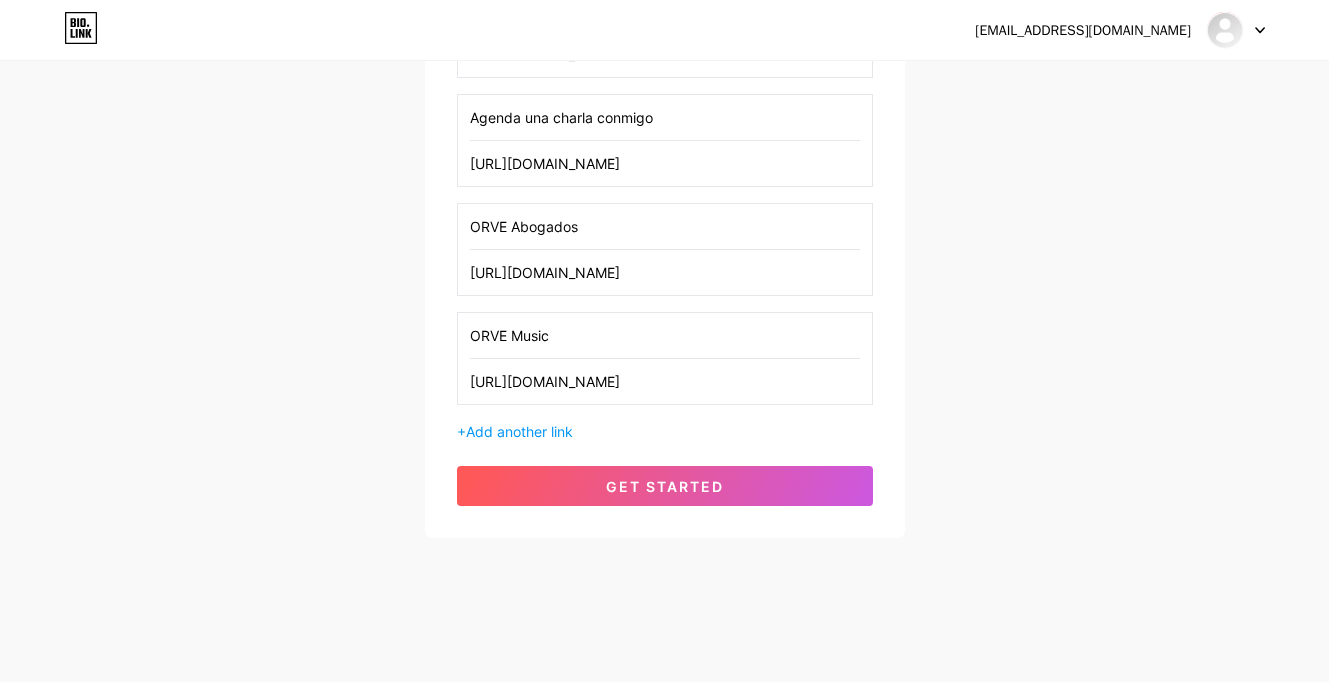 type on "[URL][DOMAIN_NAME]" 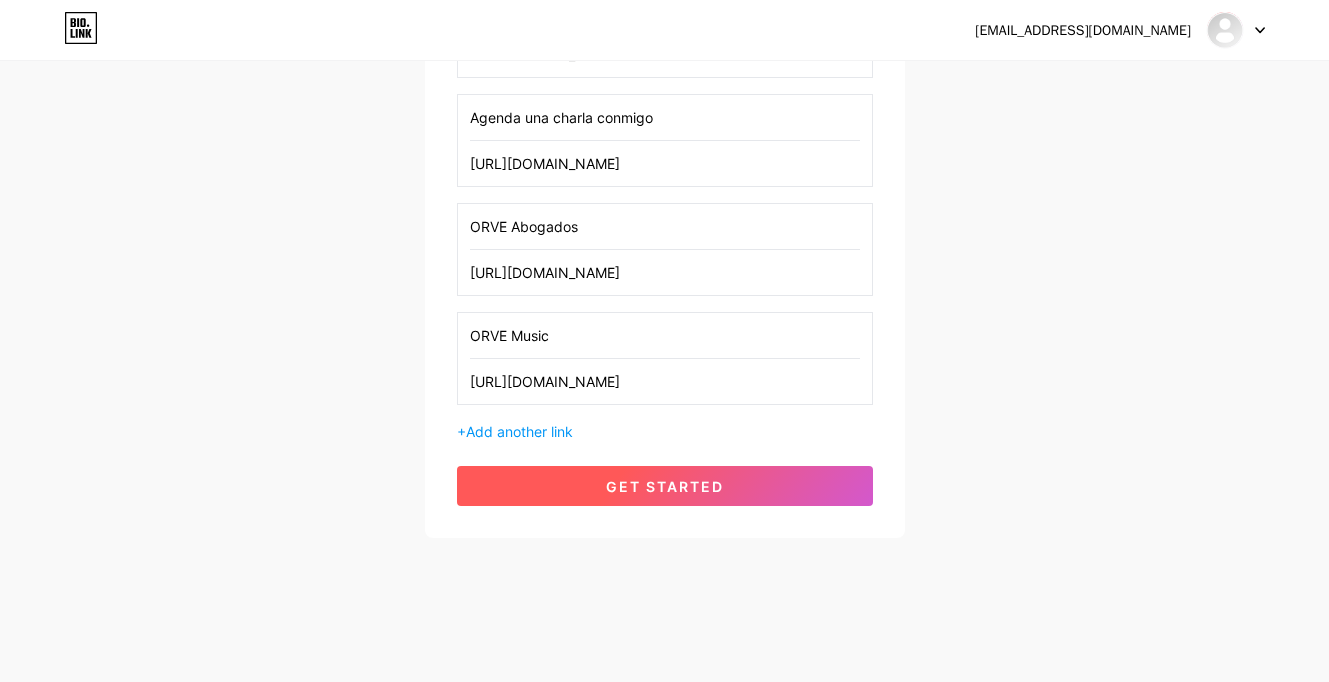 click on "get started" at bounding box center [665, 486] 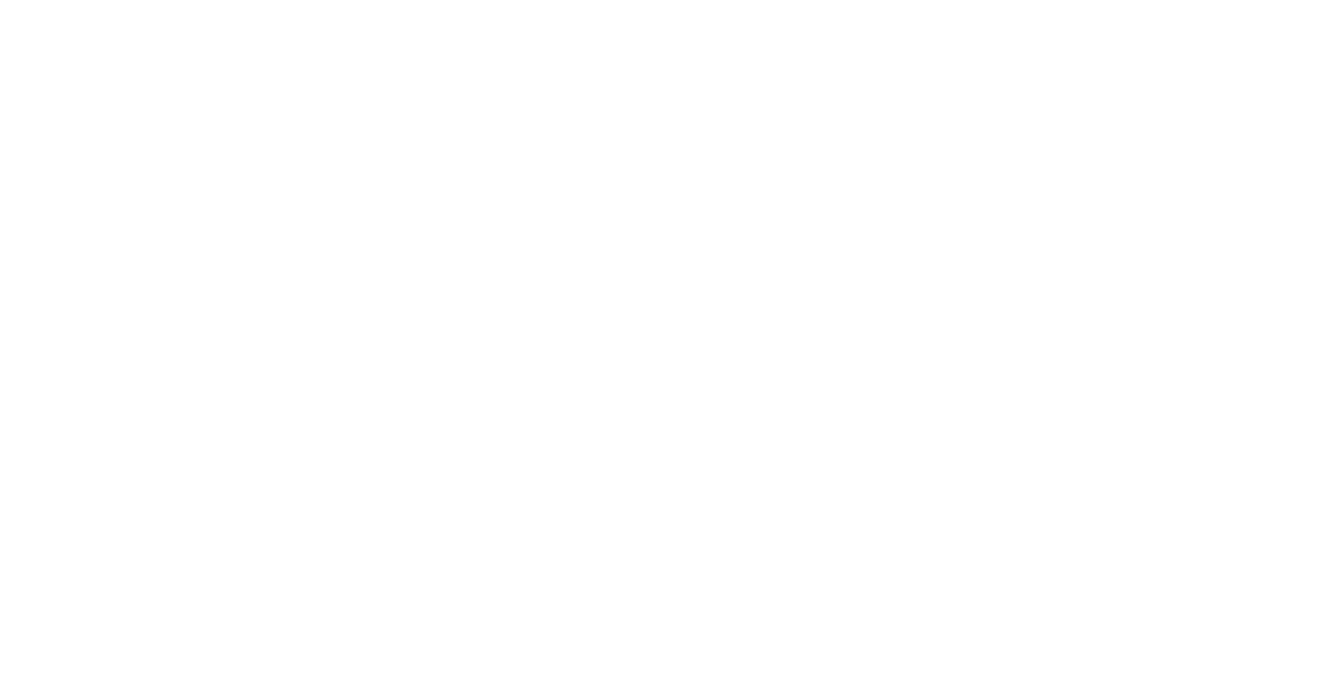 scroll, scrollTop: 0, scrollLeft: 0, axis: both 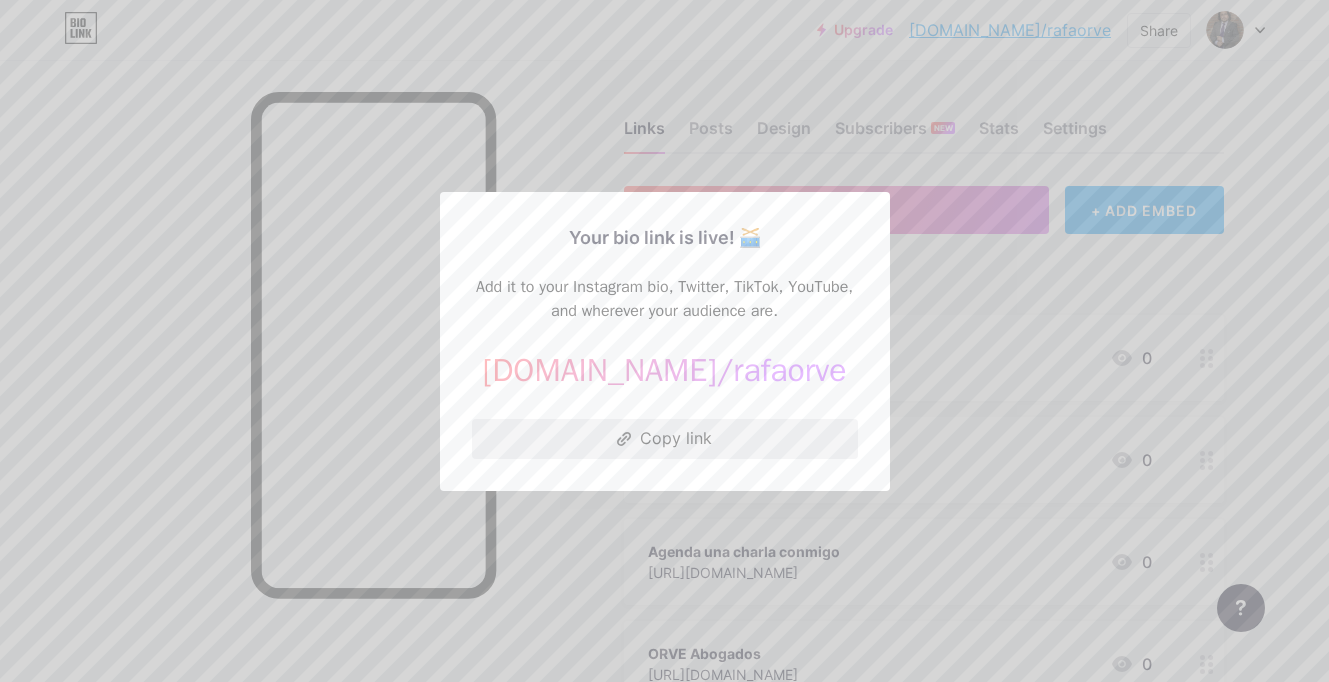 click on "Copy link" at bounding box center (665, 439) 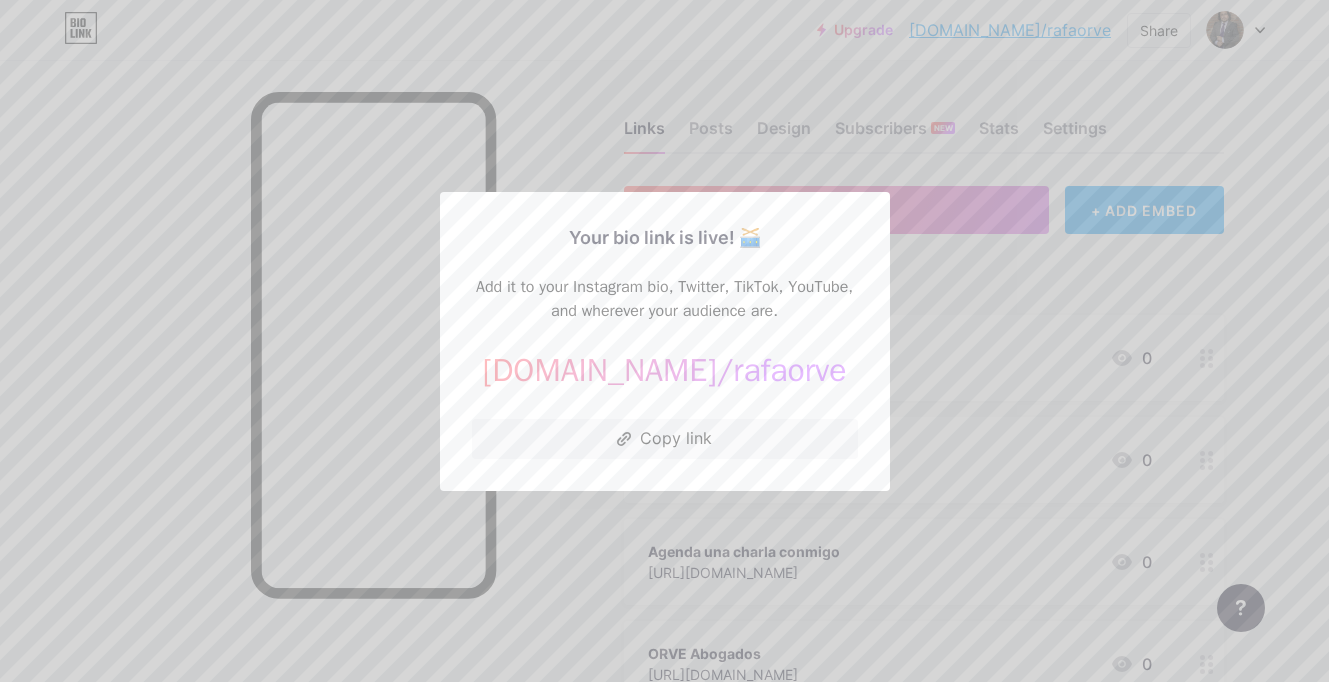 click at bounding box center (664, 341) 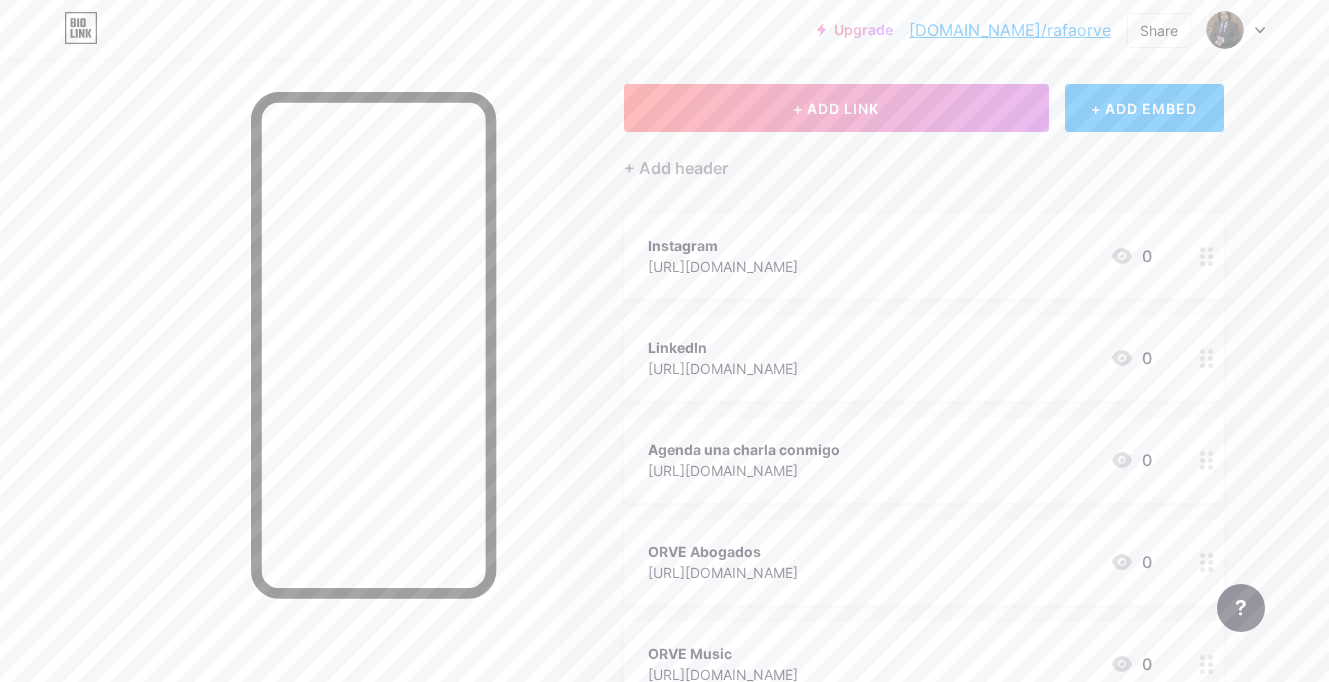 scroll, scrollTop: 0, scrollLeft: 0, axis: both 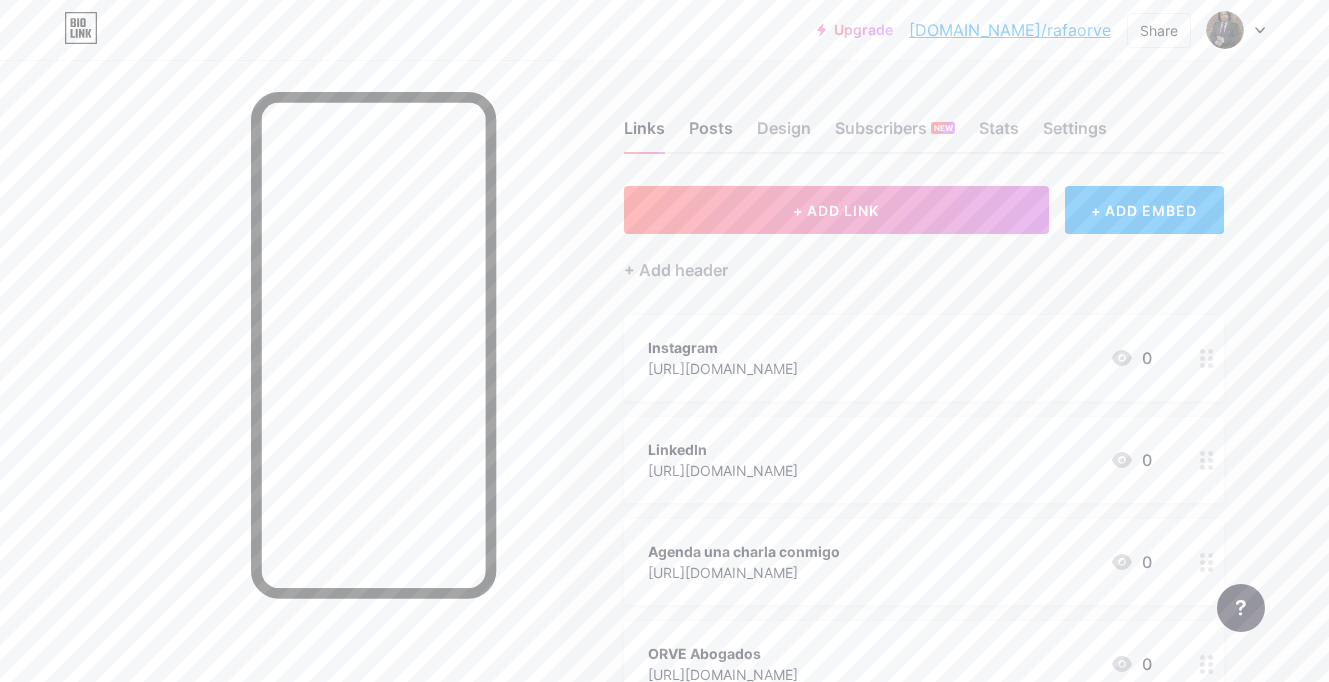 click on "Posts" at bounding box center [711, 134] 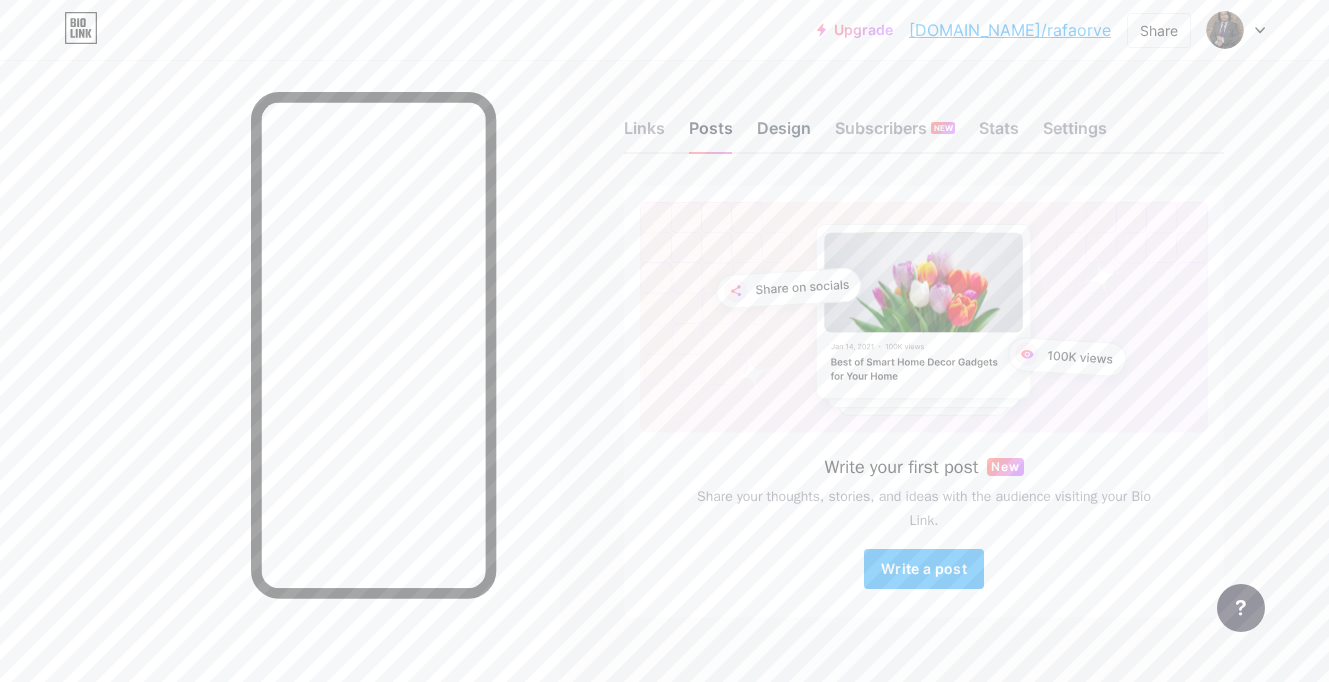 click on "Design" at bounding box center [784, 134] 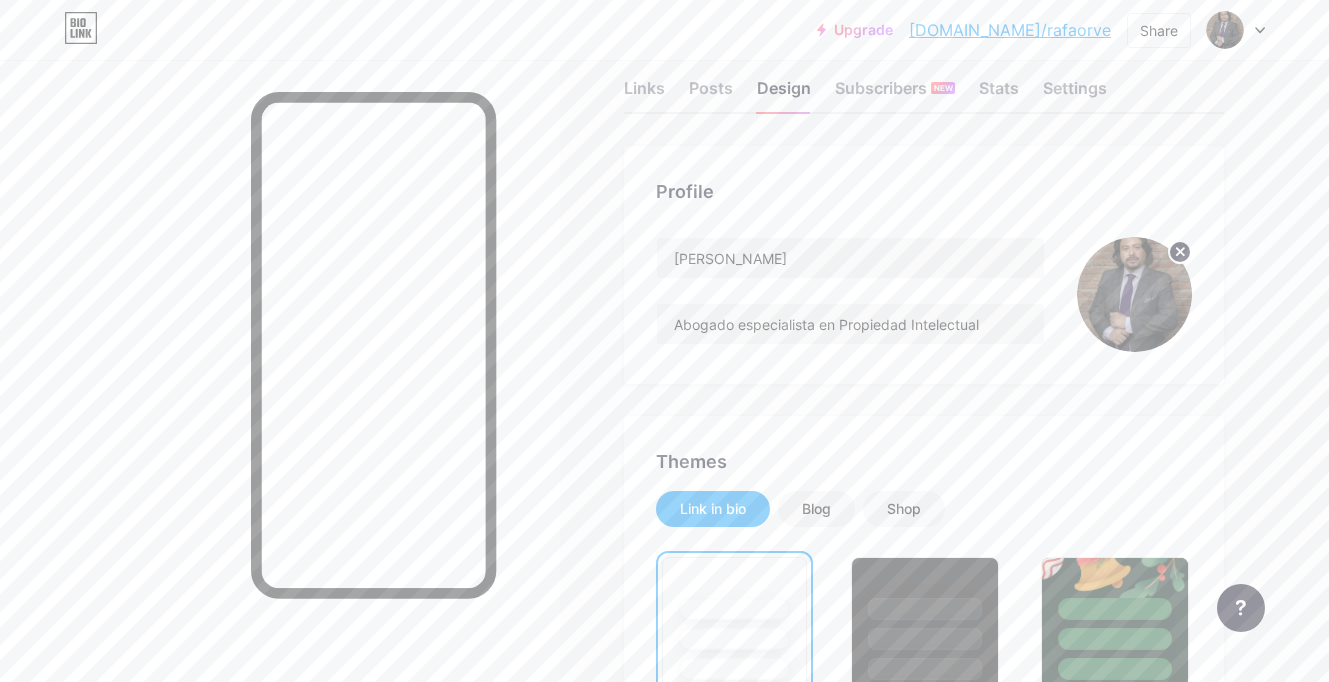 scroll, scrollTop: 0, scrollLeft: 0, axis: both 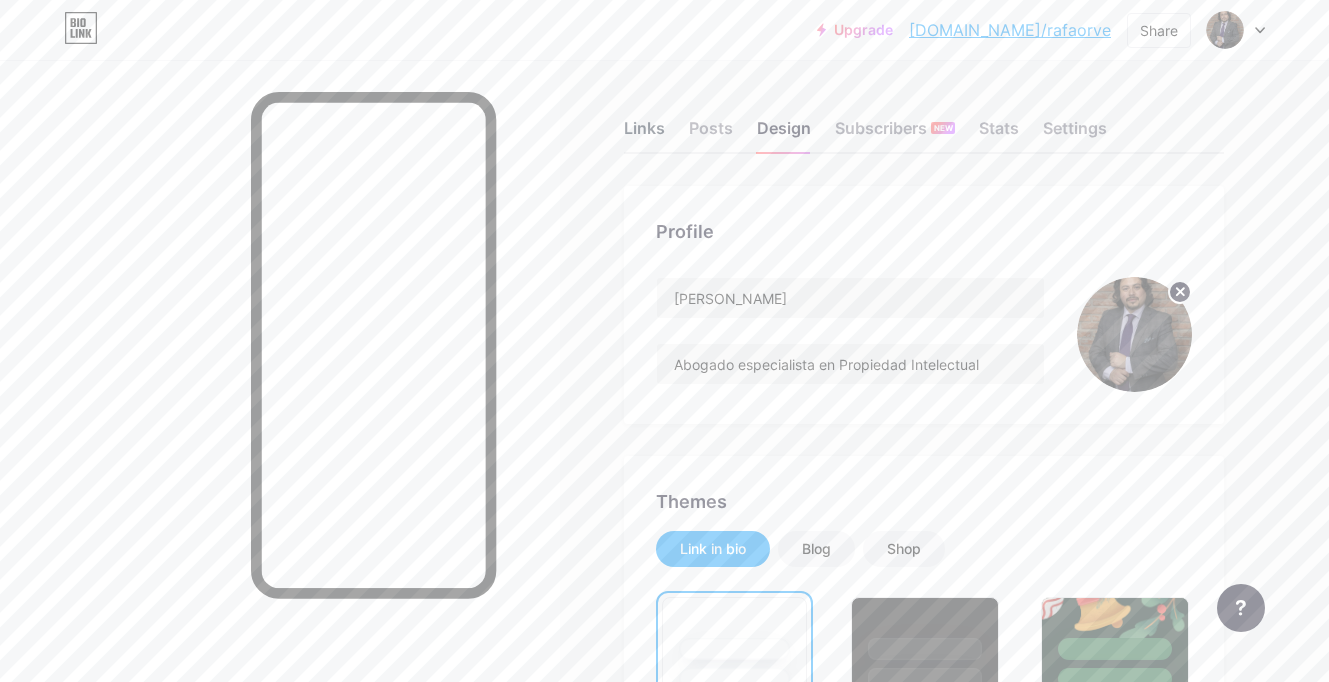 click on "Links" at bounding box center (644, 134) 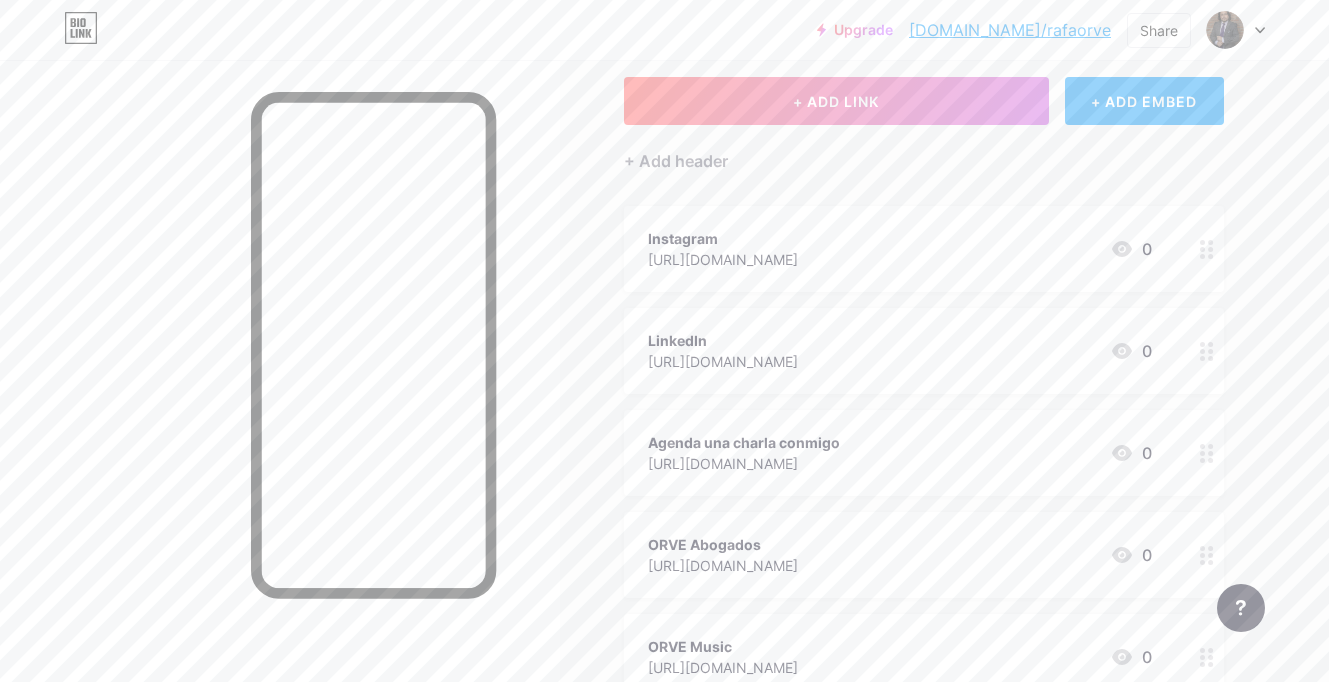 scroll, scrollTop: 41, scrollLeft: 0, axis: vertical 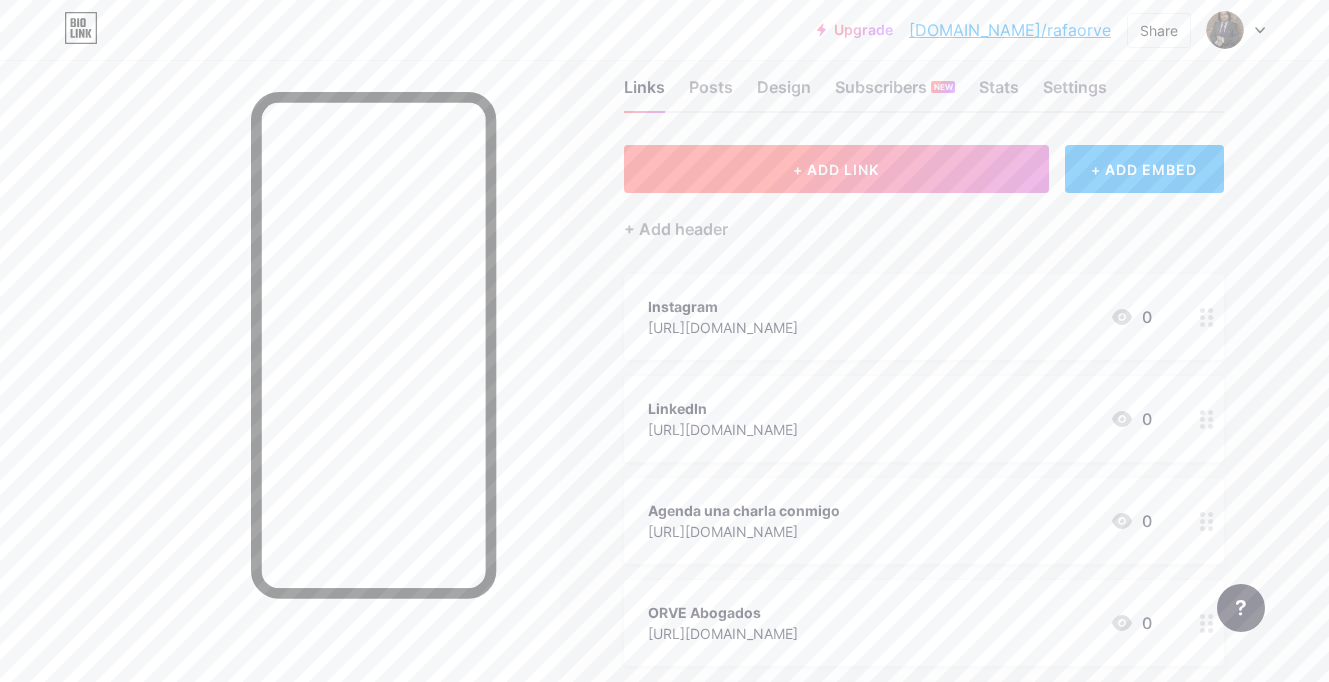 click on "+ ADD LINK" at bounding box center (836, 169) 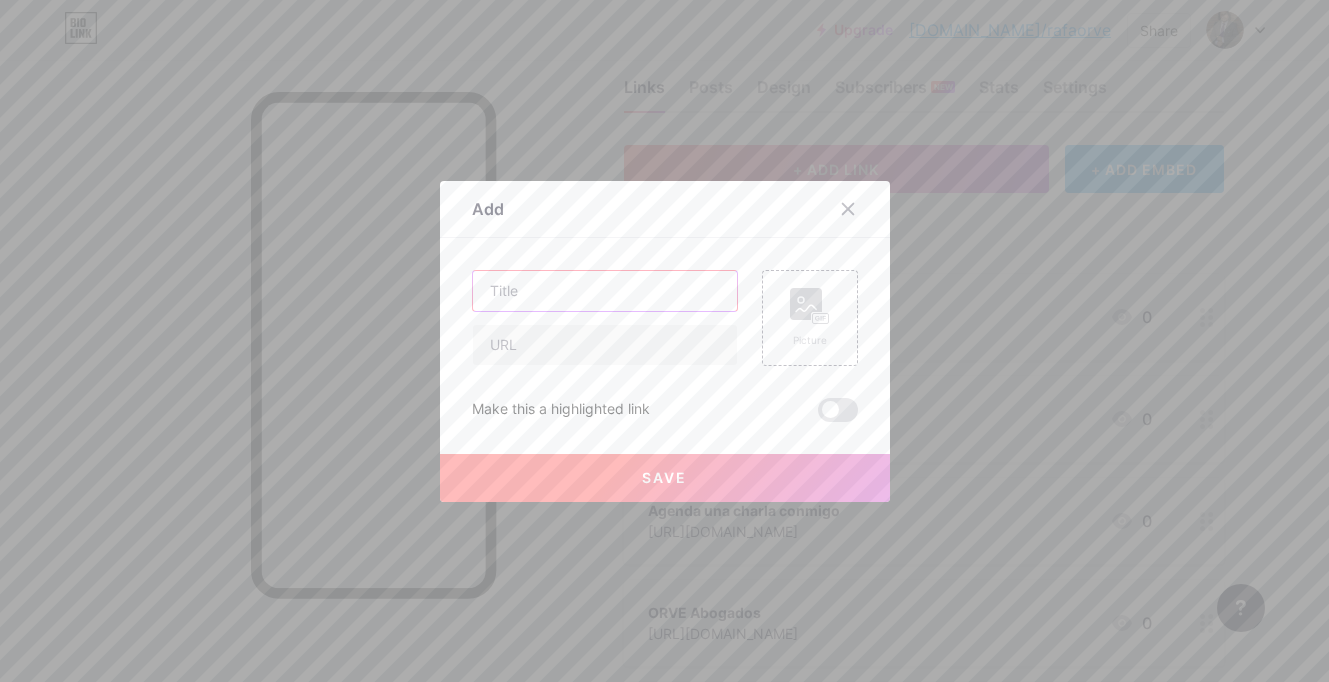 click at bounding box center (605, 291) 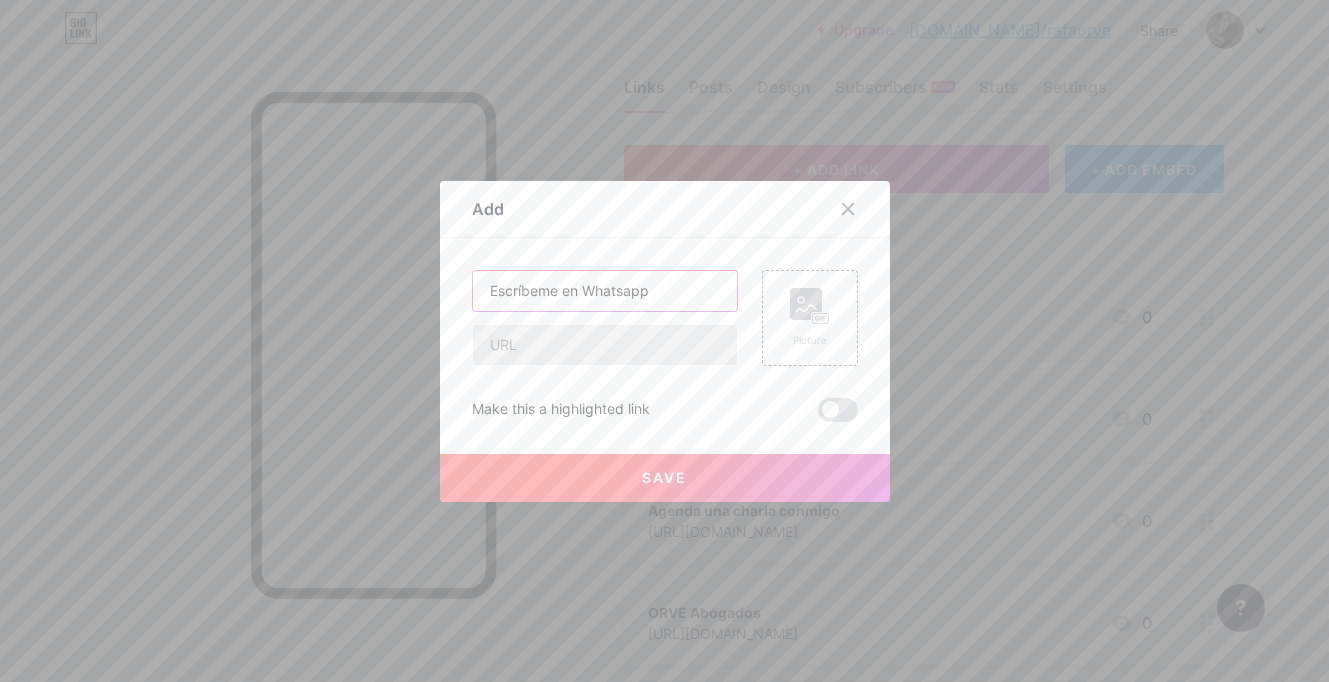type on "Escríbeme en Whatsapp" 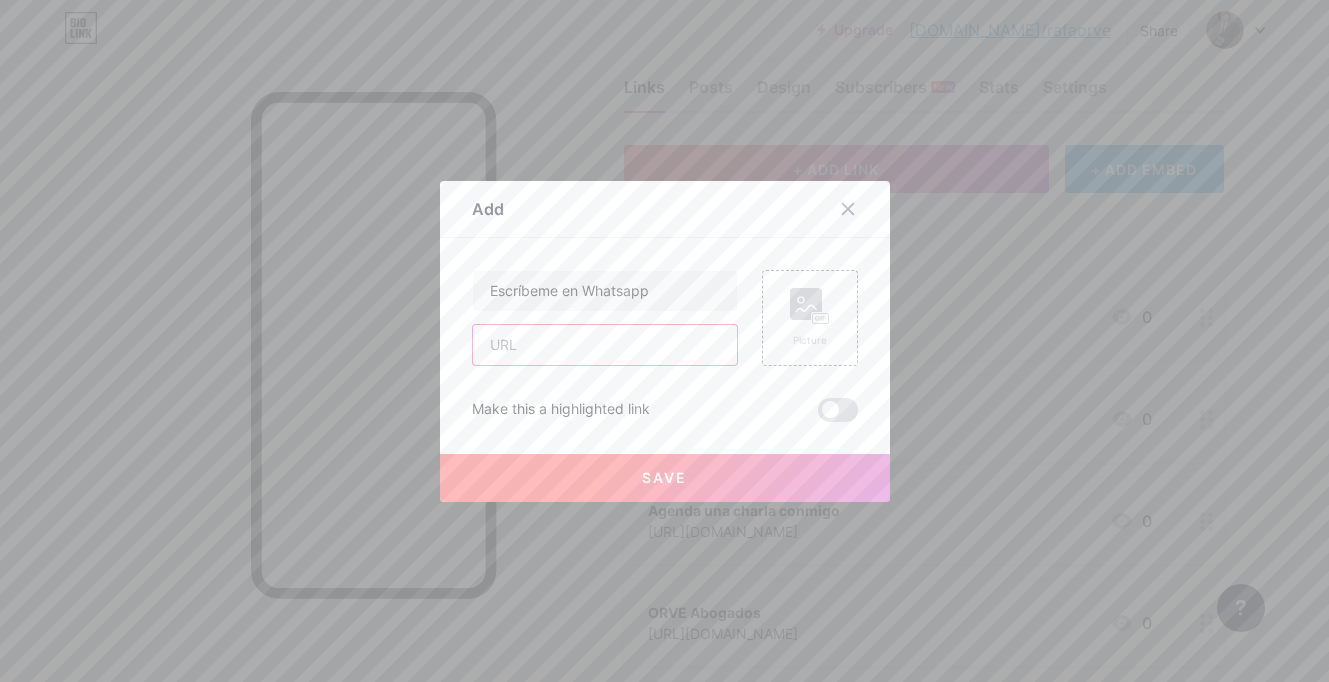 click at bounding box center (605, 345) 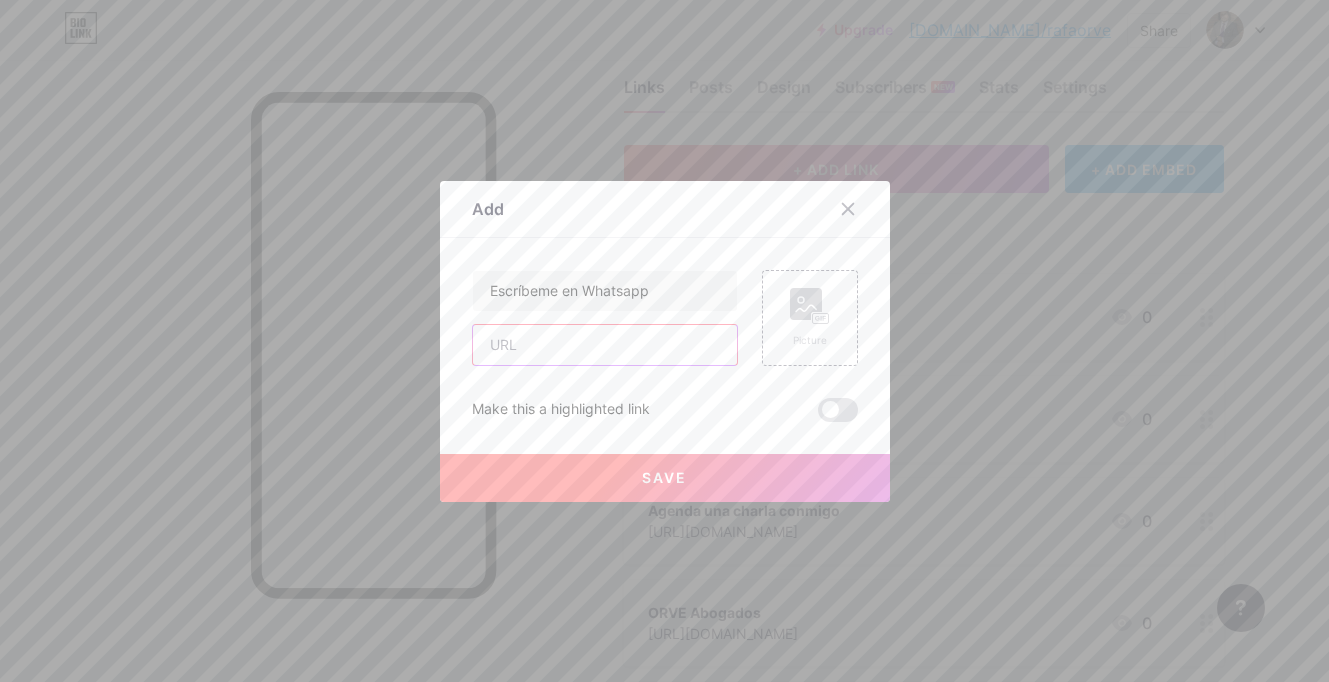 paste on "[URL][DOMAIN_NAME]" 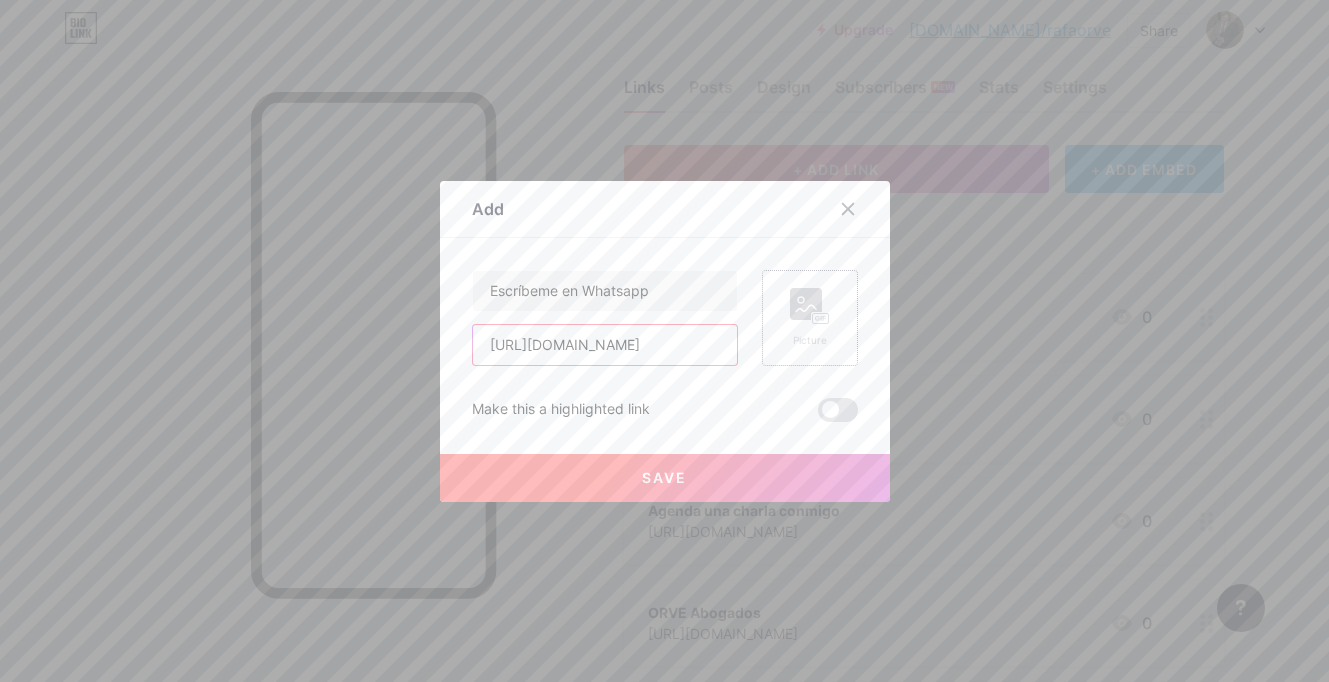 type on "[URL][DOMAIN_NAME]" 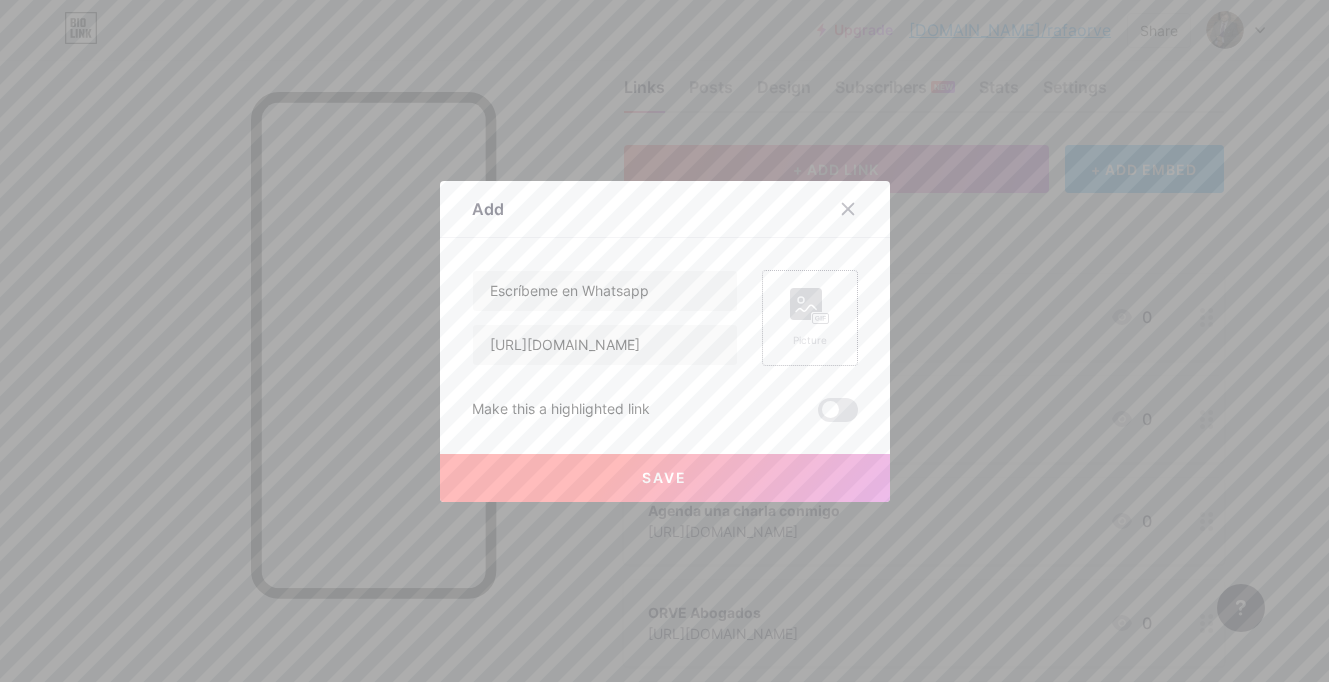 click on "Picture" at bounding box center [810, 318] 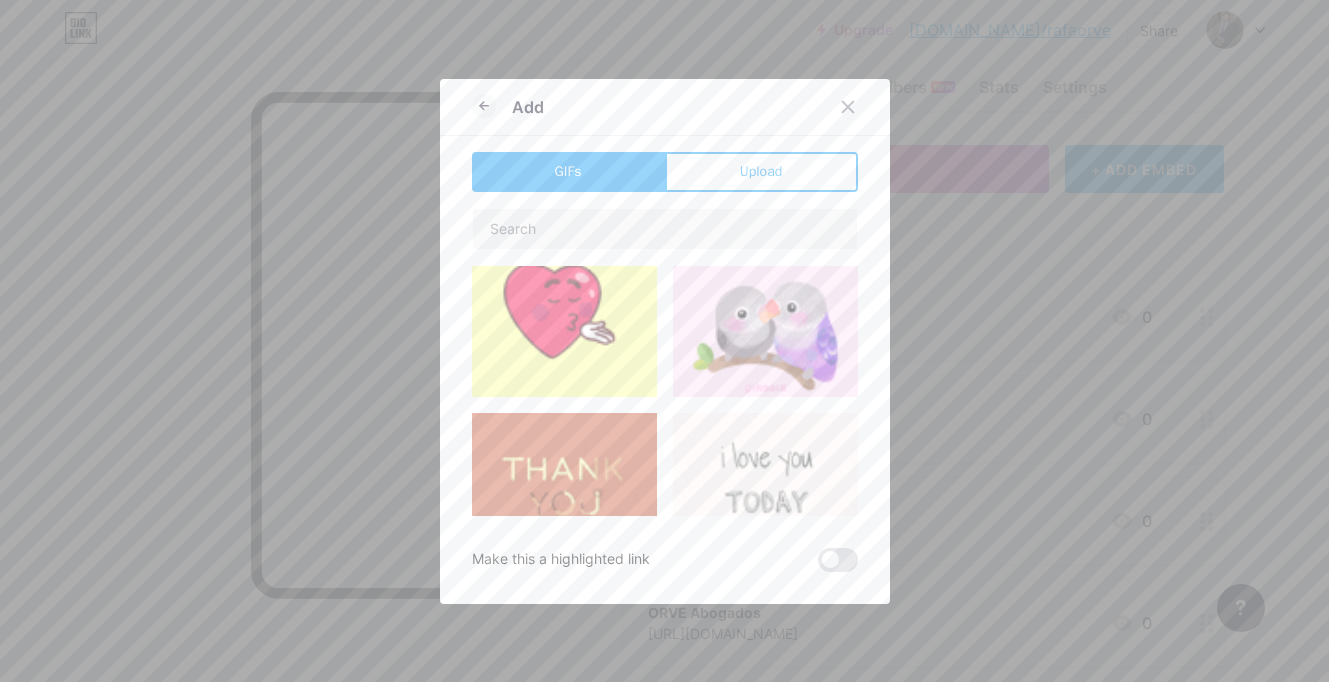 scroll, scrollTop: 0, scrollLeft: 0, axis: both 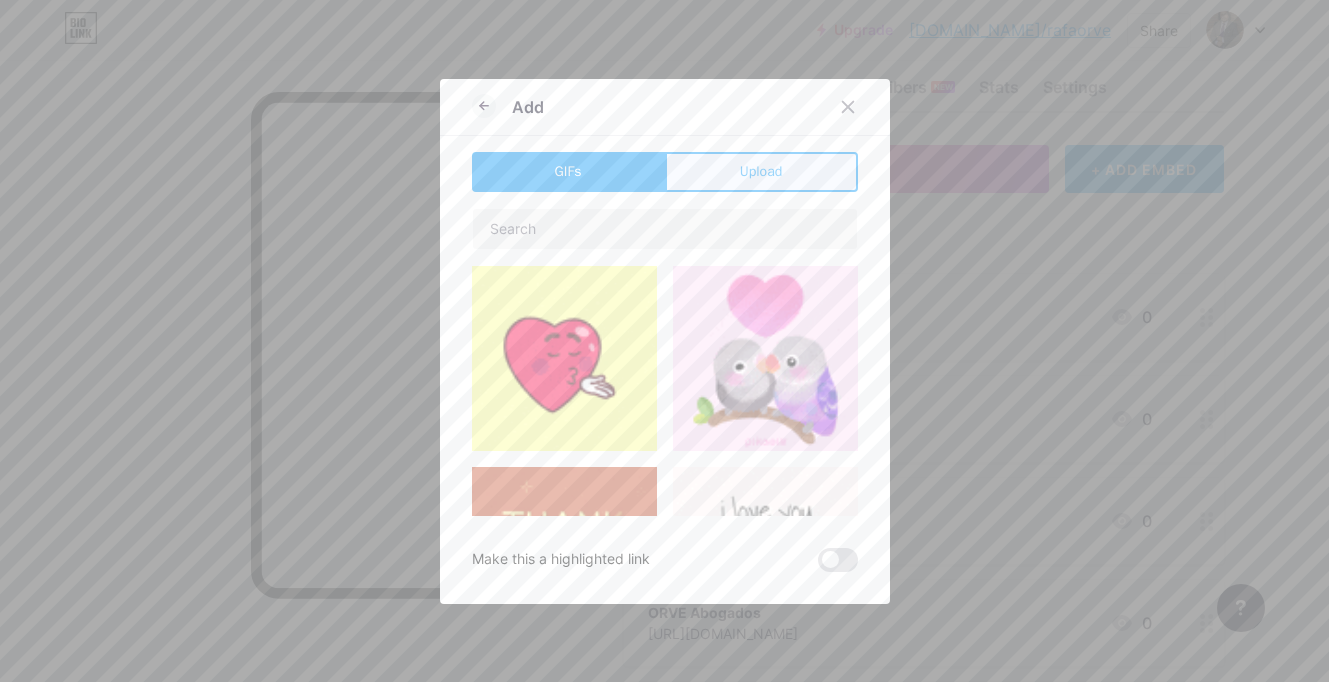 click on "Upload" at bounding box center [761, 171] 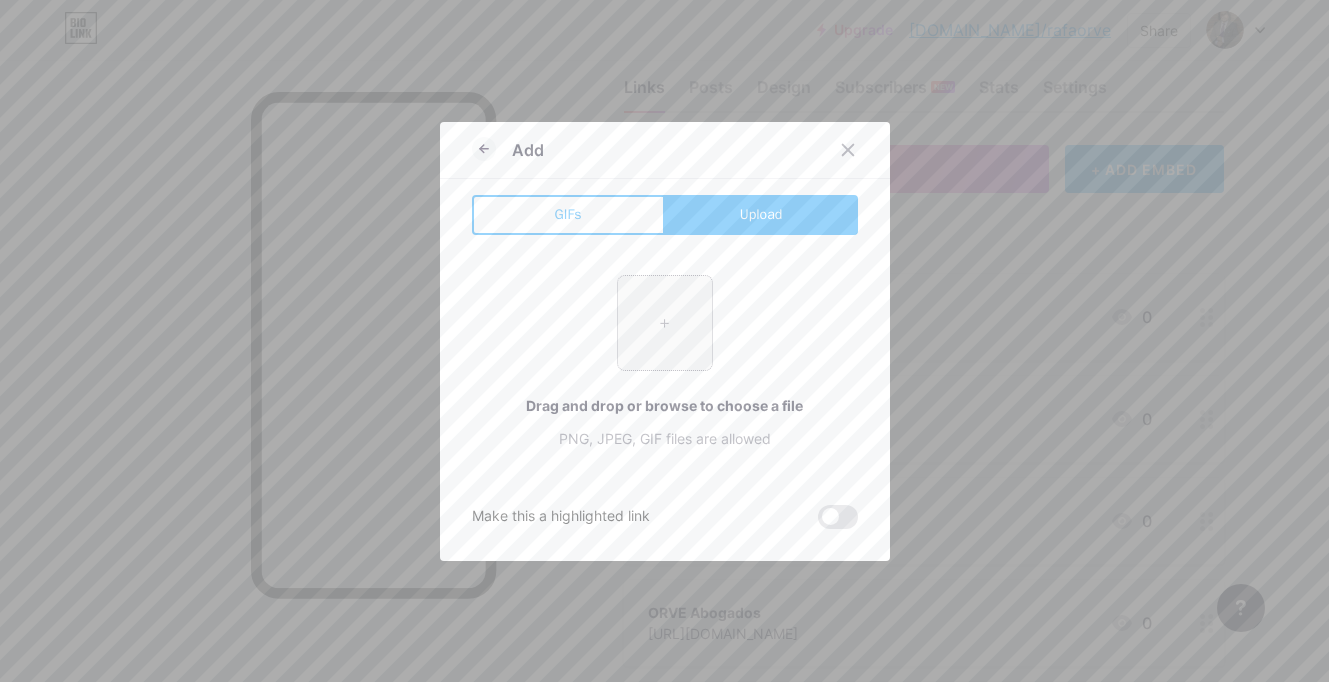 click at bounding box center [665, 323] 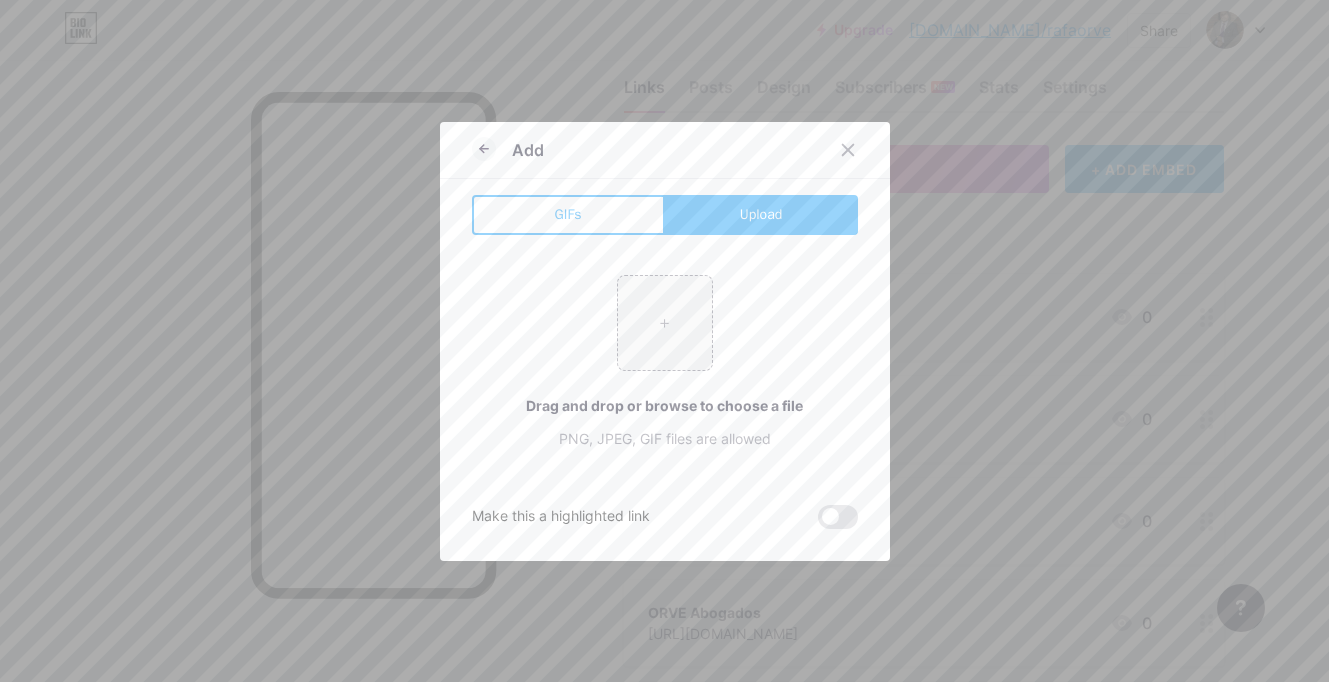 type on "C:\fakepath\logowhats.jpeg" 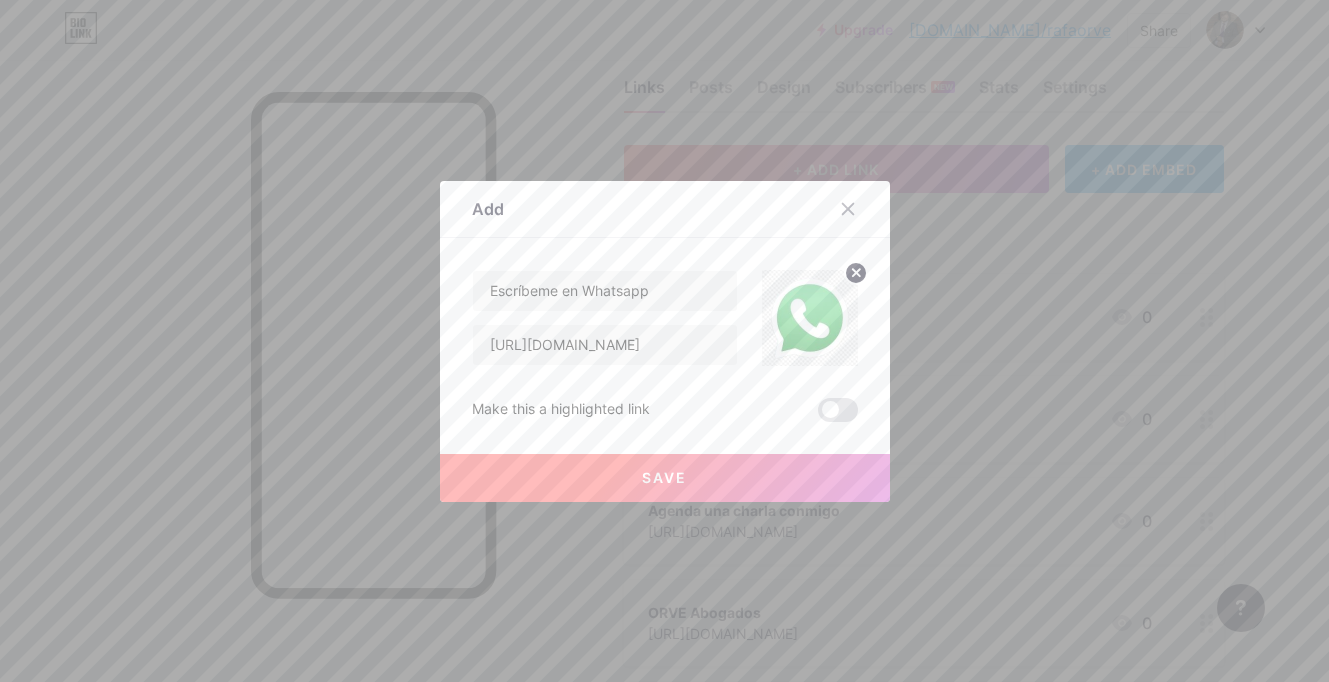 click on "Save" at bounding box center [665, 478] 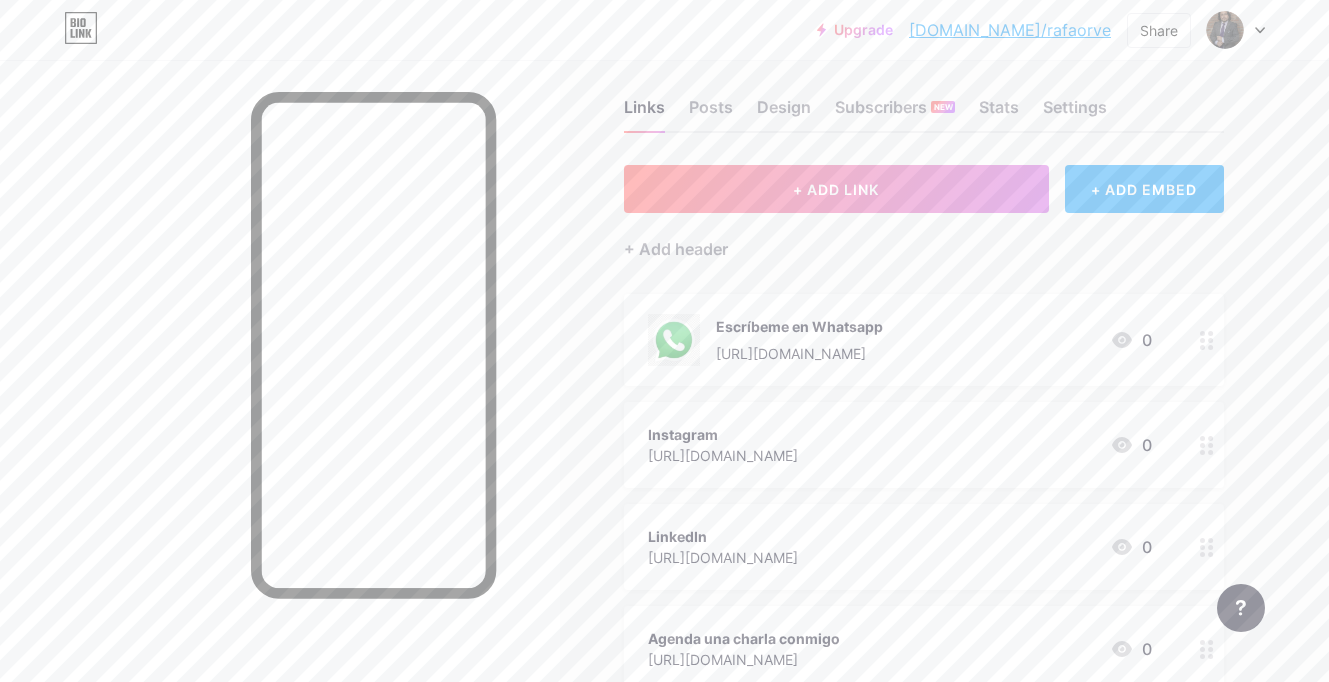 scroll, scrollTop: 0, scrollLeft: 0, axis: both 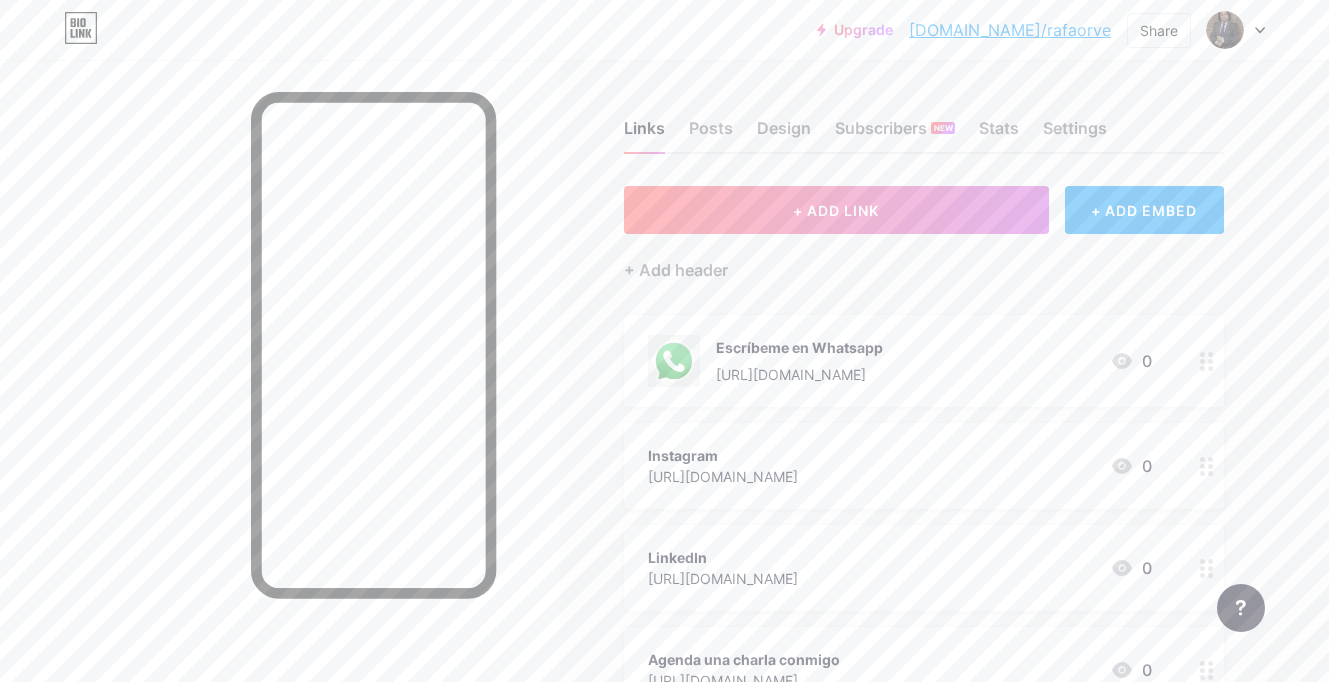 click on "Instagram" at bounding box center (723, 455) 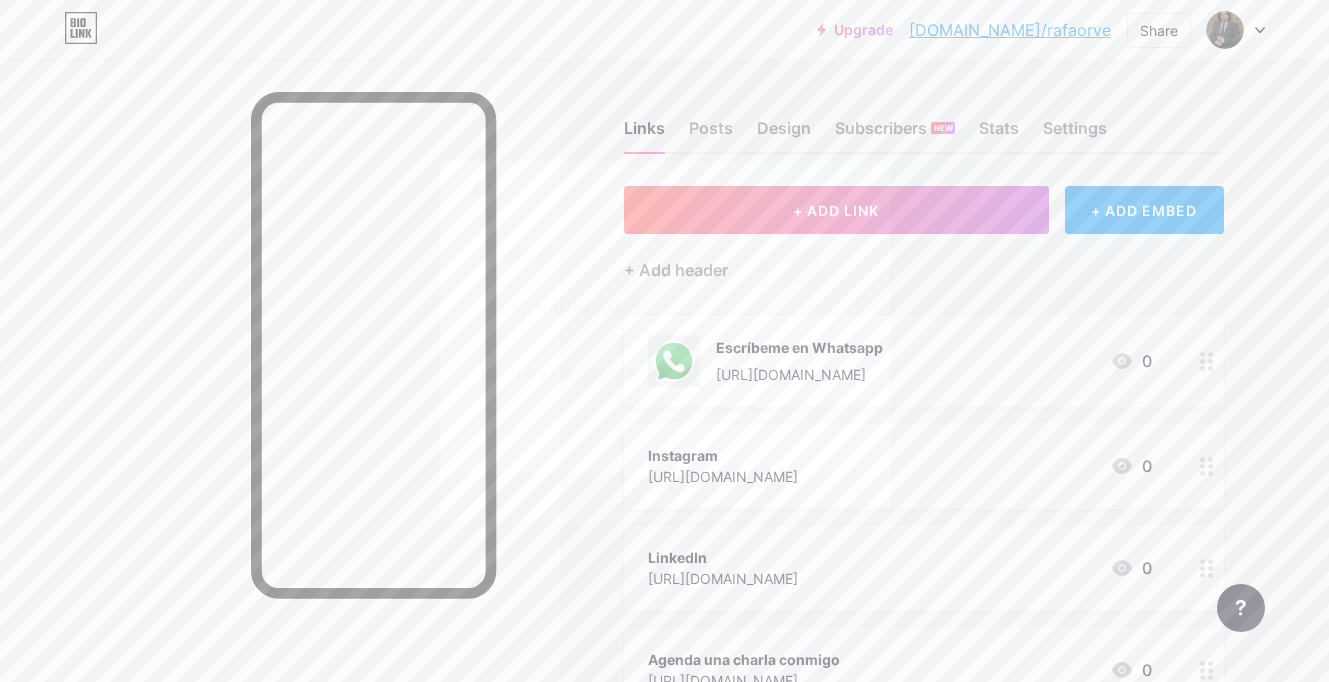 click 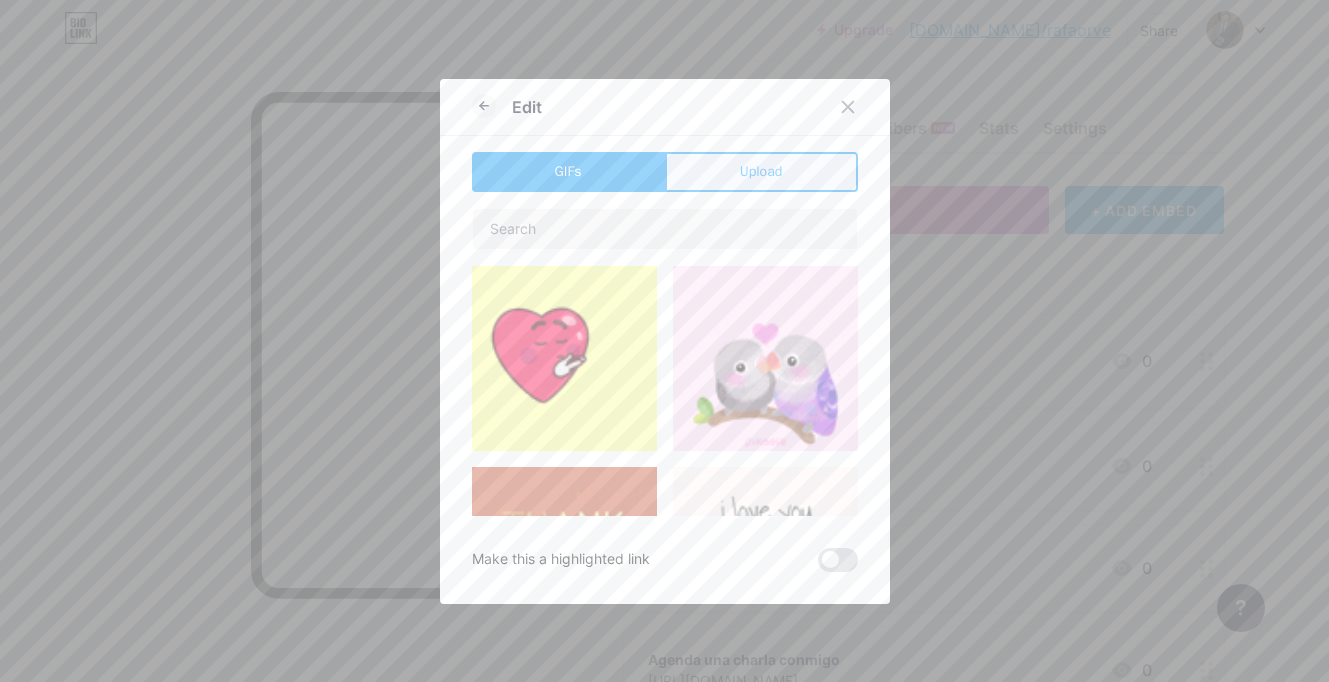 click on "Upload" at bounding box center [761, 172] 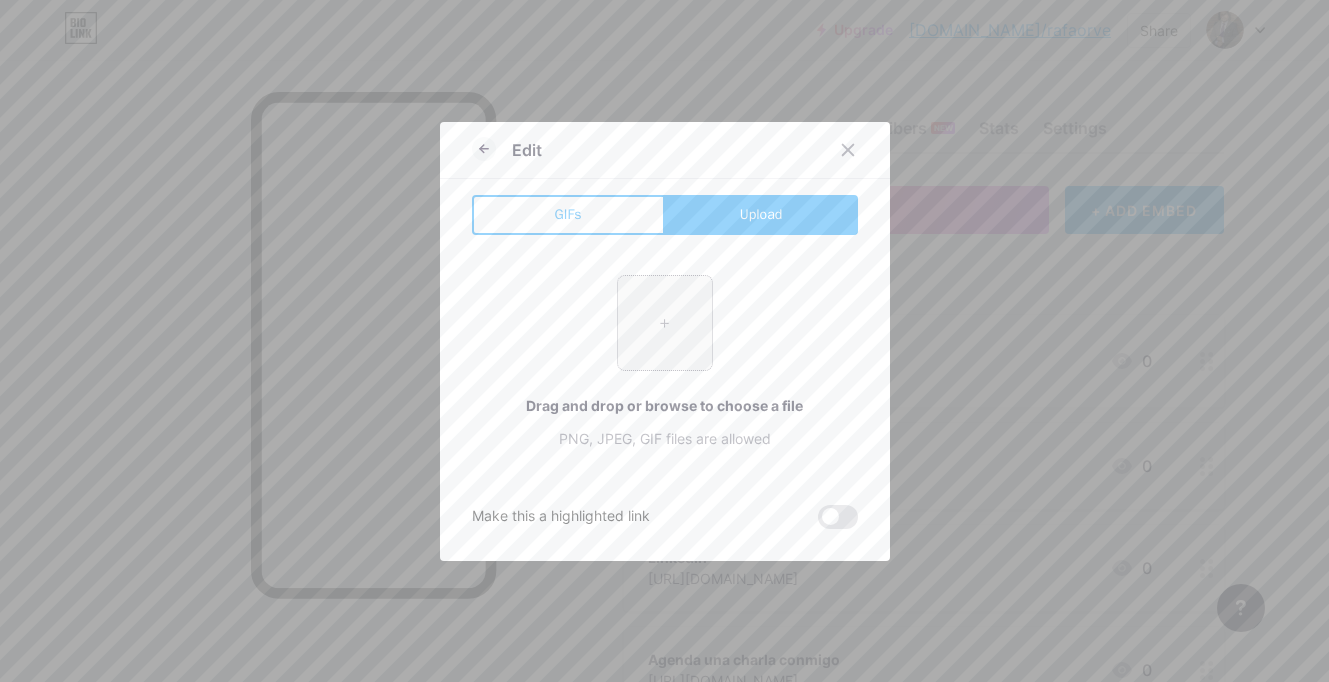 click at bounding box center [665, 323] 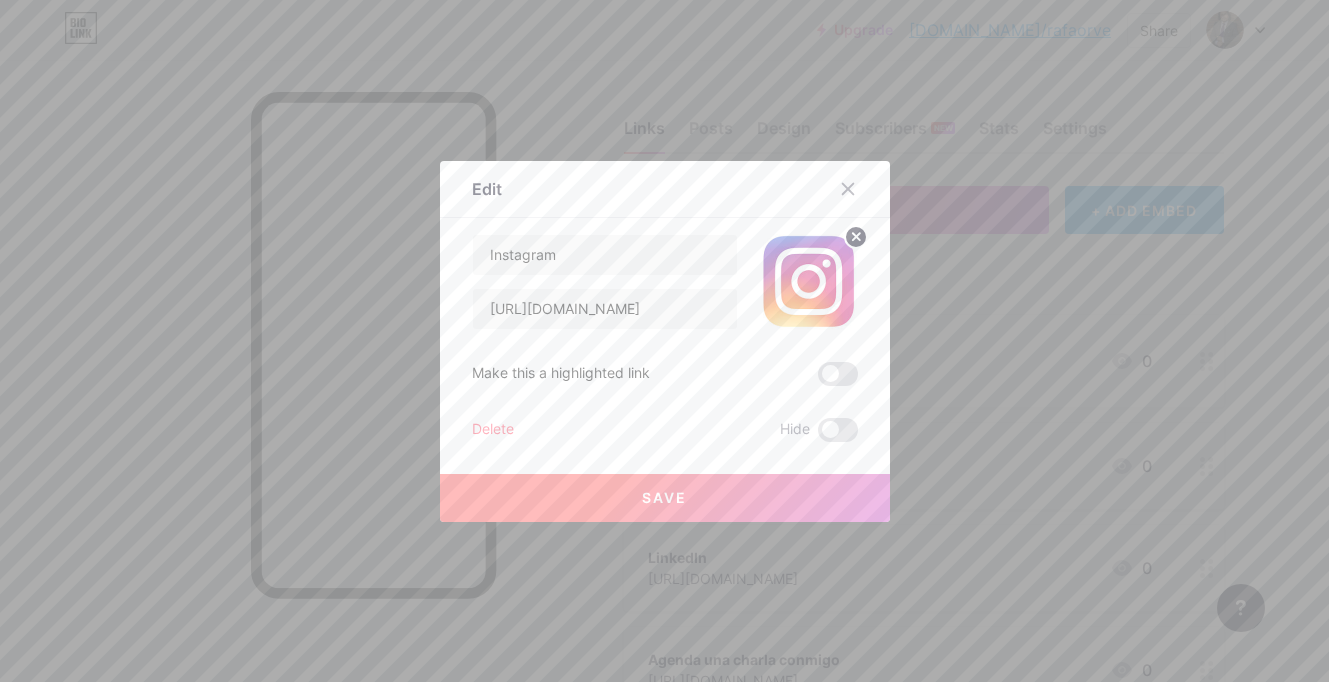 click on "Save" at bounding box center (665, 498) 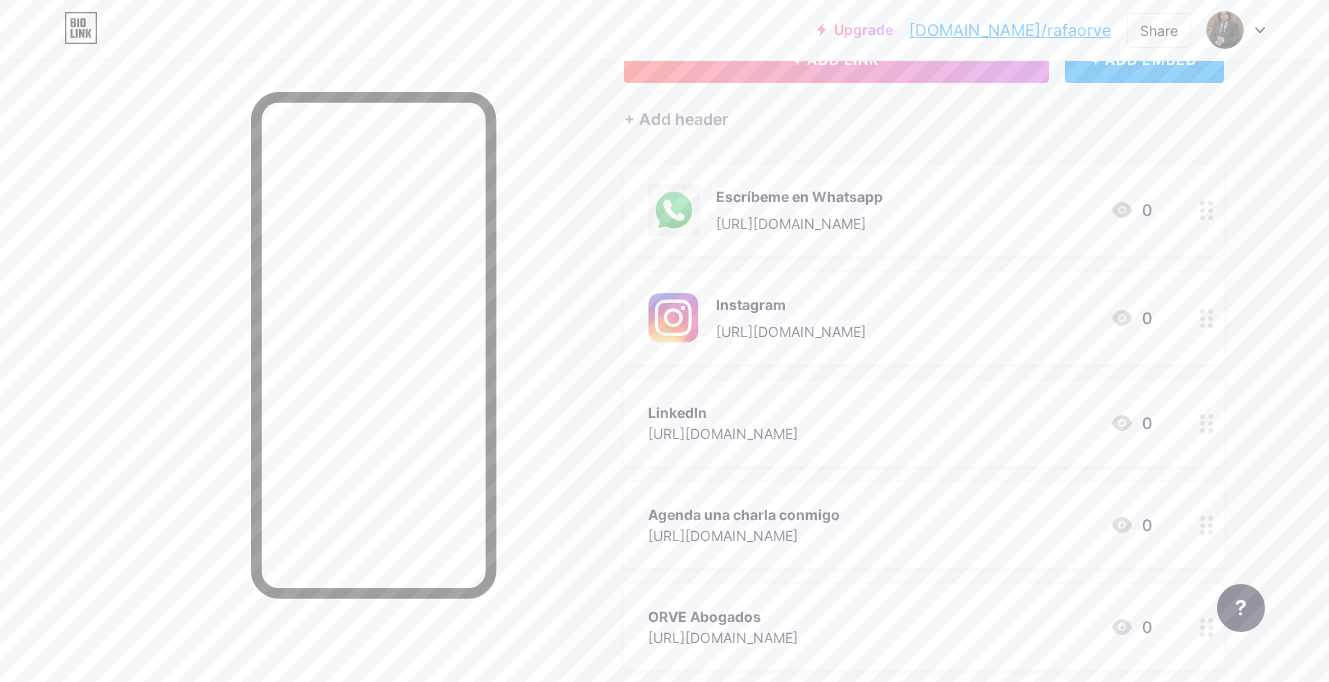 scroll, scrollTop: 153, scrollLeft: 0, axis: vertical 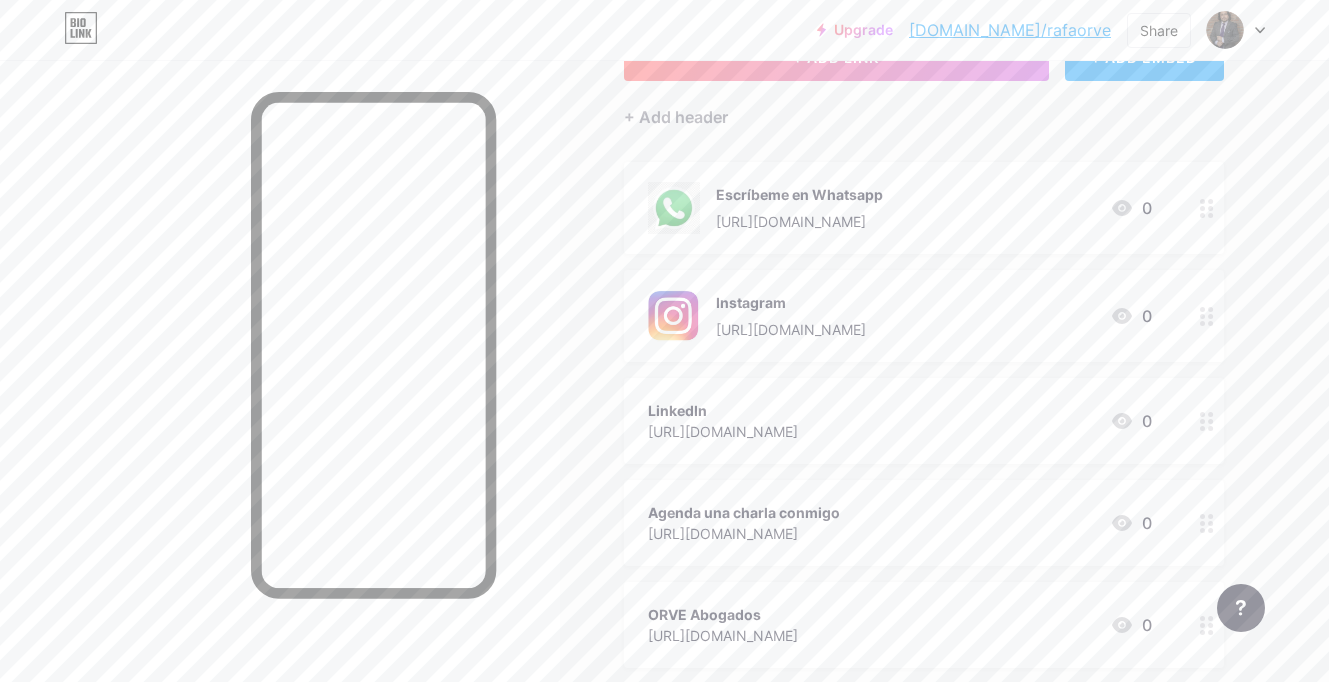 click on "LinkedIn
[URL][DOMAIN_NAME]
0" at bounding box center [900, 421] 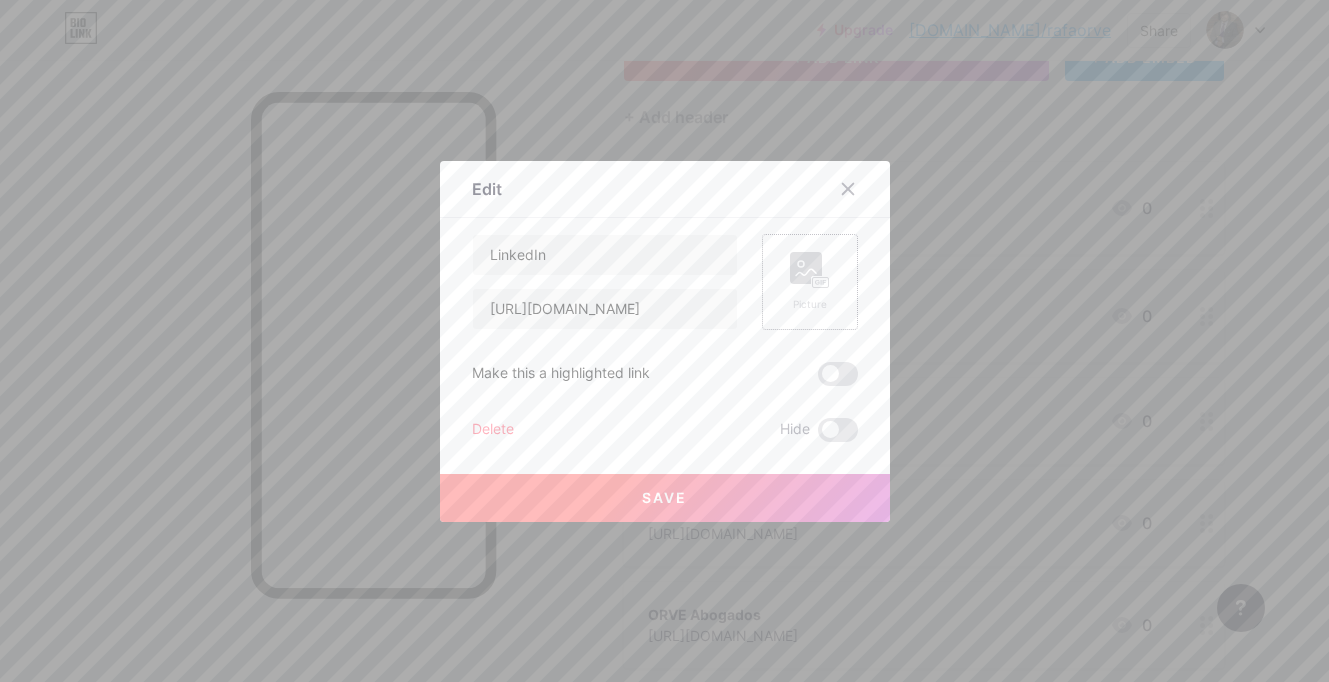 click on "Picture" at bounding box center [810, 304] 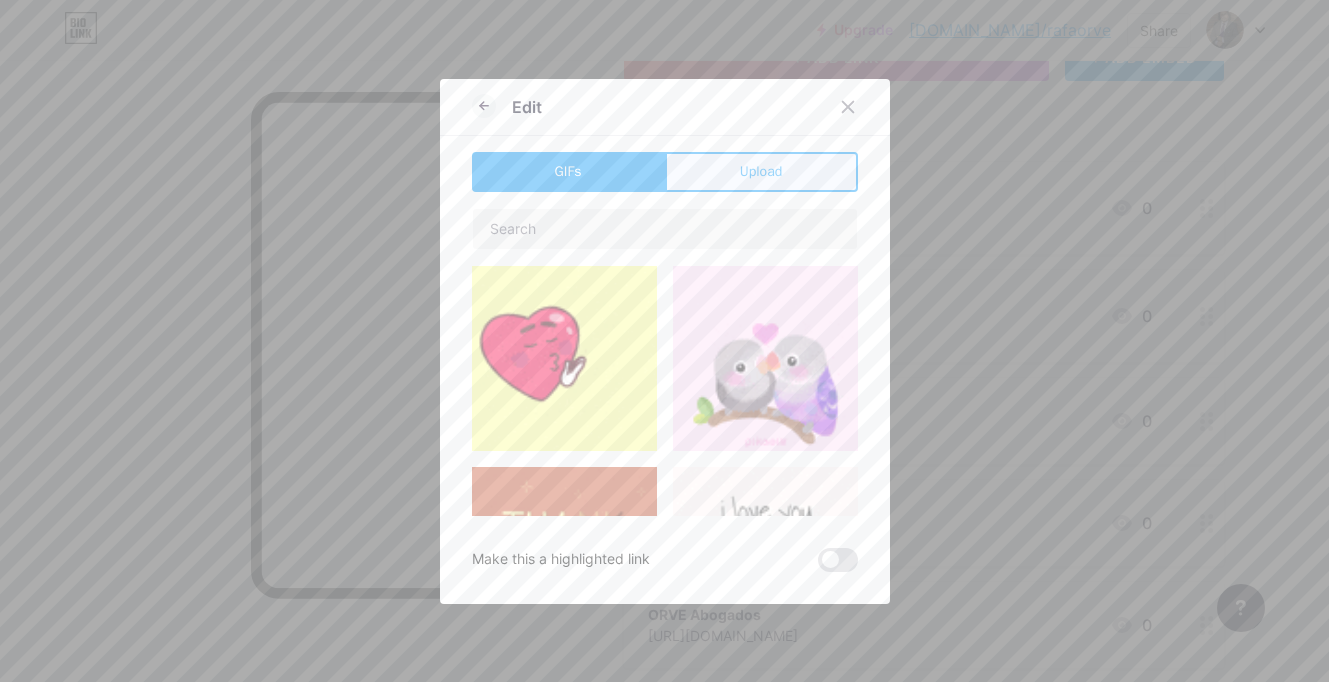 click on "Upload" at bounding box center (761, 172) 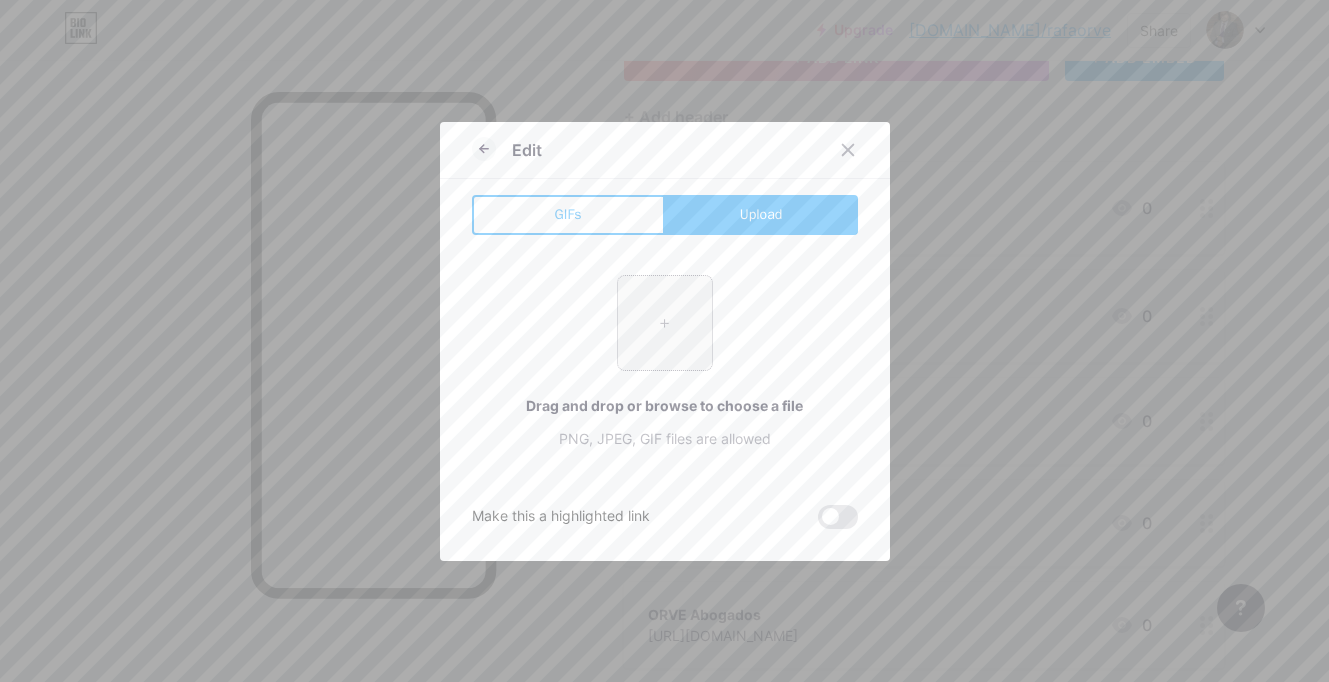 click at bounding box center [665, 323] 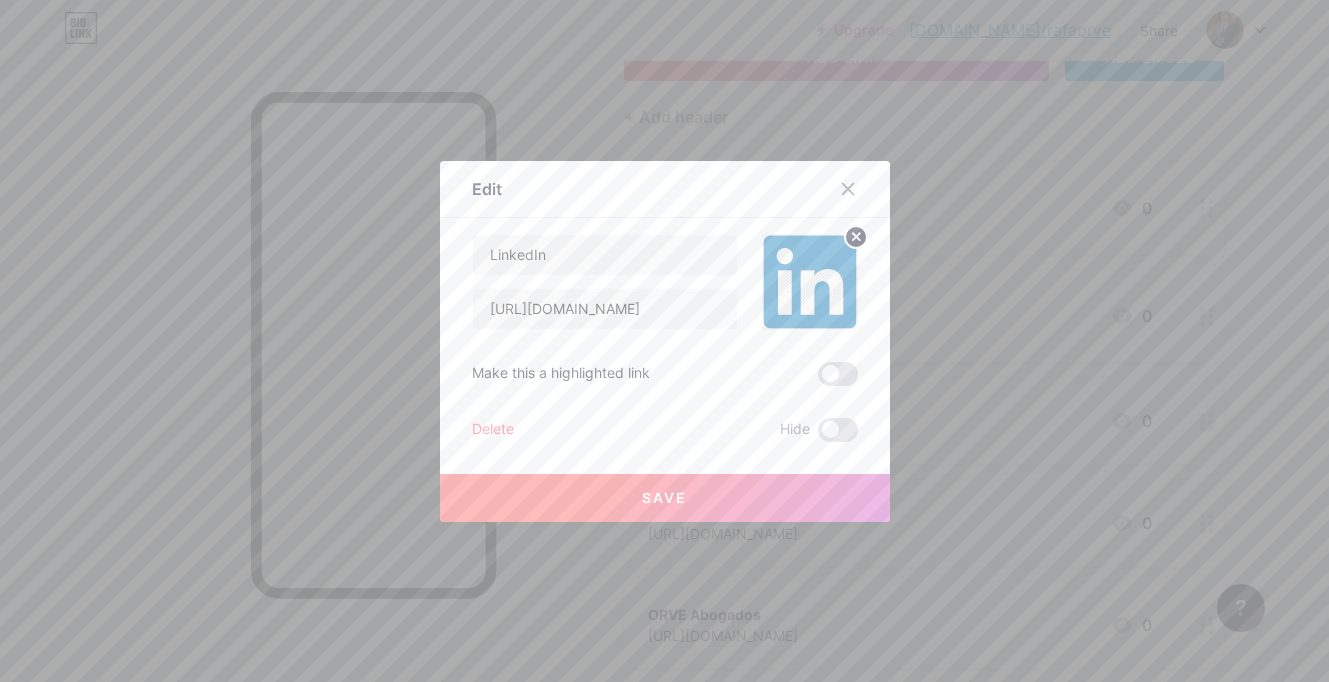 click on "Save" at bounding box center (665, 482) 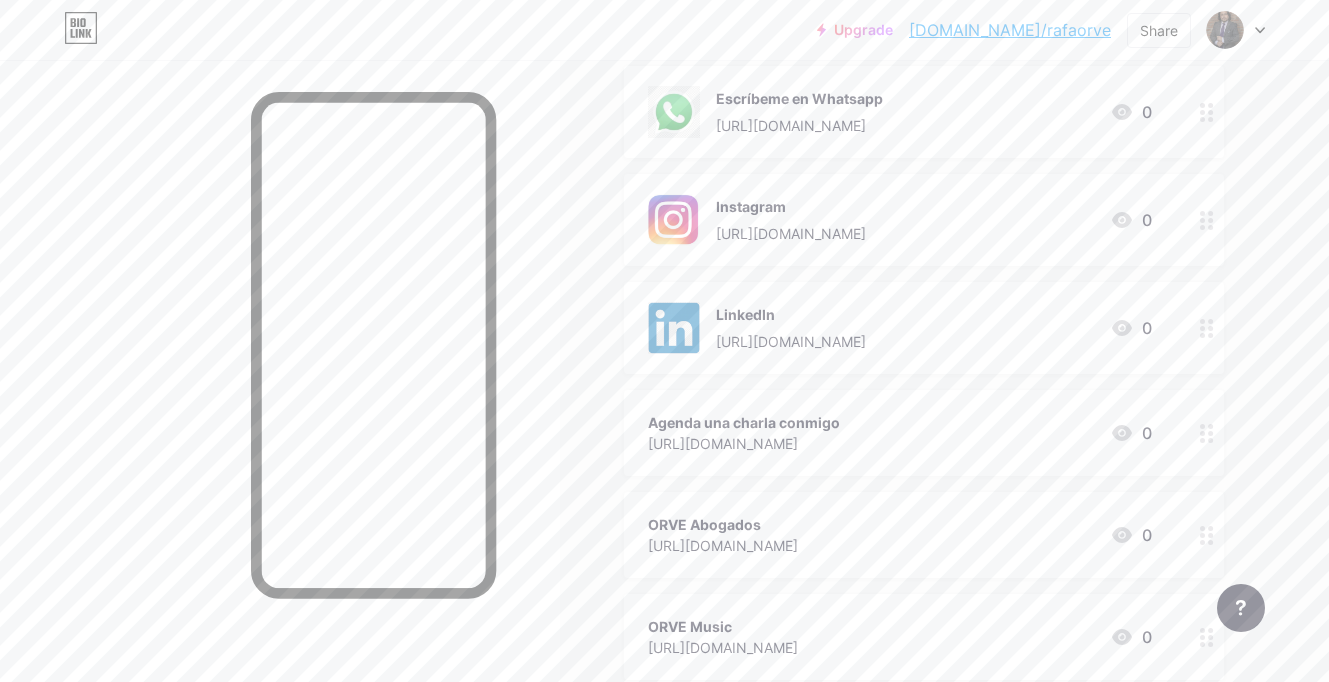 scroll, scrollTop: 250, scrollLeft: 0, axis: vertical 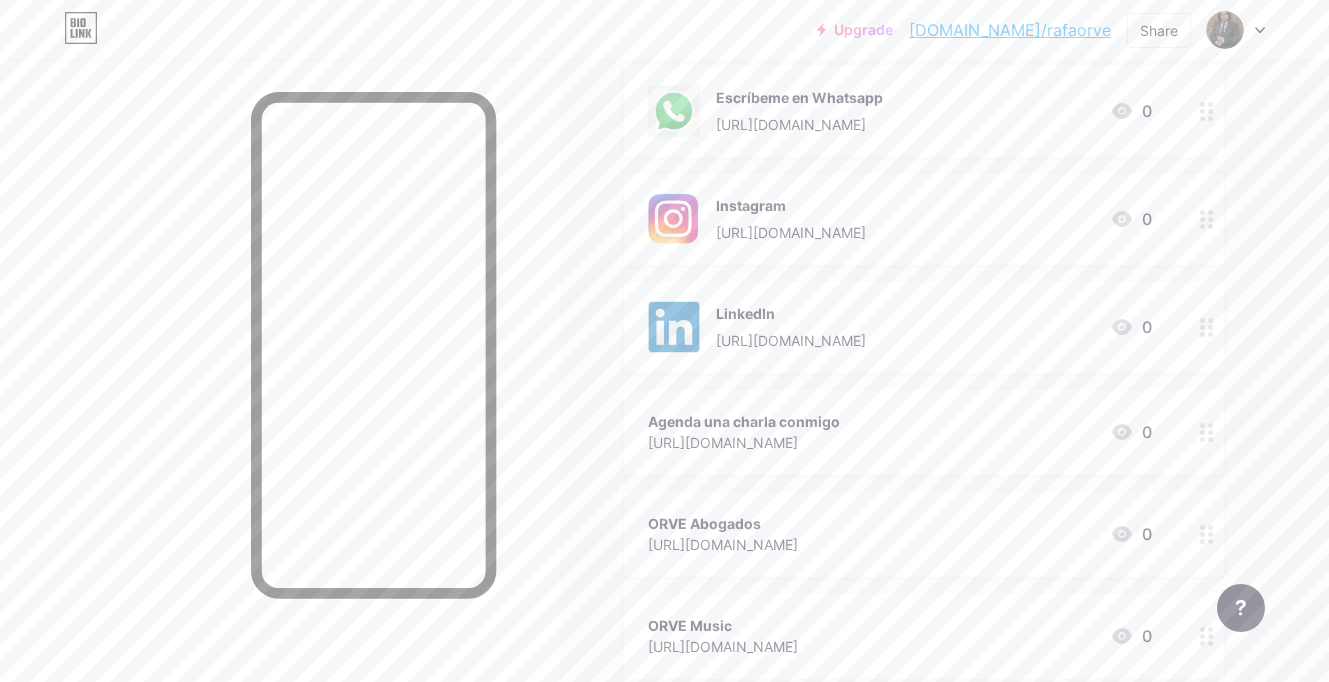 click on "Agenda una charla conmigo
[URL][DOMAIN_NAME]
0" at bounding box center (924, 432) 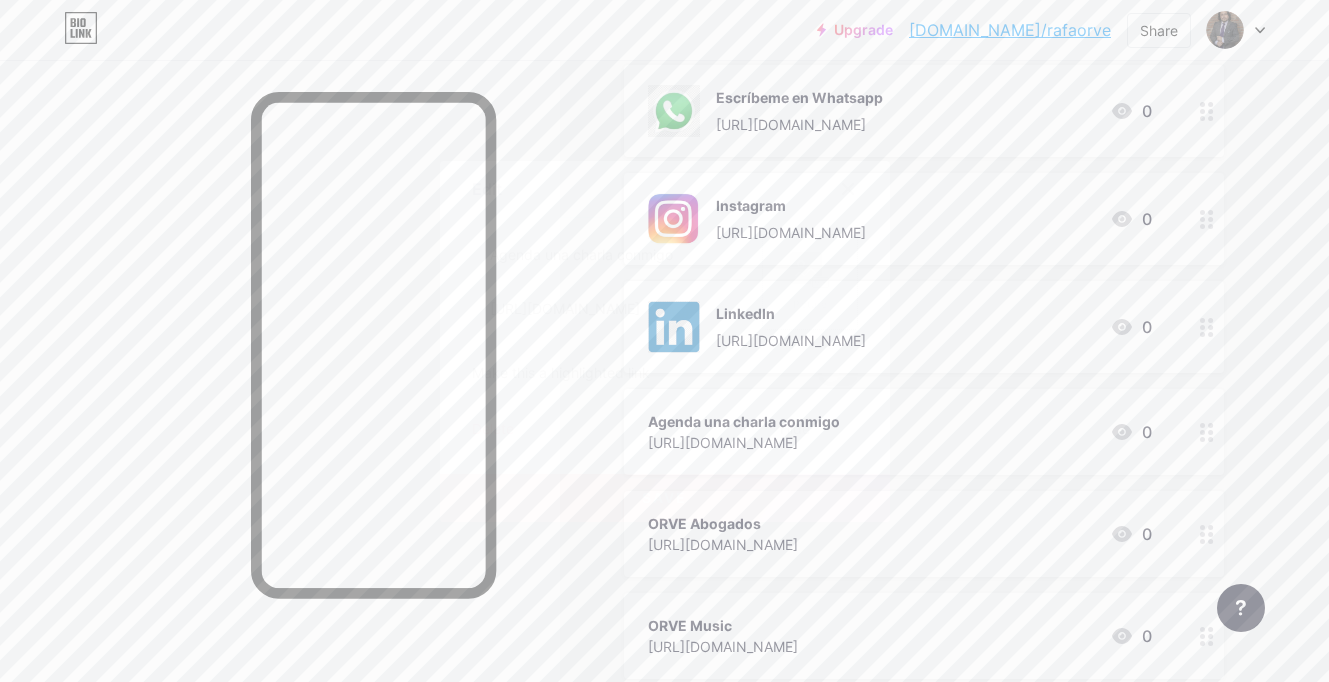click on "Picture" at bounding box center (810, 282) 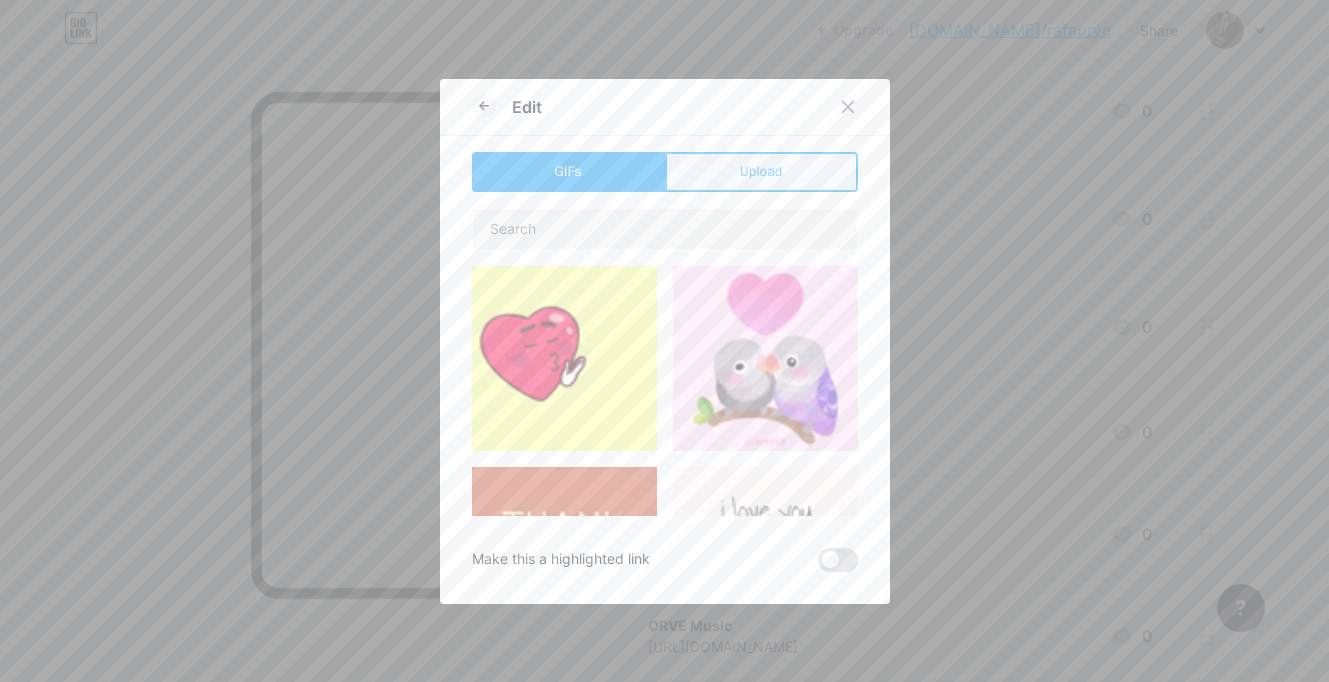 click on "Upload" at bounding box center [761, 171] 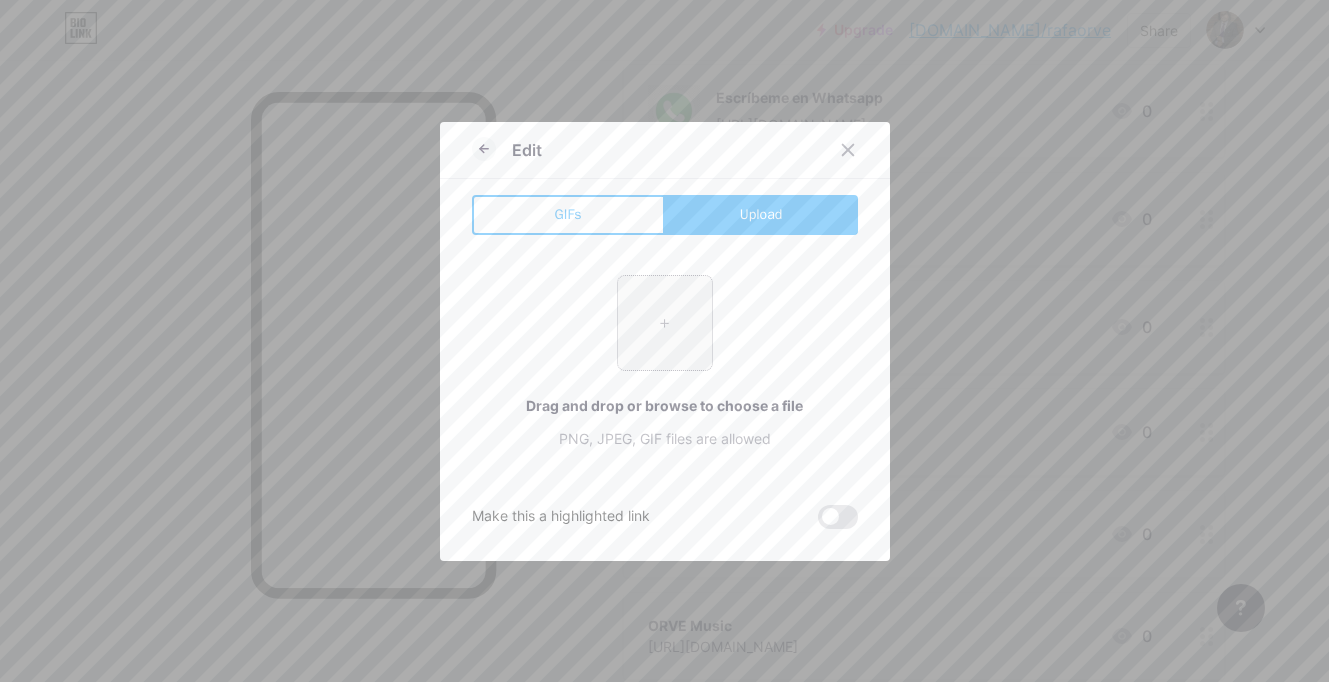 click at bounding box center (665, 323) 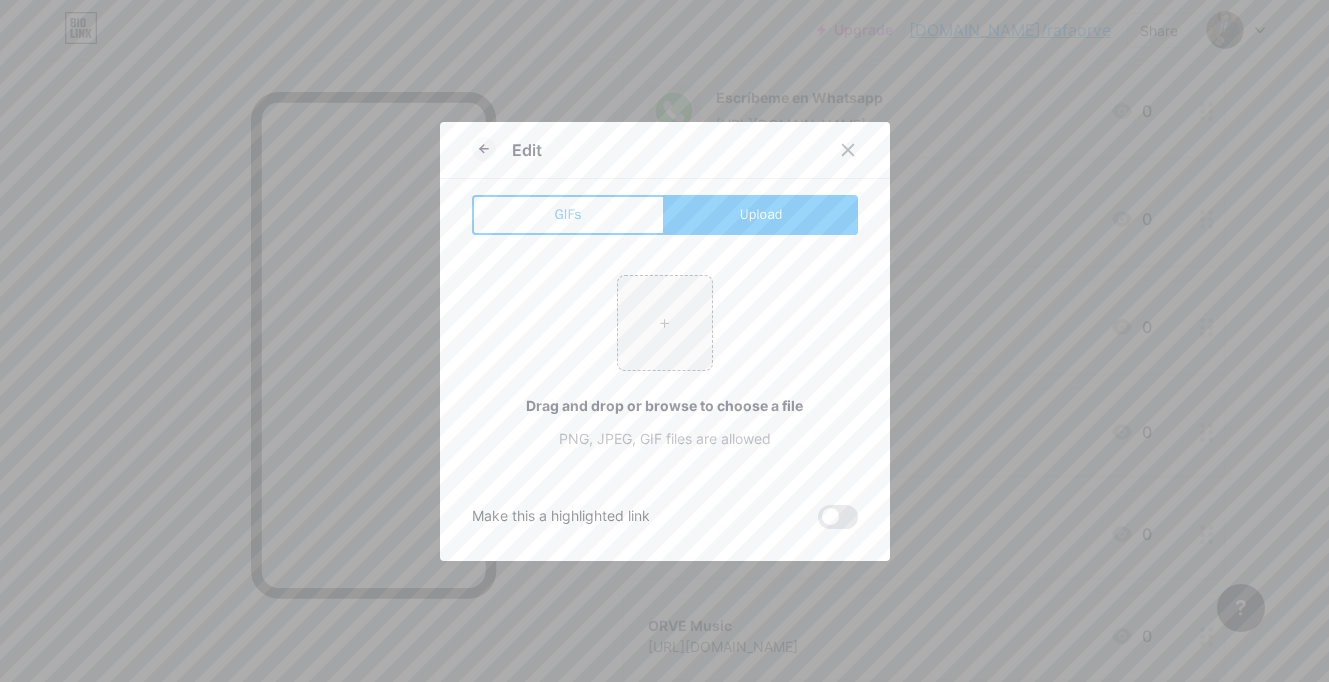 type on "C:\fakepath\logocalendar.png" 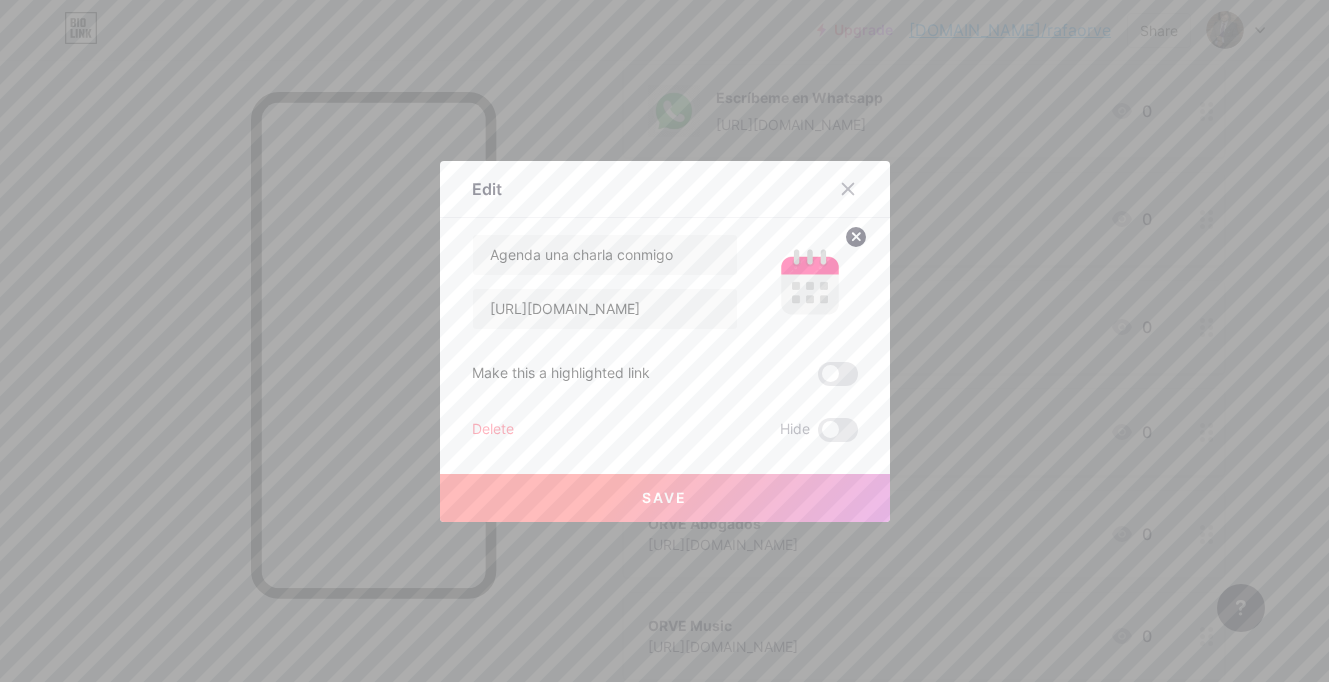 click on "Save" at bounding box center (665, 498) 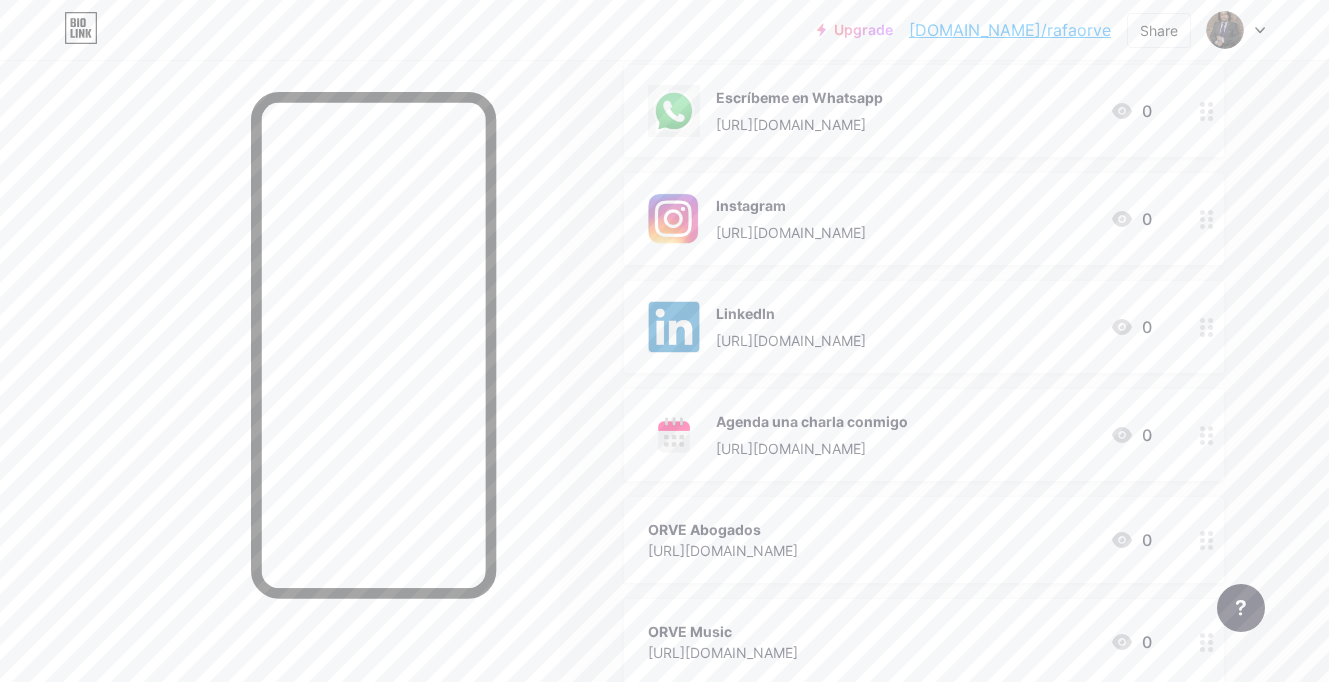 click on "ORVE Abogados
[URL][DOMAIN_NAME]
0" at bounding box center (900, 540) 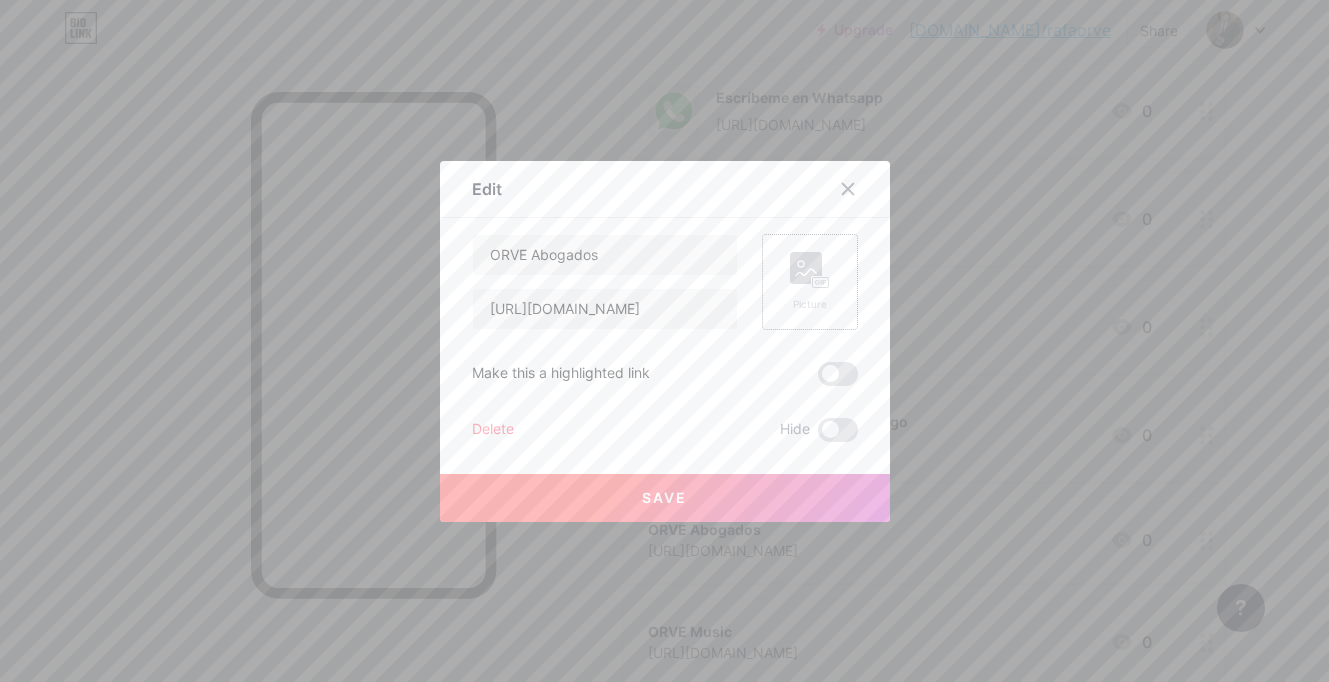 click on "Picture" at bounding box center [810, 282] 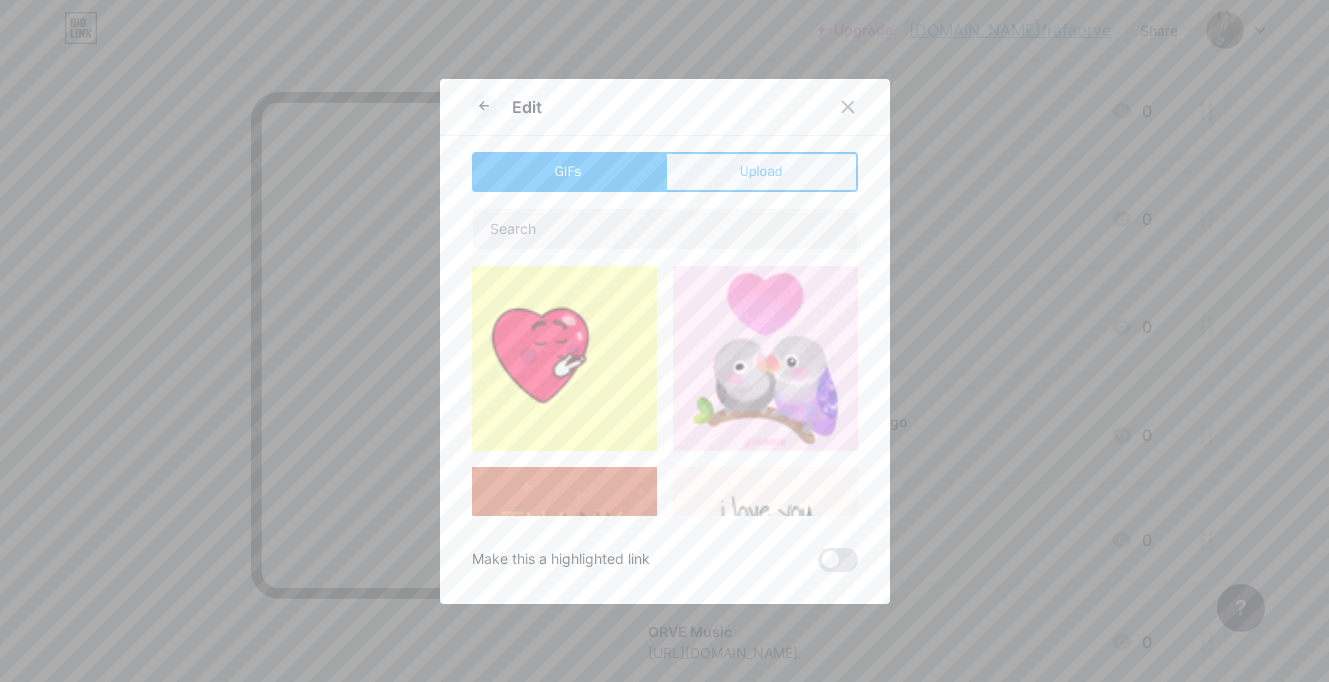 click on "Upload" at bounding box center [761, 171] 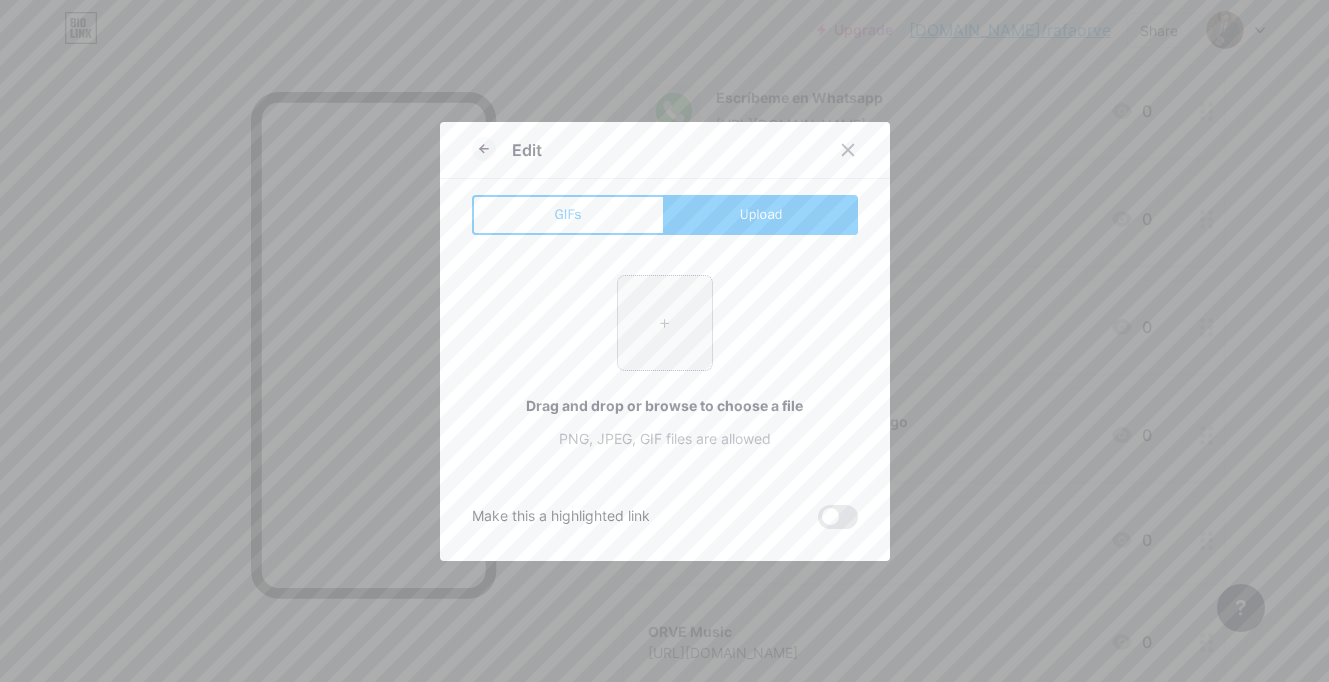 click at bounding box center [665, 323] 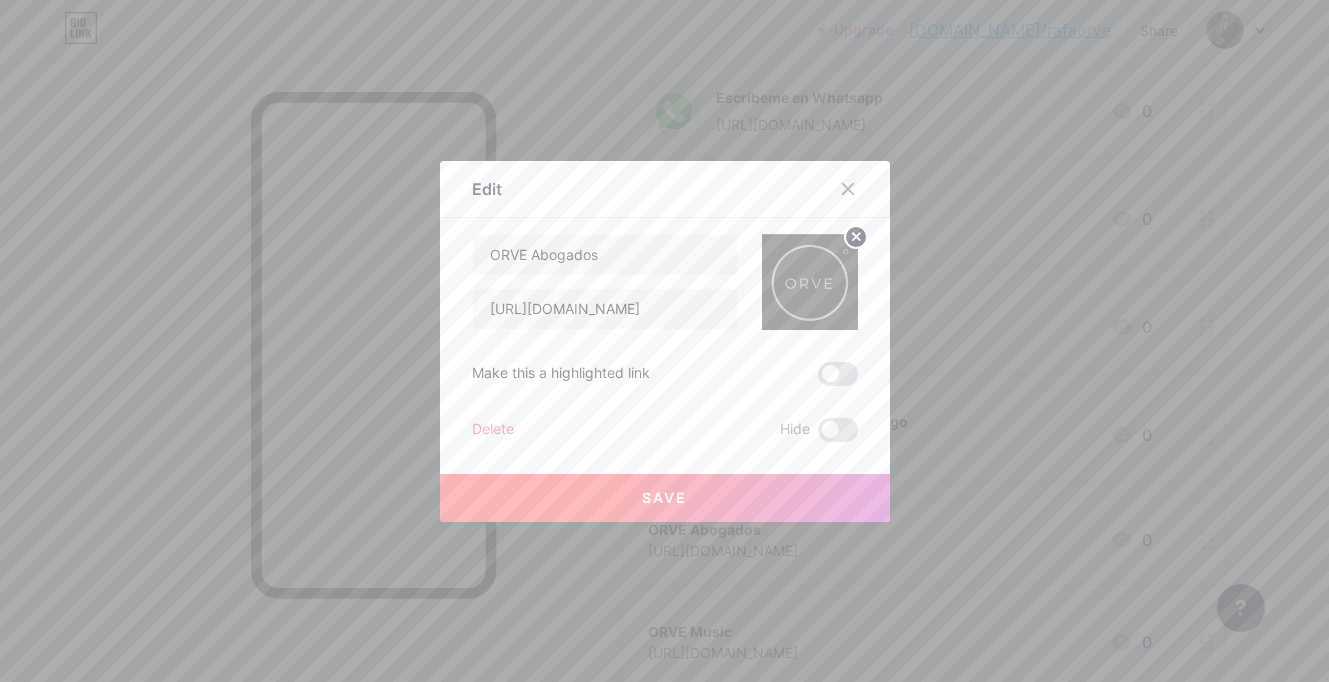click on "Save" at bounding box center [664, 497] 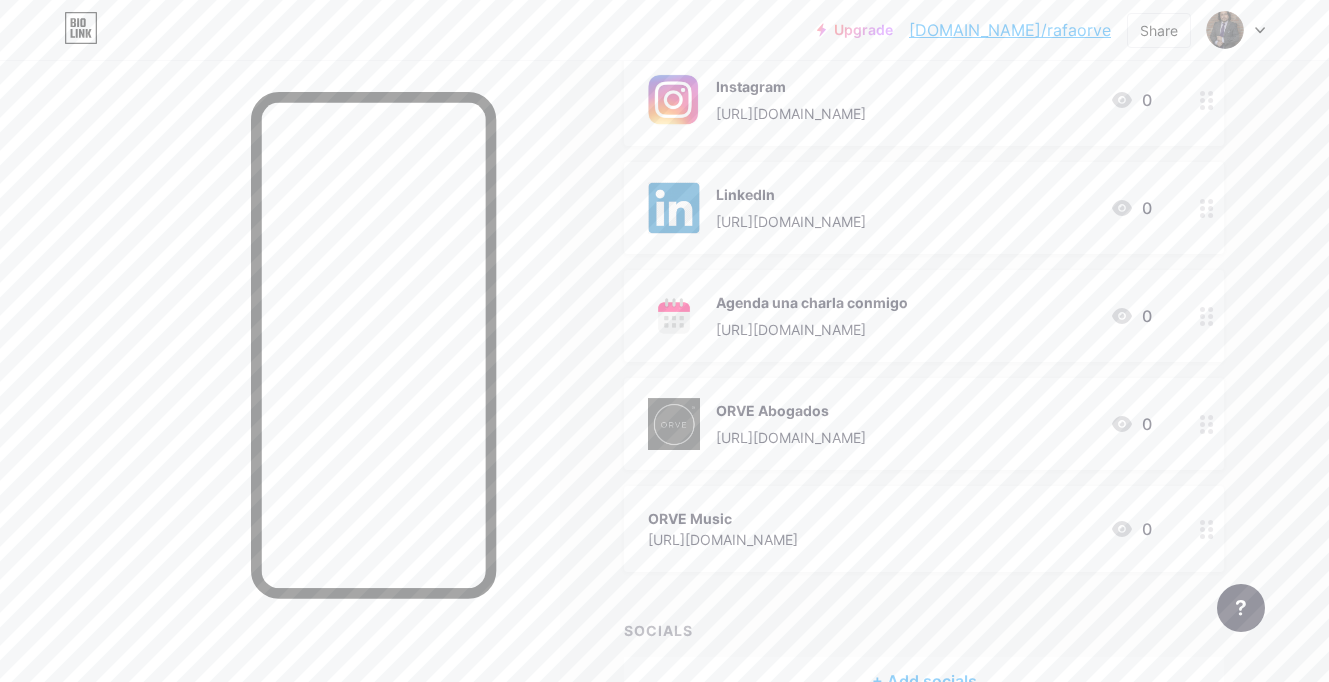 scroll, scrollTop: 371, scrollLeft: 0, axis: vertical 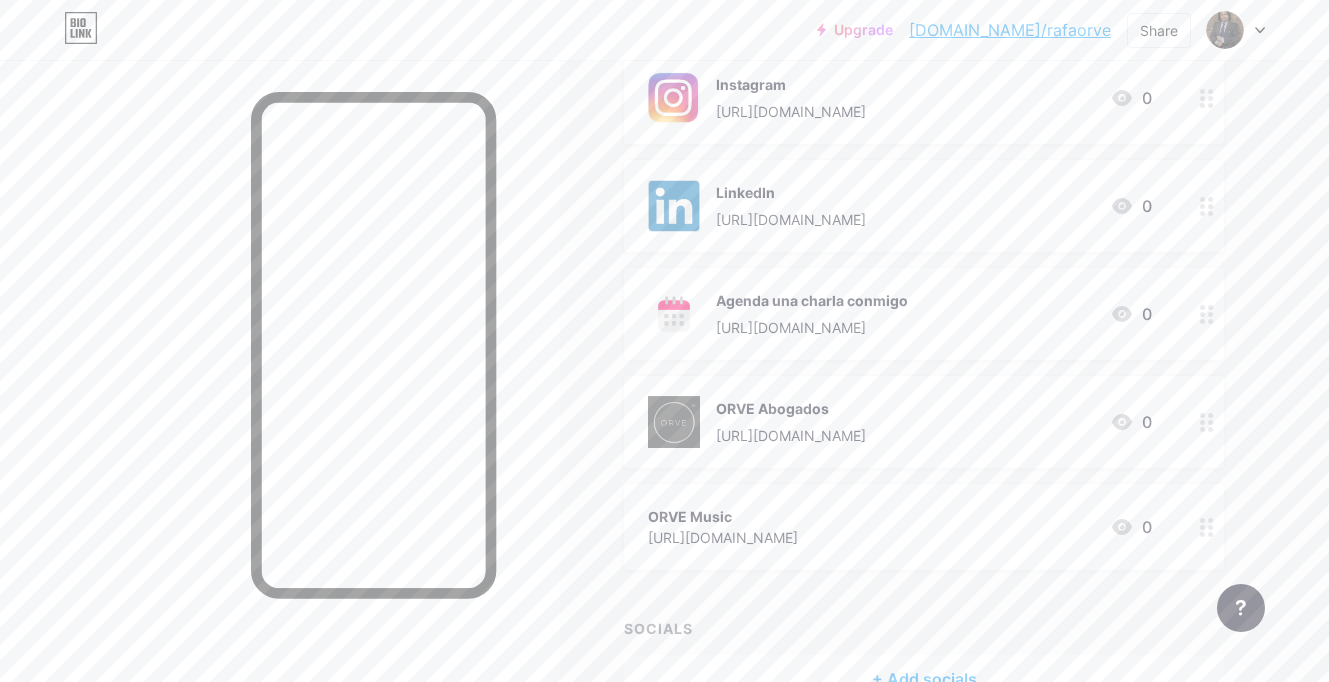 click on "ORVE Music" at bounding box center [723, 516] 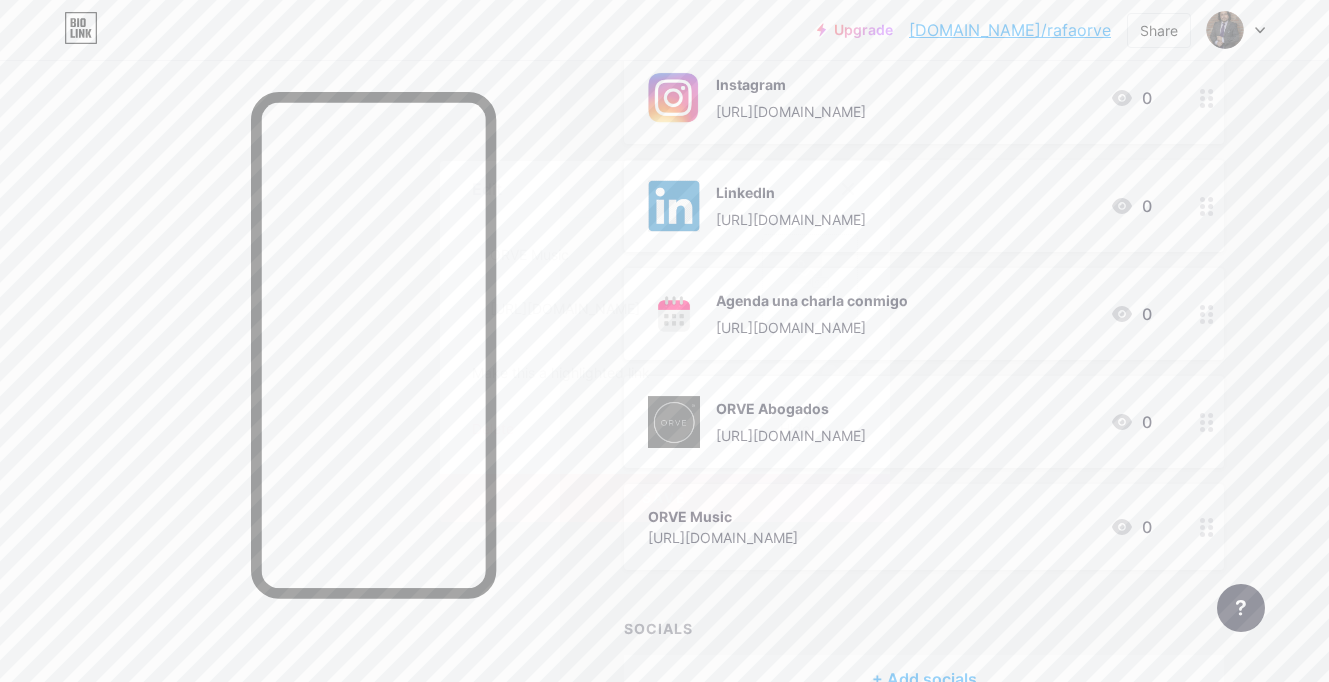 click on "Picture" at bounding box center (810, 282) 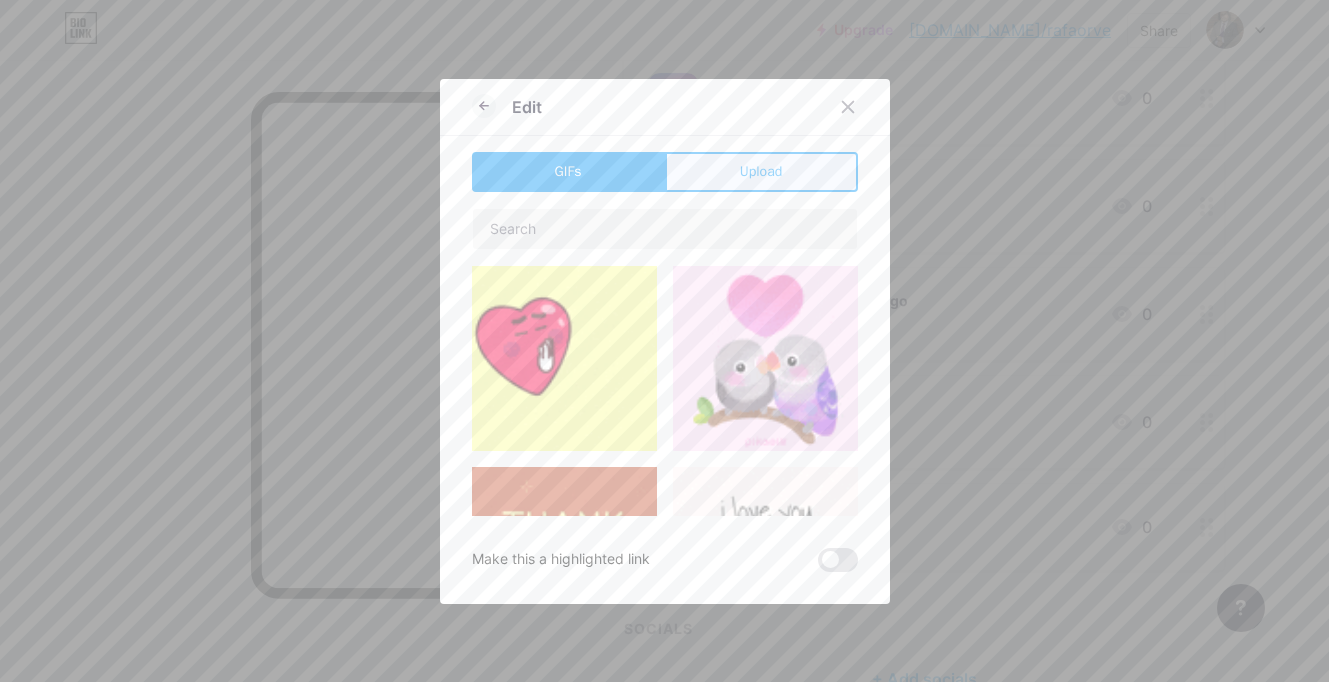 click on "Upload" at bounding box center (761, 172) 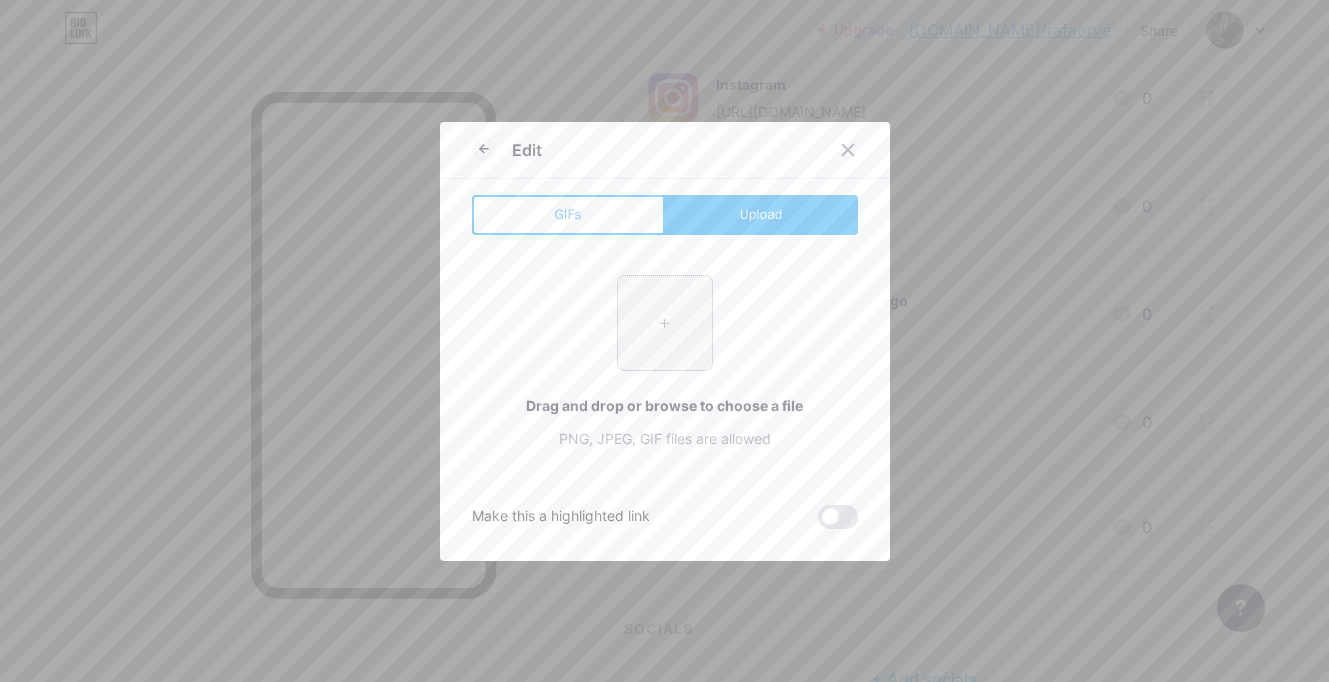 click at bounding box center (665, 323) 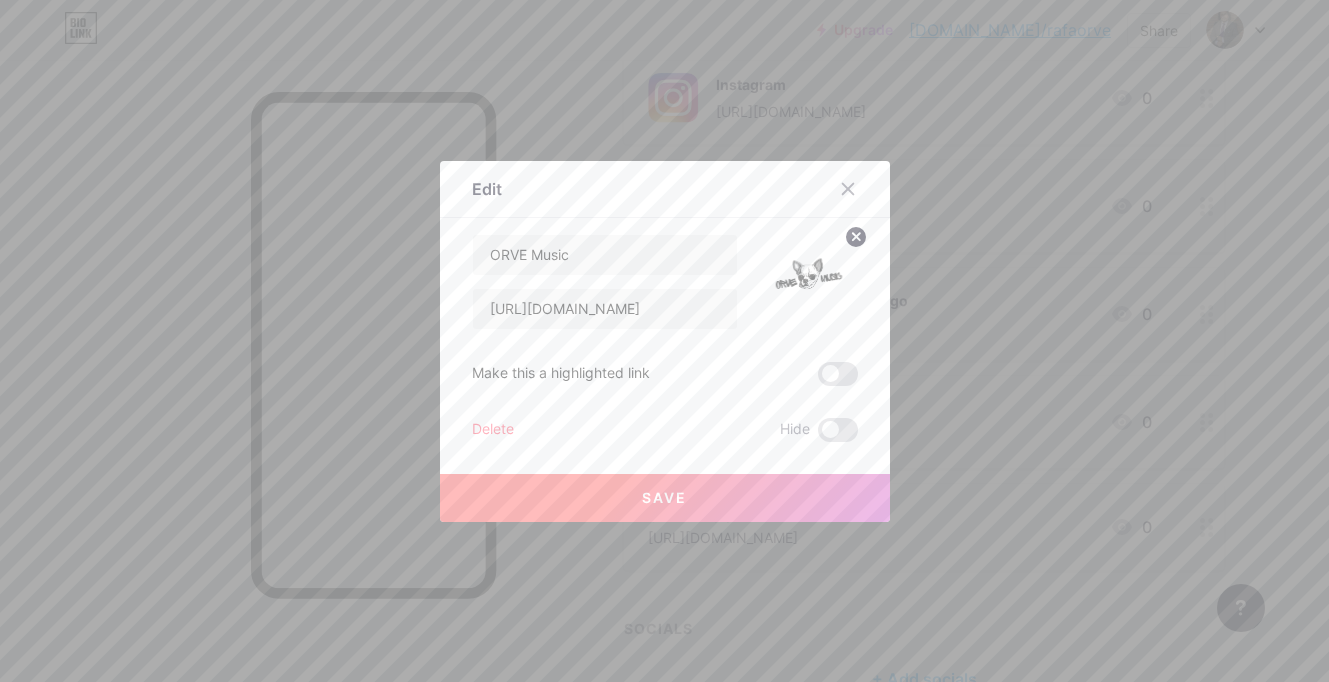 click on "Save" at bounding box center [665, 498] 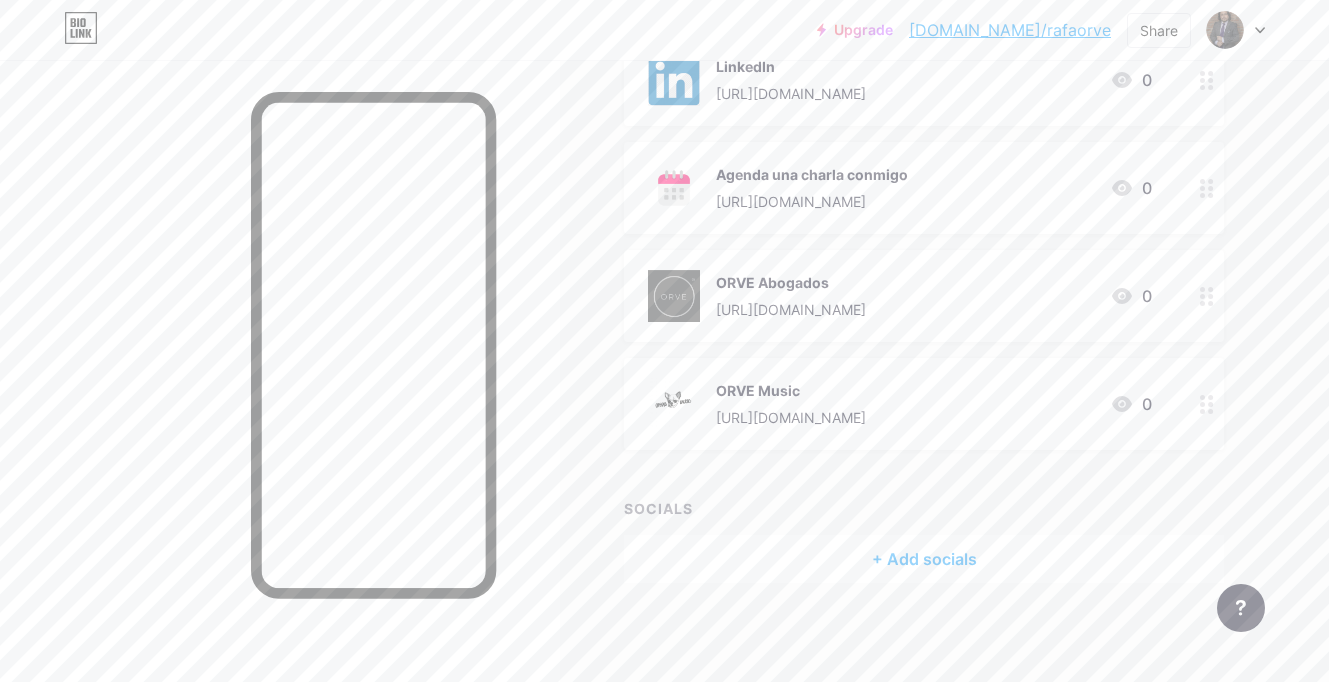scroll, scrollTop: 0, scrollLeft: 0, axis: both 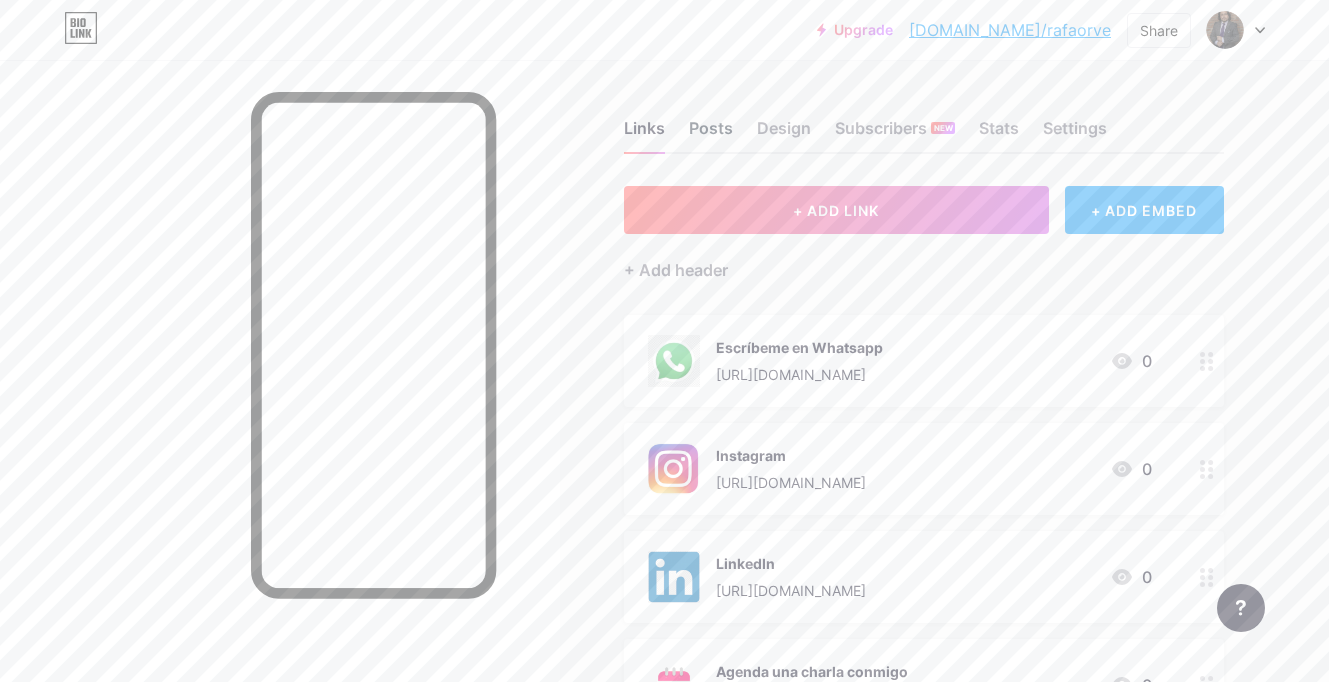 click on "Posts" at bounding box center (711, 134) 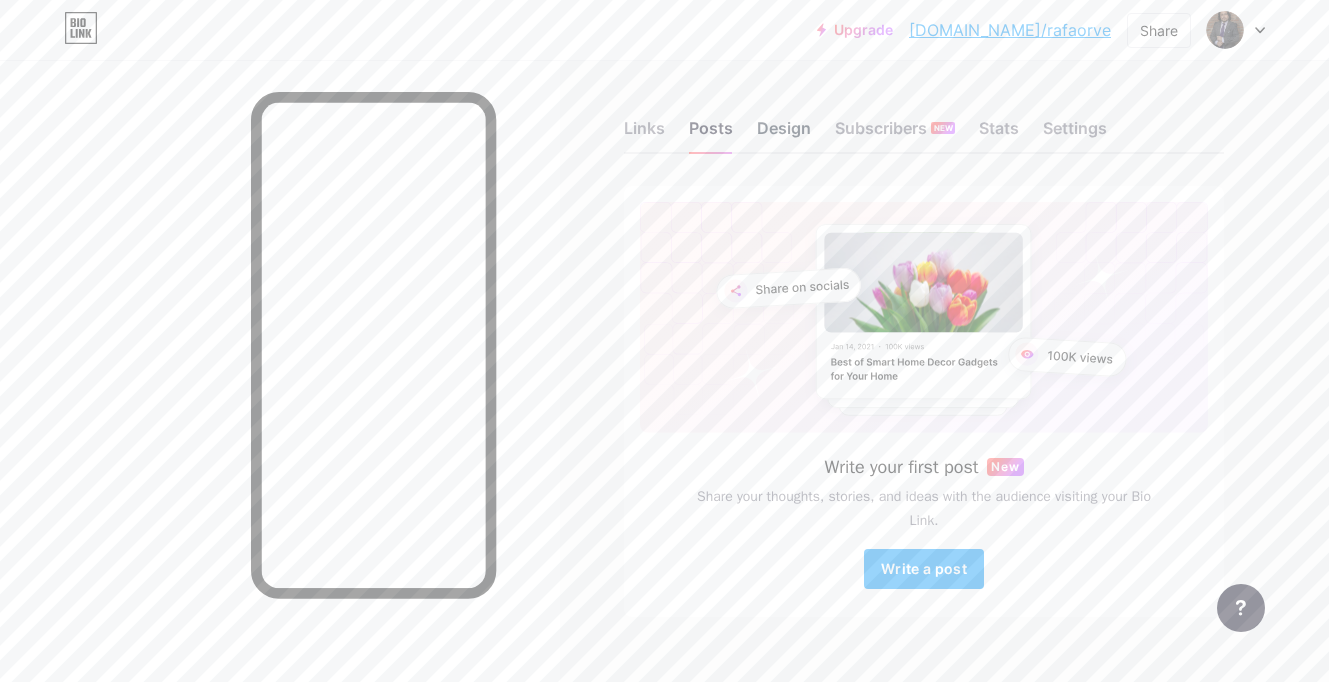 click on "Design" at bounding box center (784, 134) 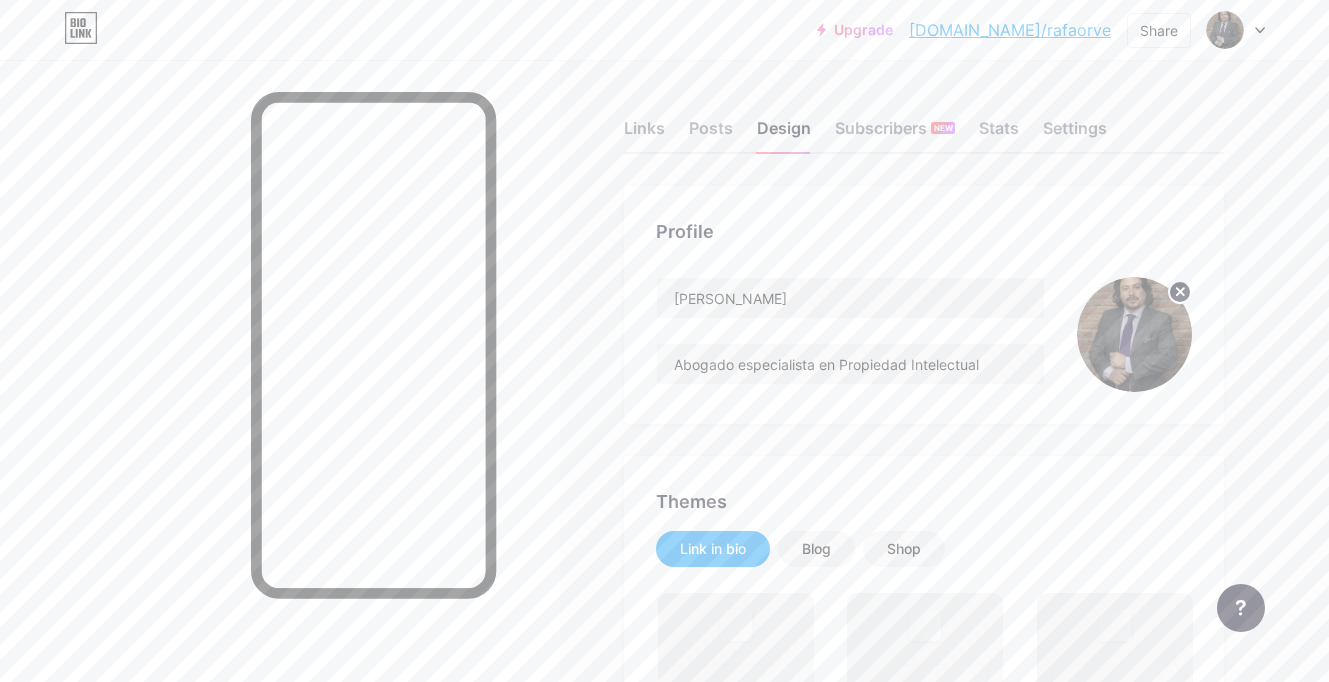 click at bounding box center [1134, 334] 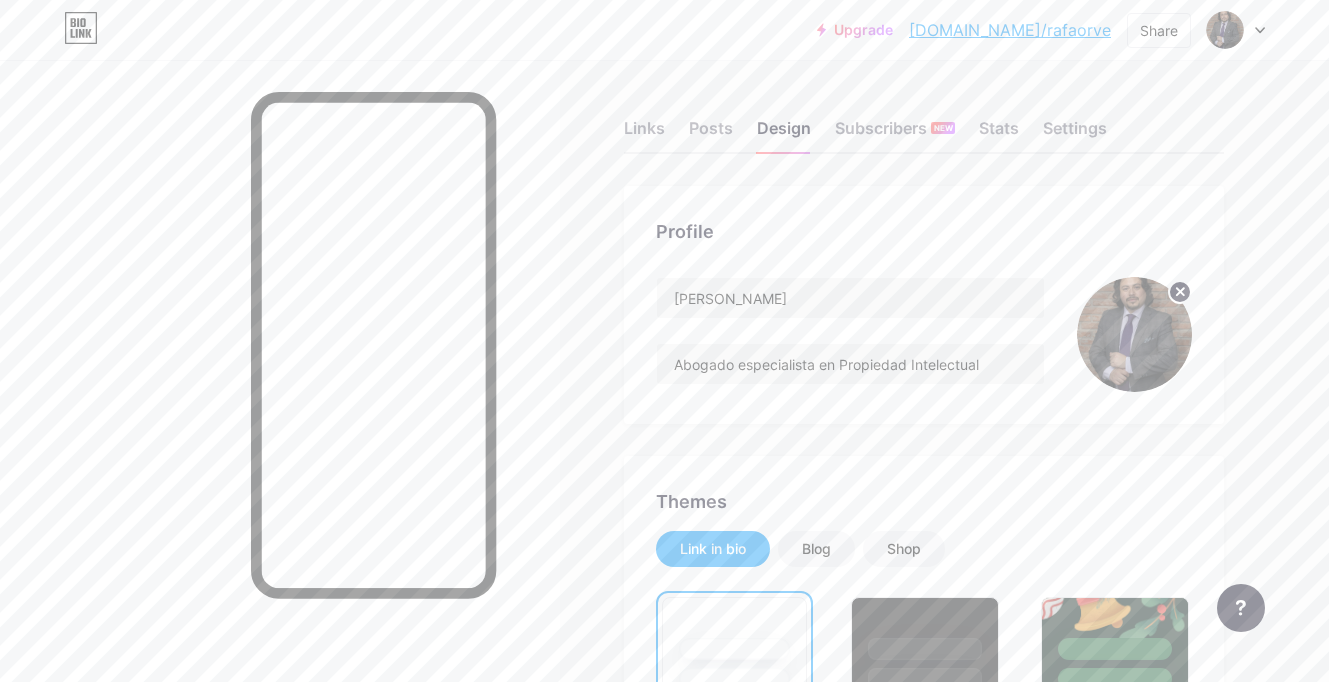 click at bounding box center (1134, 334) 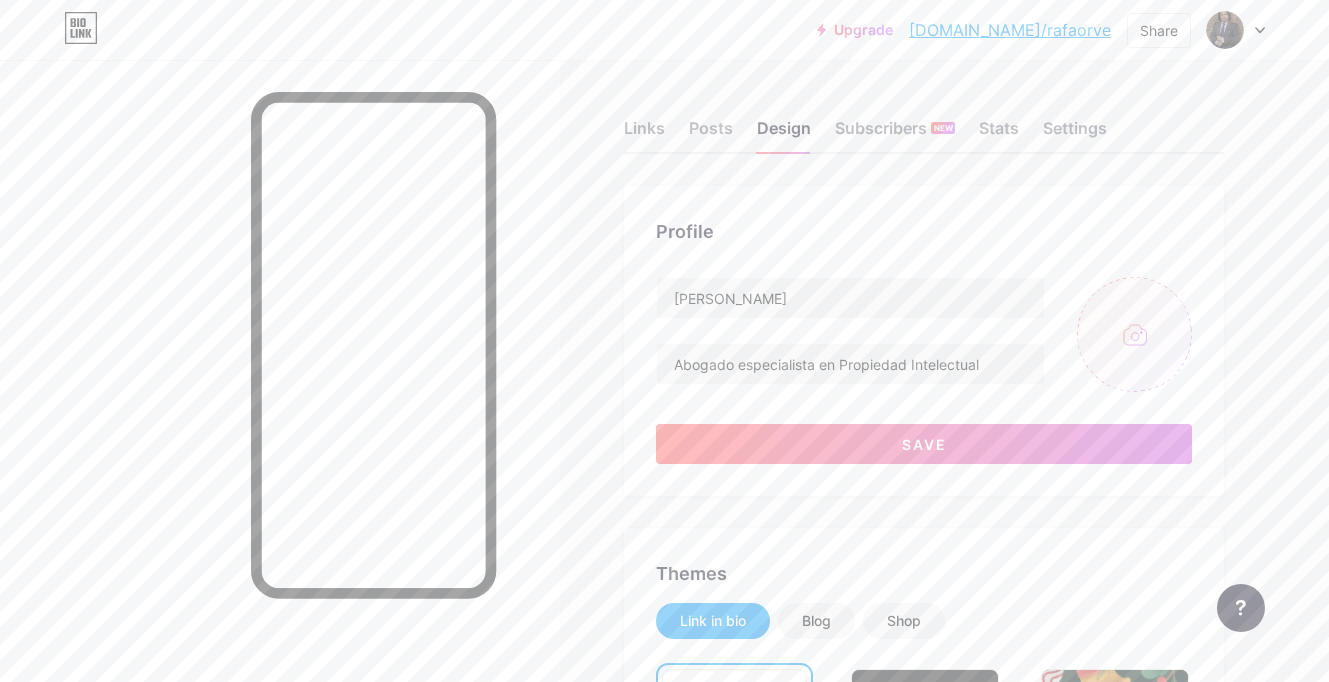 click at bounding box center [1134, 334] 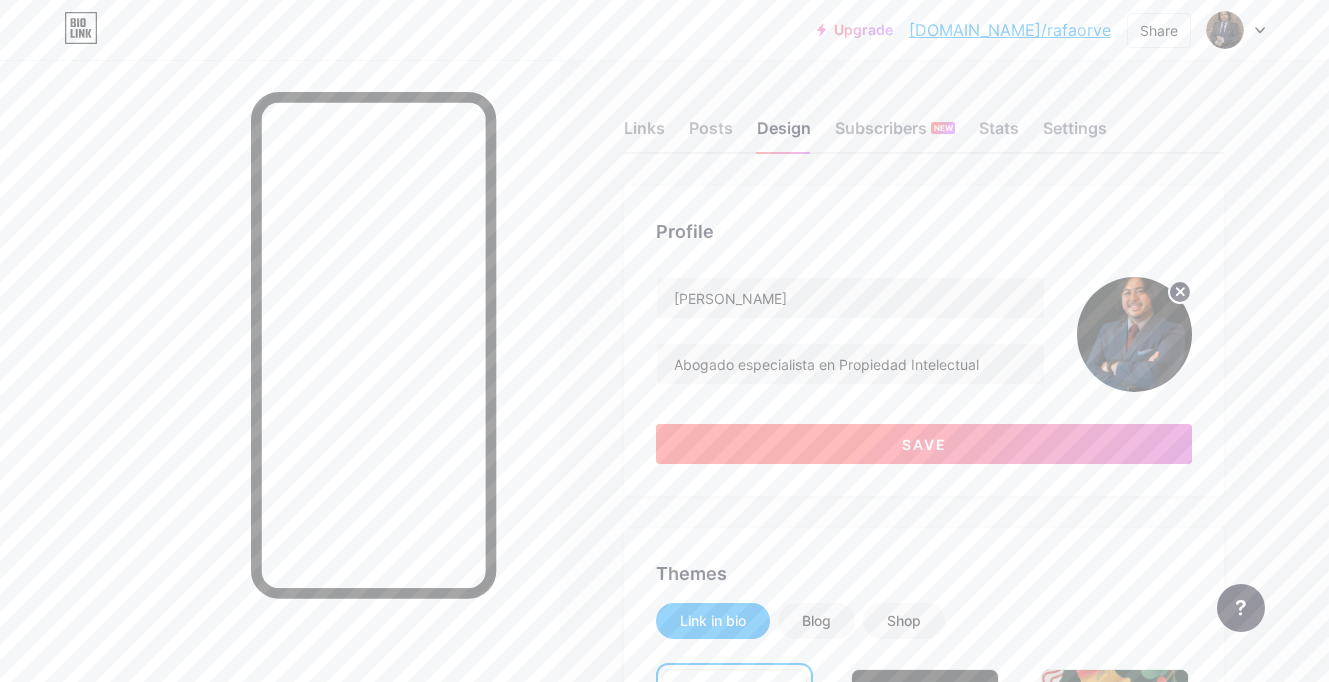scroll, scrollTop: 4, scrollLeft: 0, axis: vertical 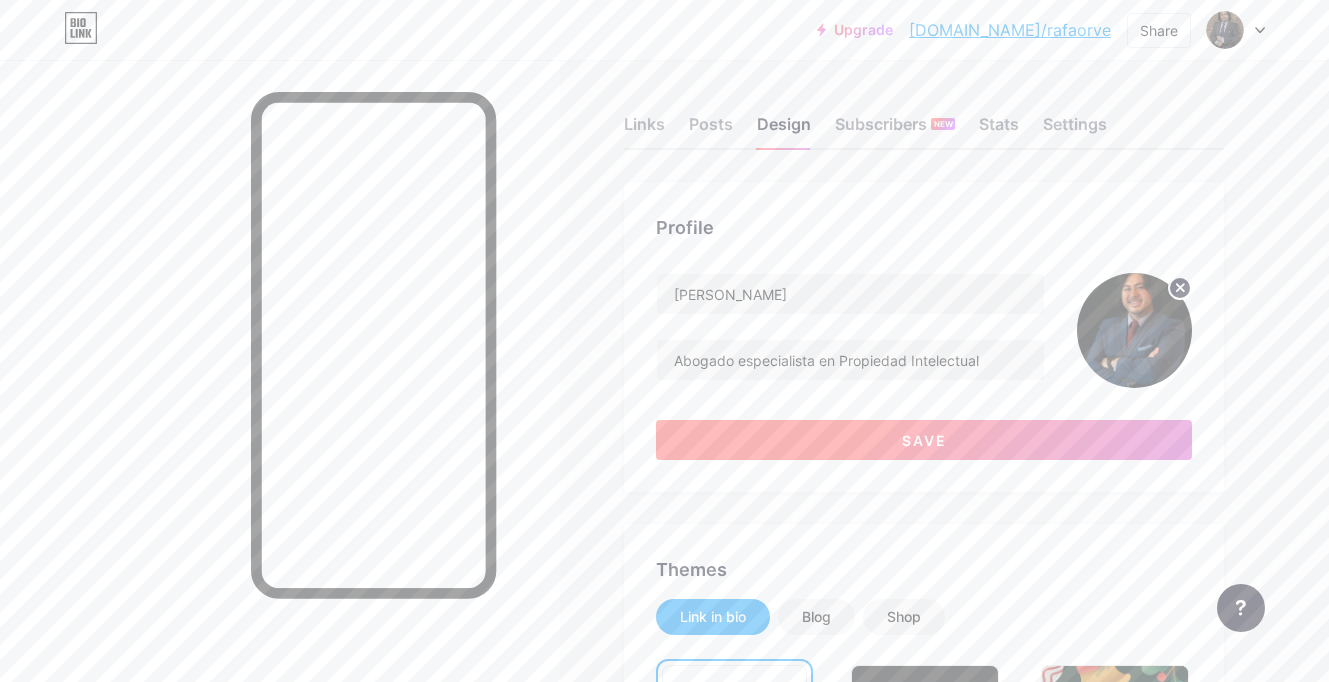 click on "Save" at bounding box center (924, 440) 